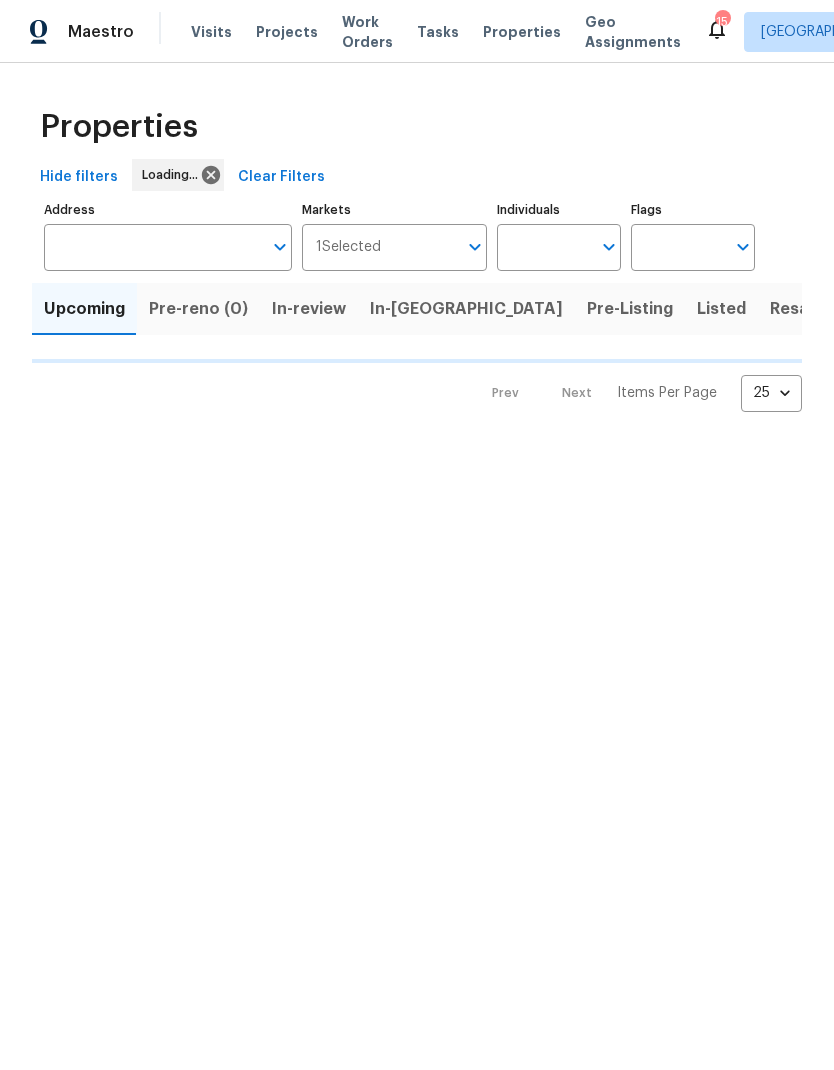 scroll, scrollTop: 0, scrollLeft: 0, axis: both 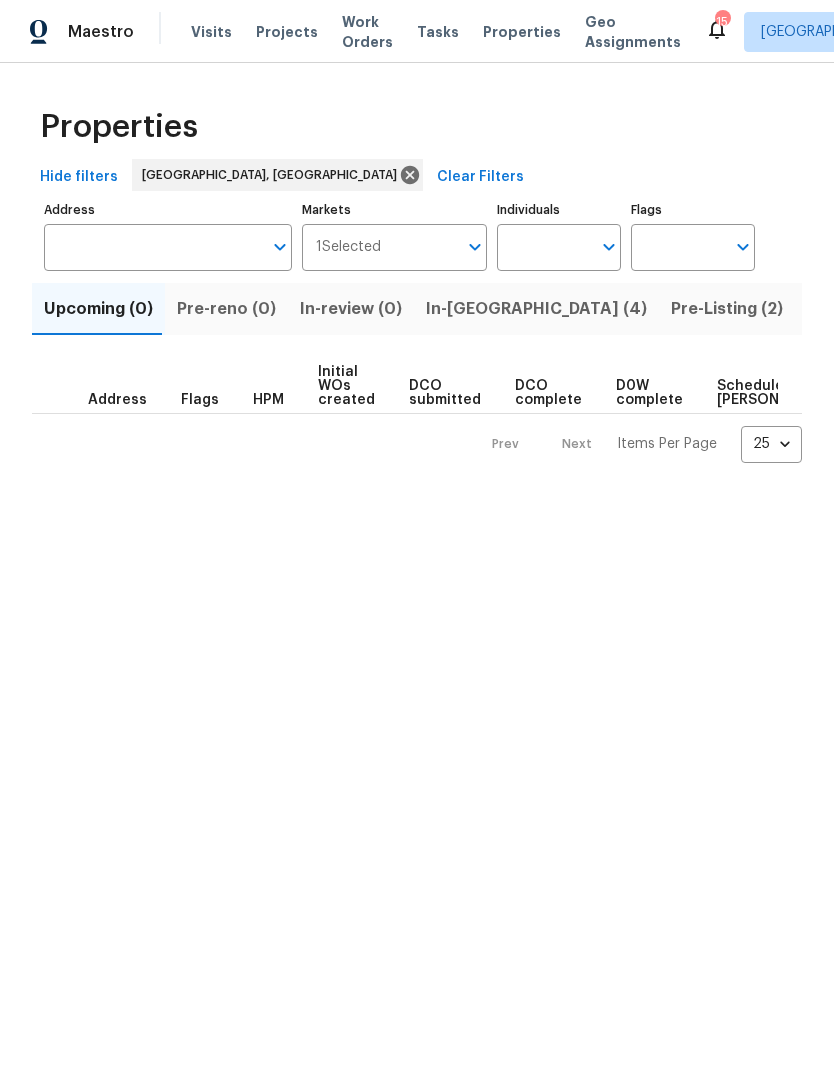 click on "In-reno (4)" at bounding box center (536, 309) 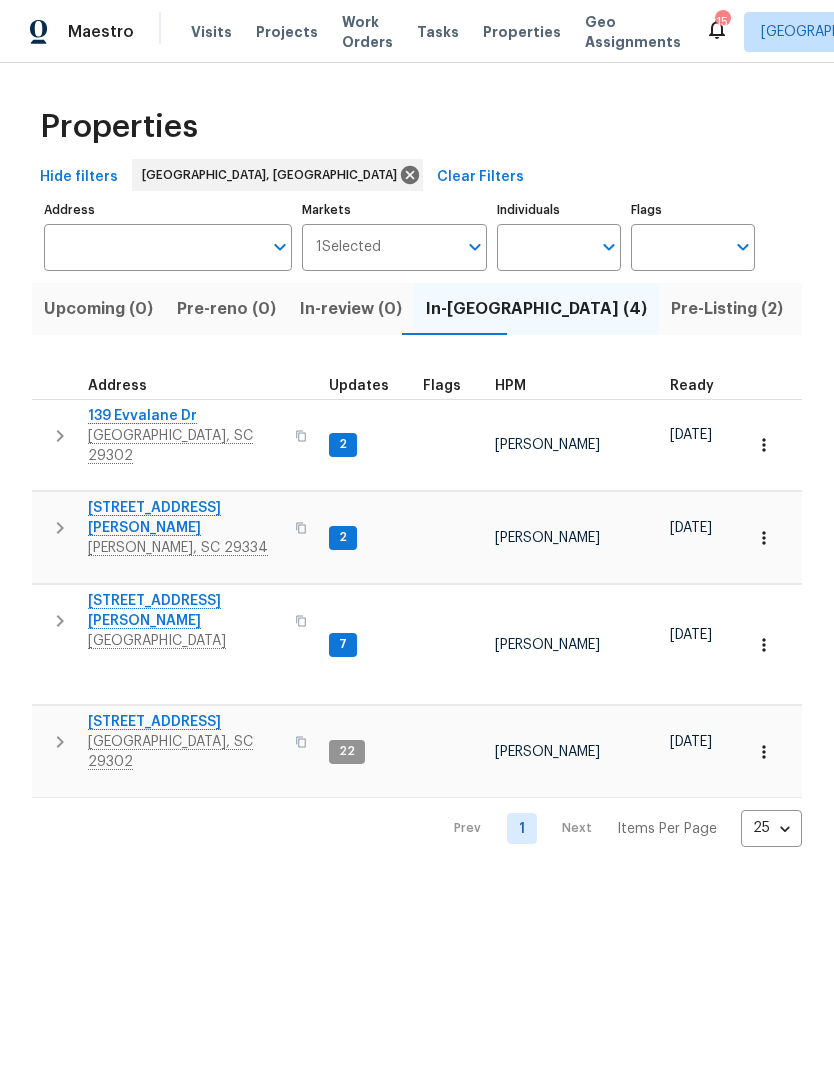 click on "Spartanburg, SC 29302" at bounding box center (185, 446) 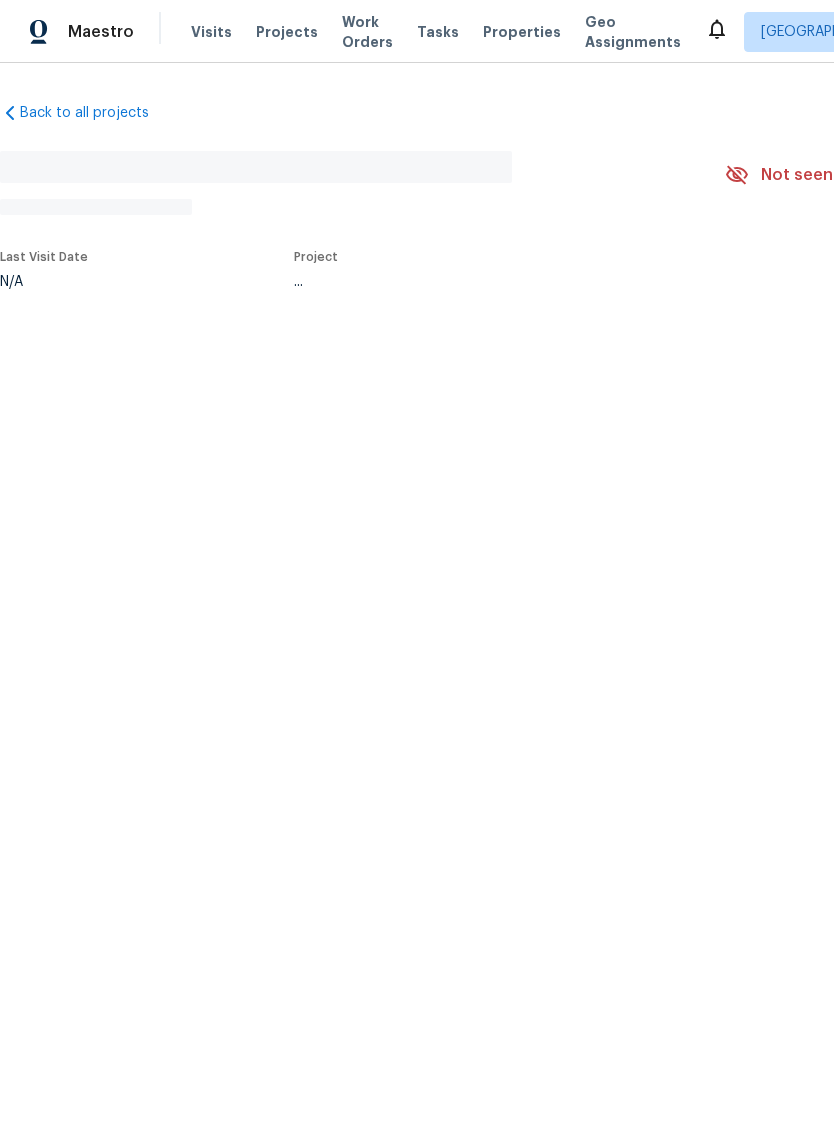 scroll, scrollTop: 0, scrollLeft: 0, axis: both 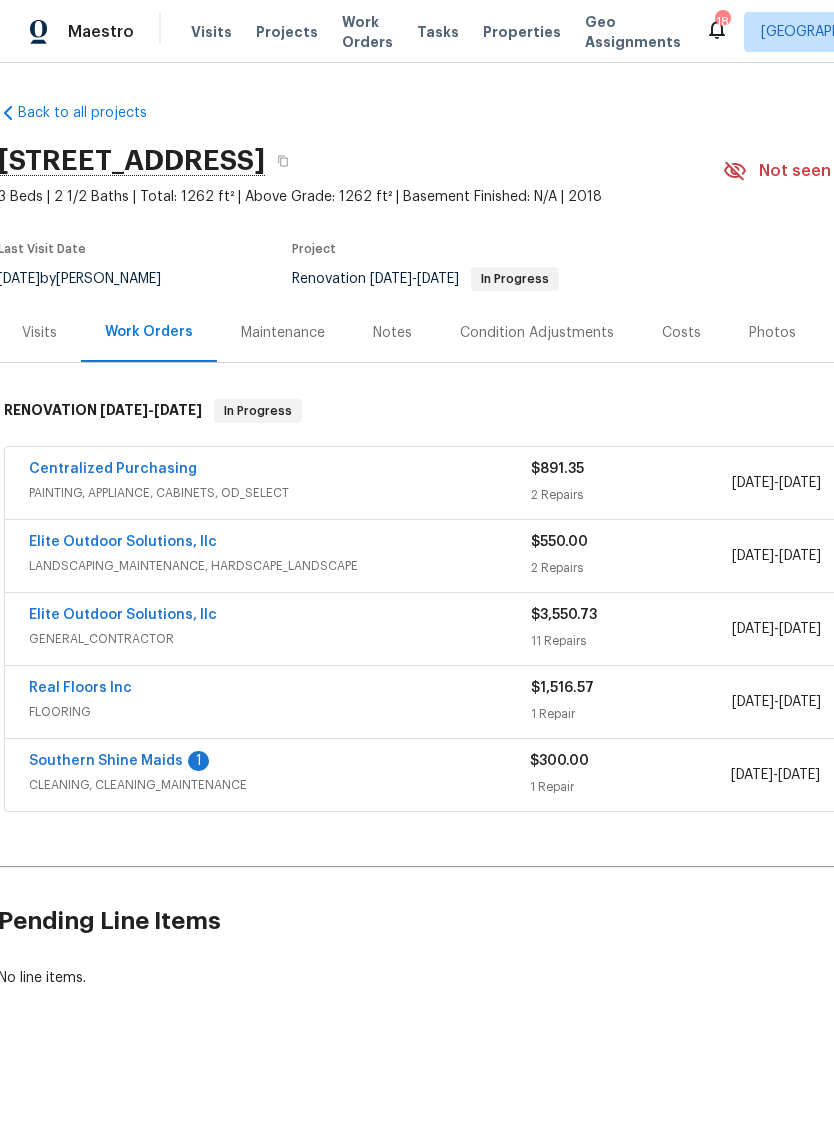 click on "Elite Outdoor Solutions, llc" at bounding box center [123, 615] 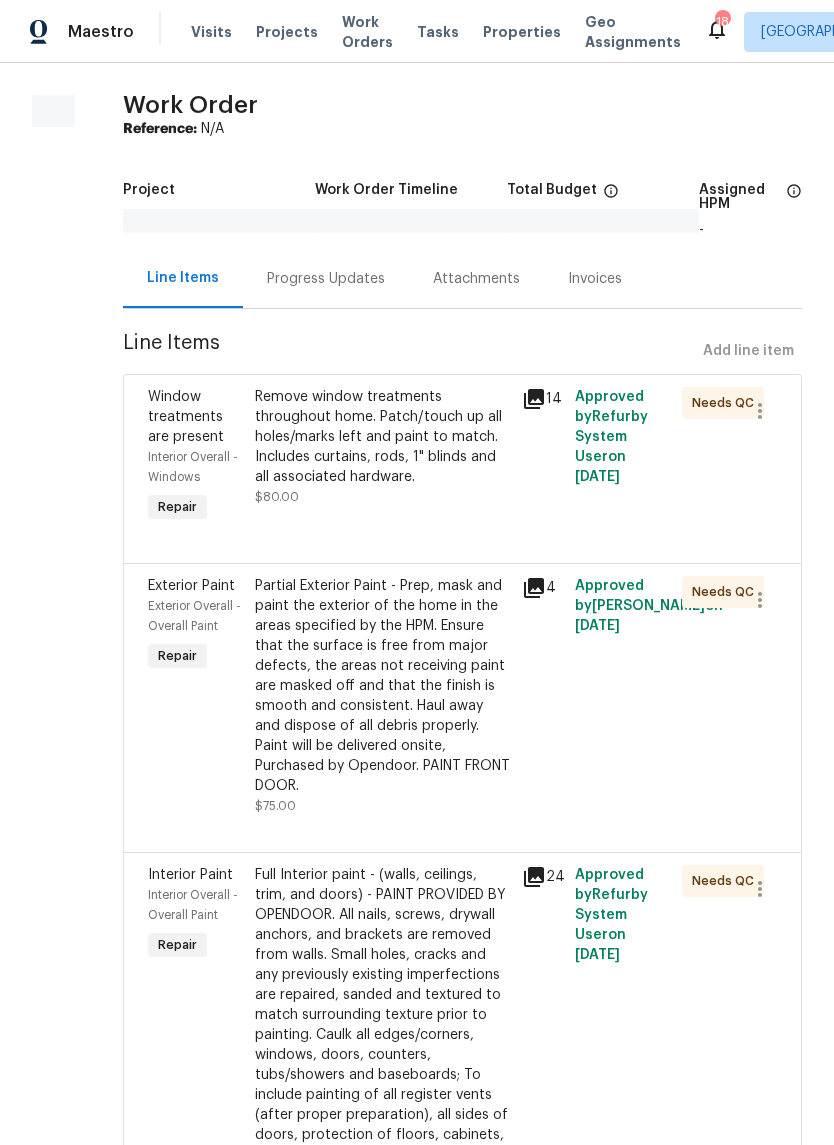 click on "Line Items Add line item" at bounding box center [462, 351] 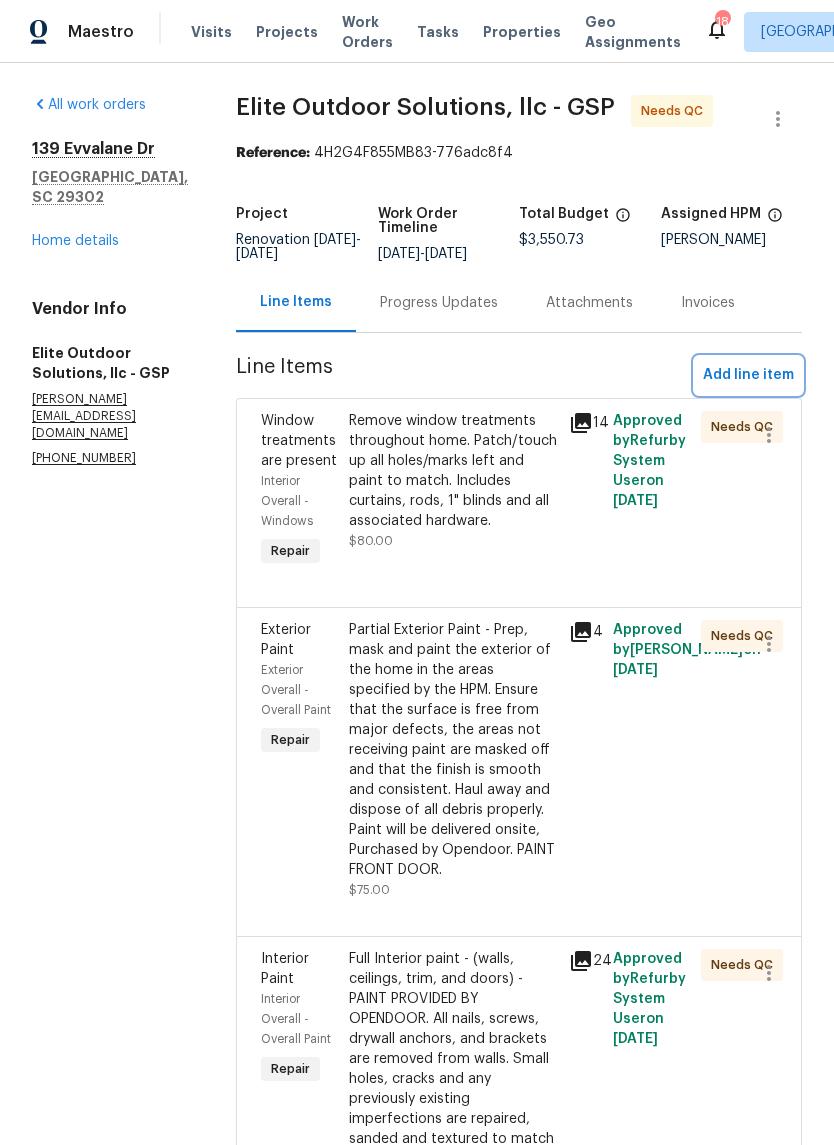 click on "Add line item" at bounding box center (748, 375) 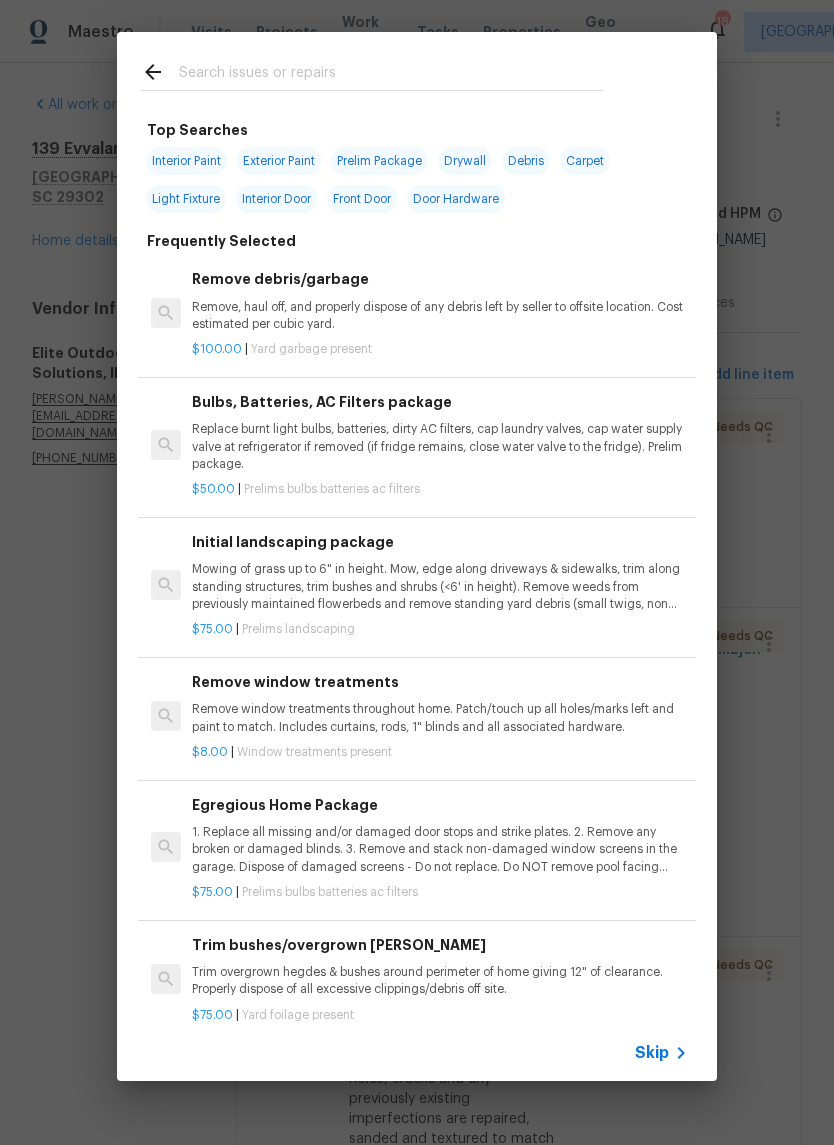 click at bounding box center [372, 71] 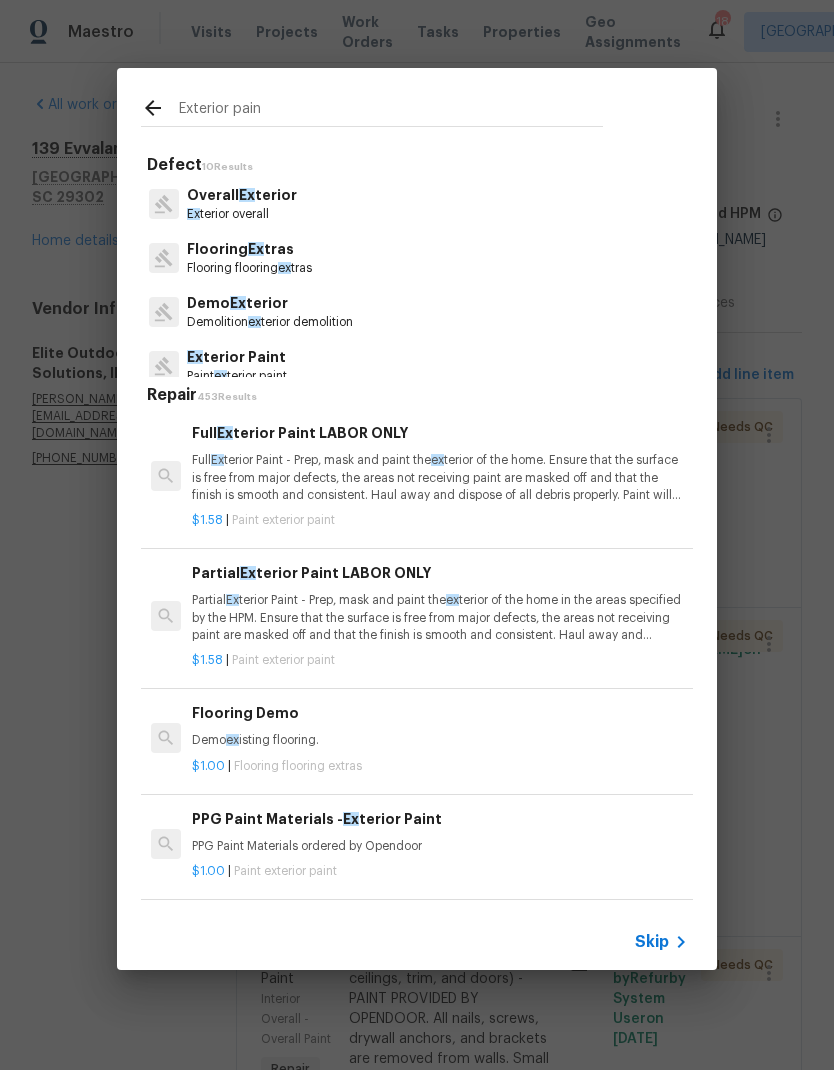 type on "Exterior paint" 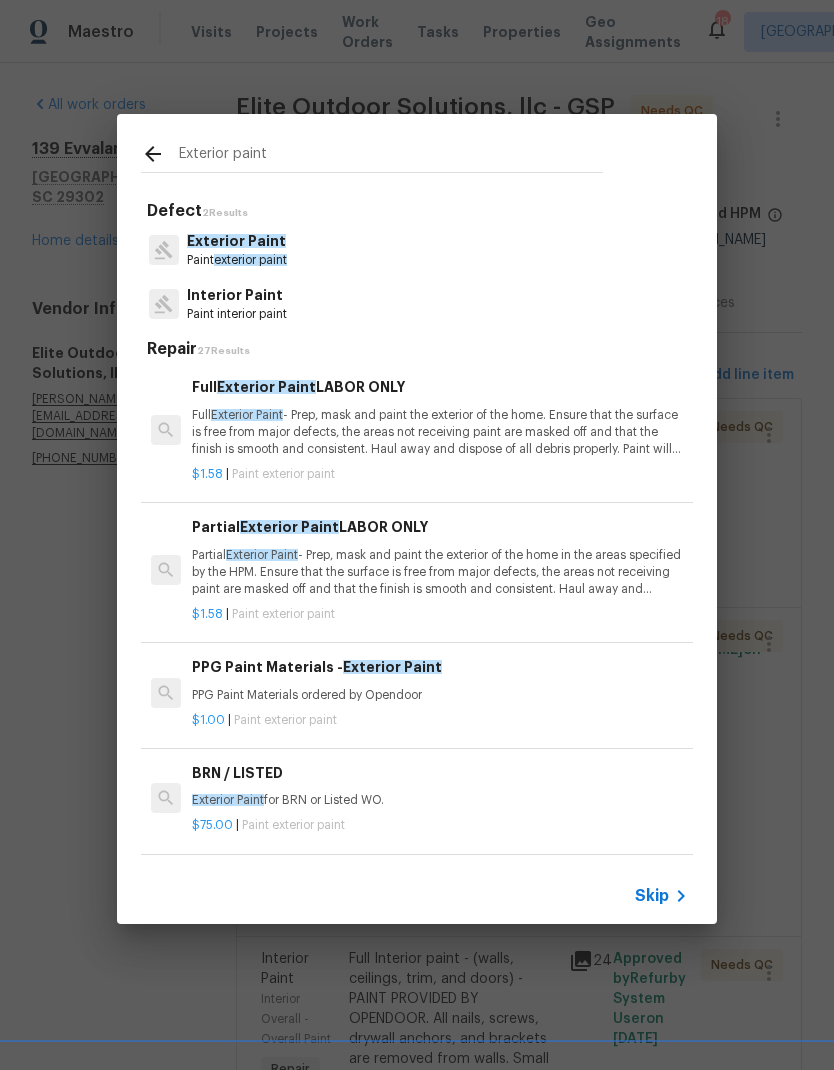 click on "Exterior Paint" at bounding box center (237, 241) 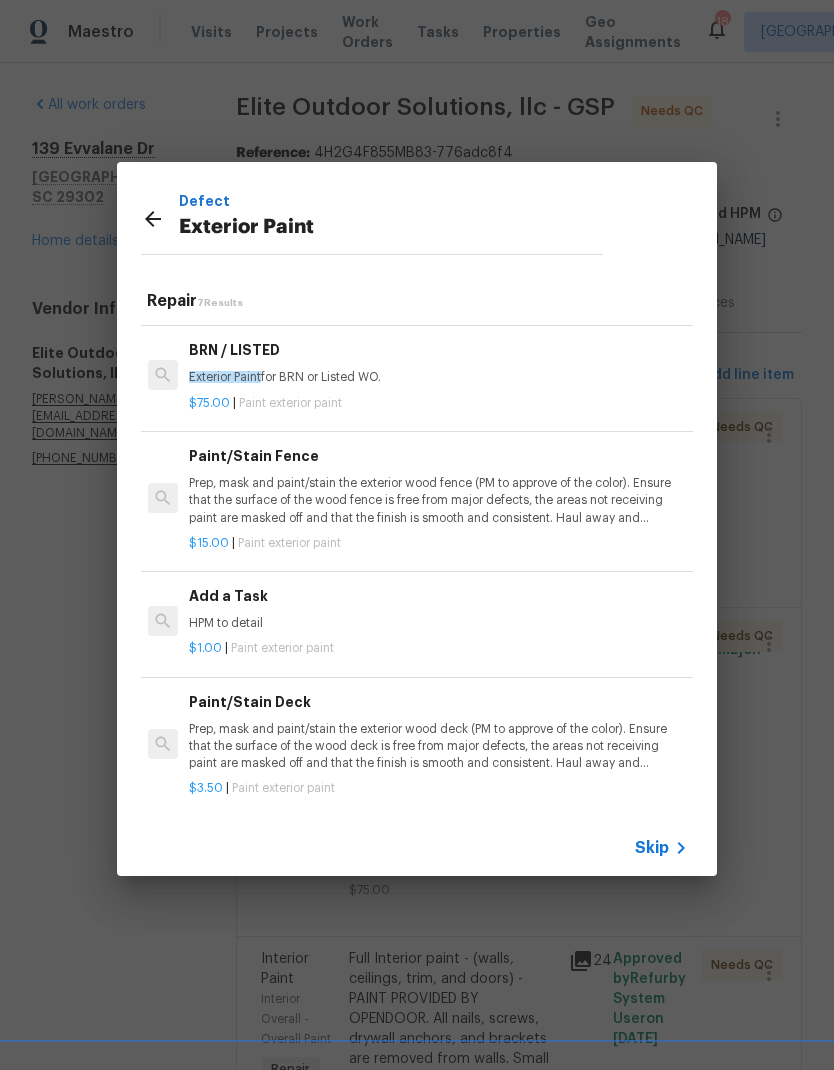 scroll, scrollTop: 374, scrollLeft: 3, axis: both 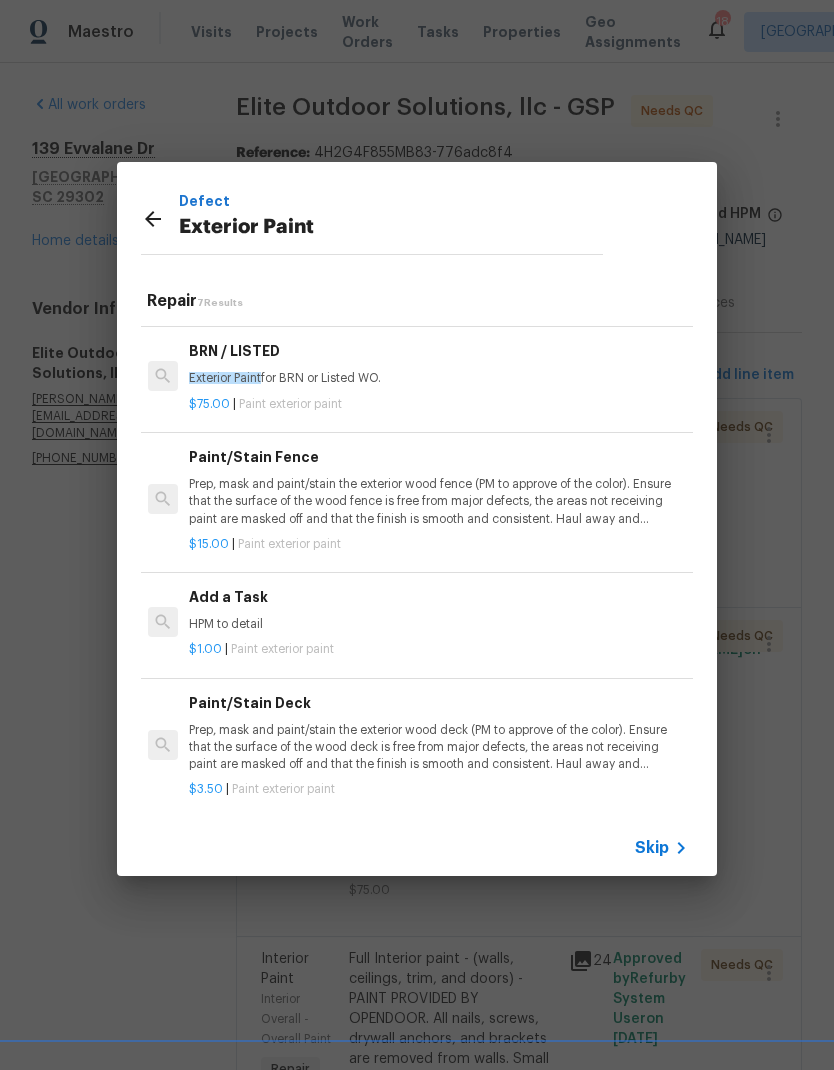 click on "Add a Task HPM to detail" at bounding box center (437, 610) 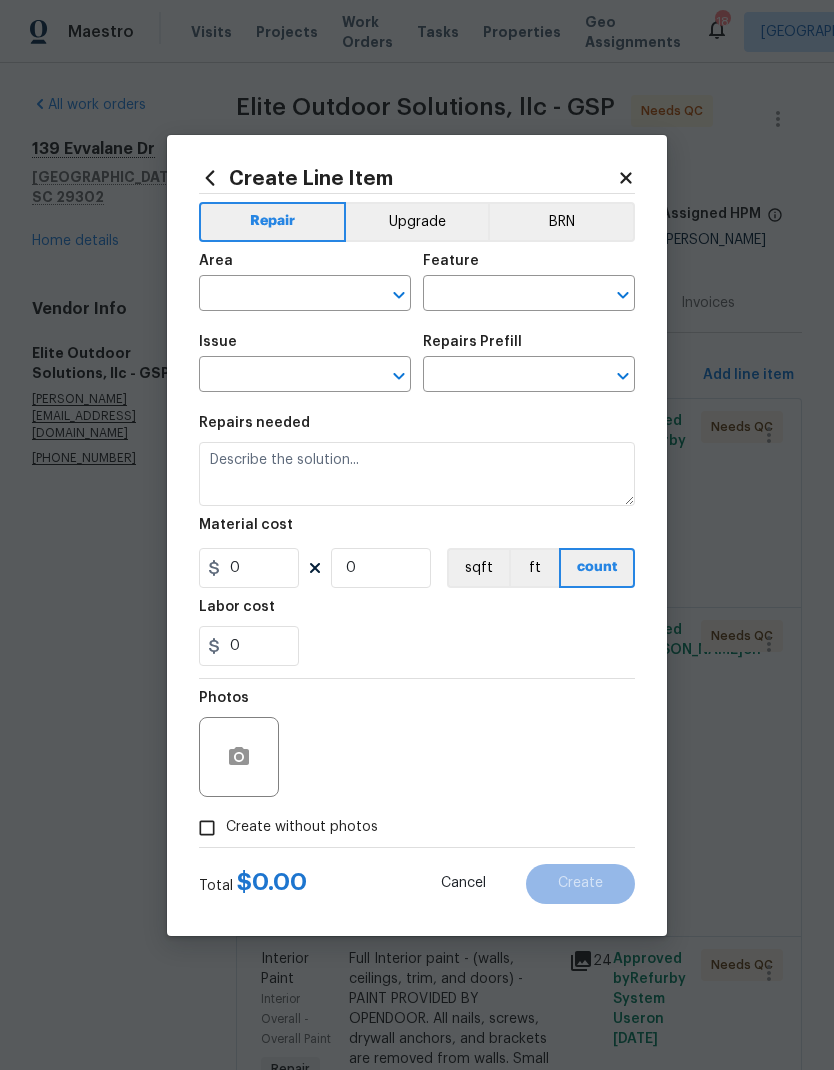 type on "Overall Paint" 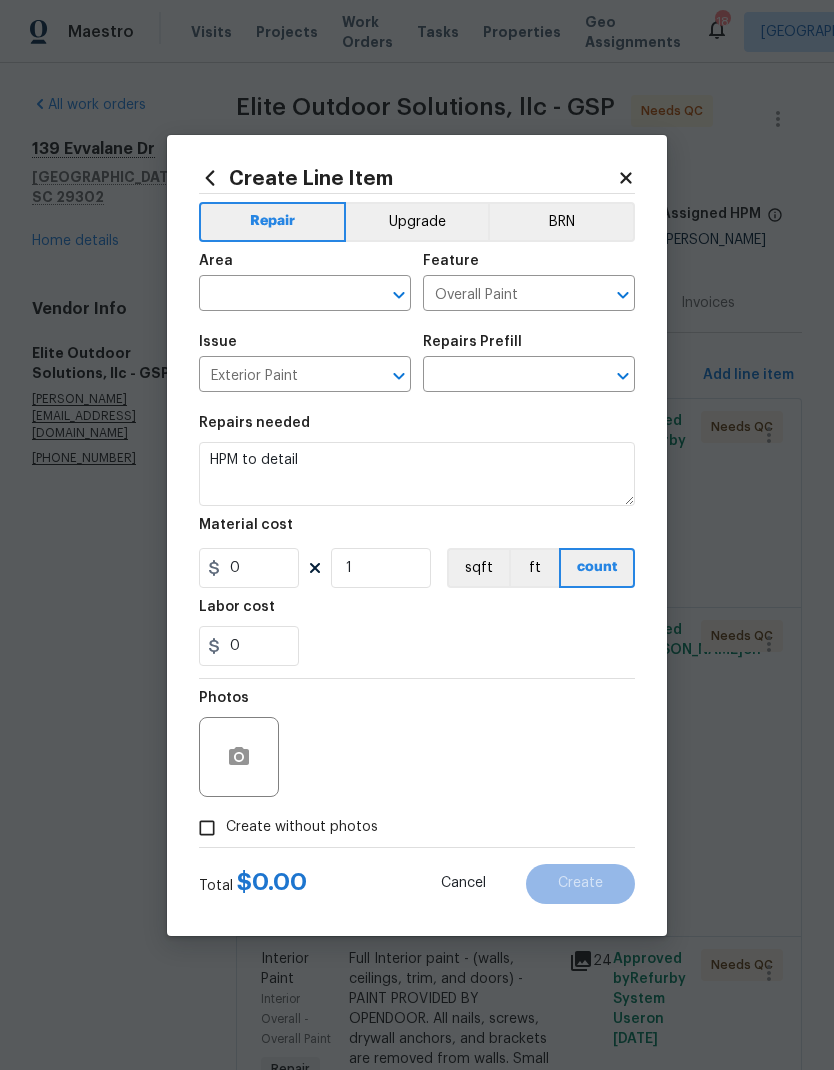 type on "Add a Task $1.00" 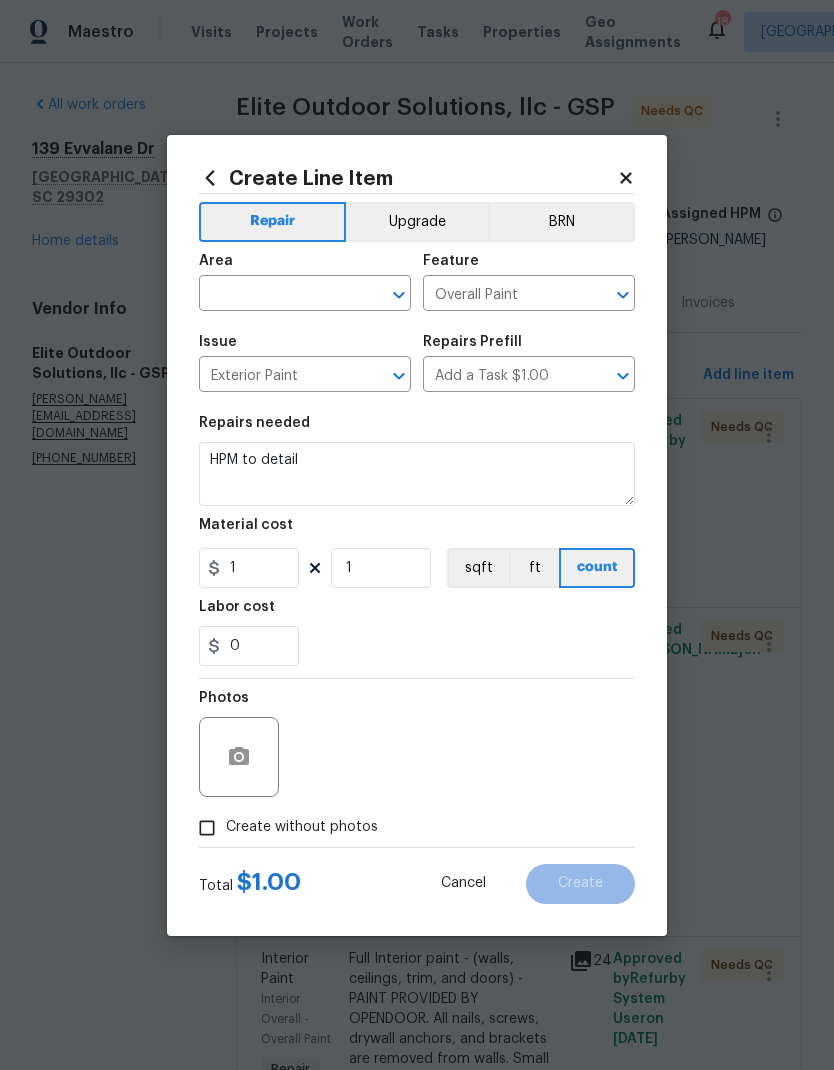 click at bounding box center [277, 295] 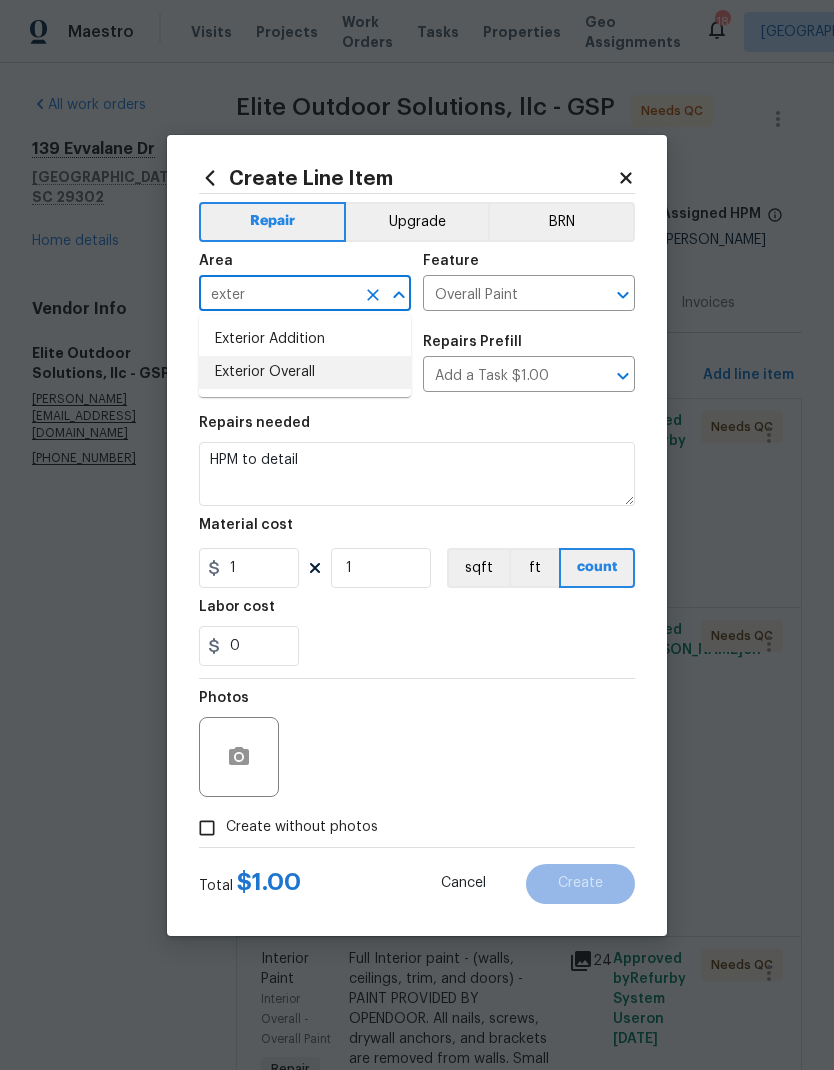 click on "Exterior Overall" at bounding box center (305, 372) 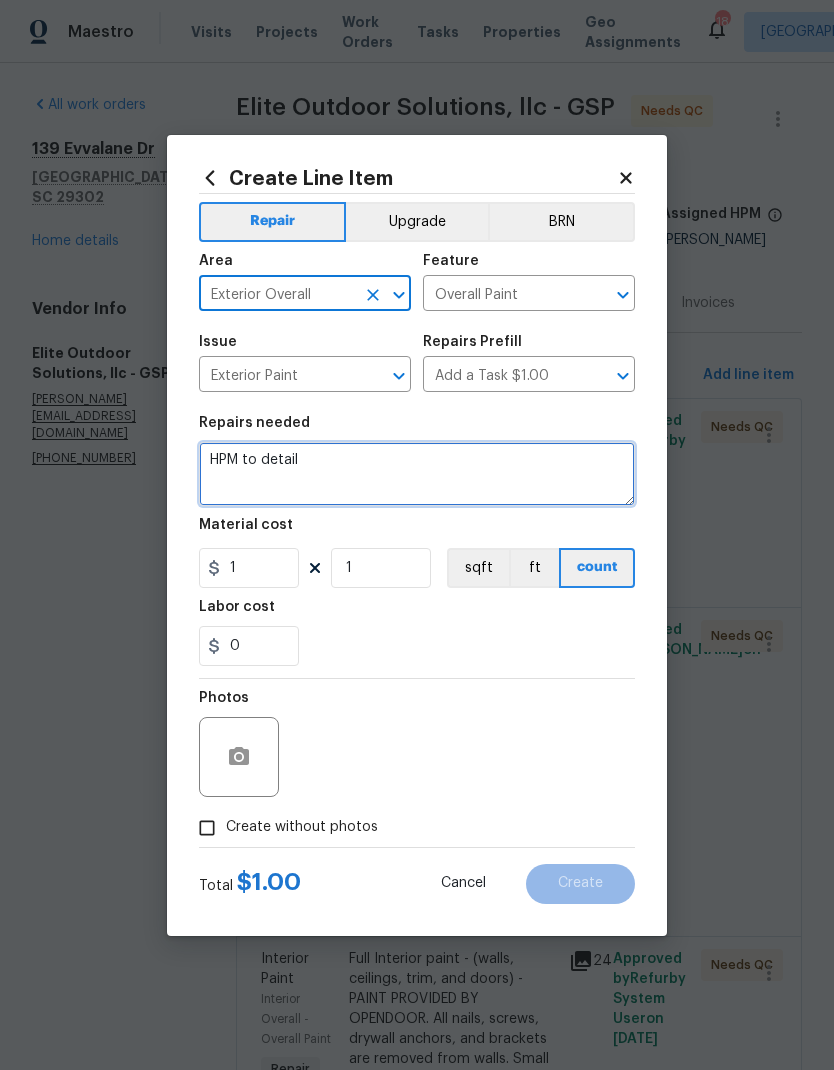 click on "HPM to detail" at bounding box center [417, 474] 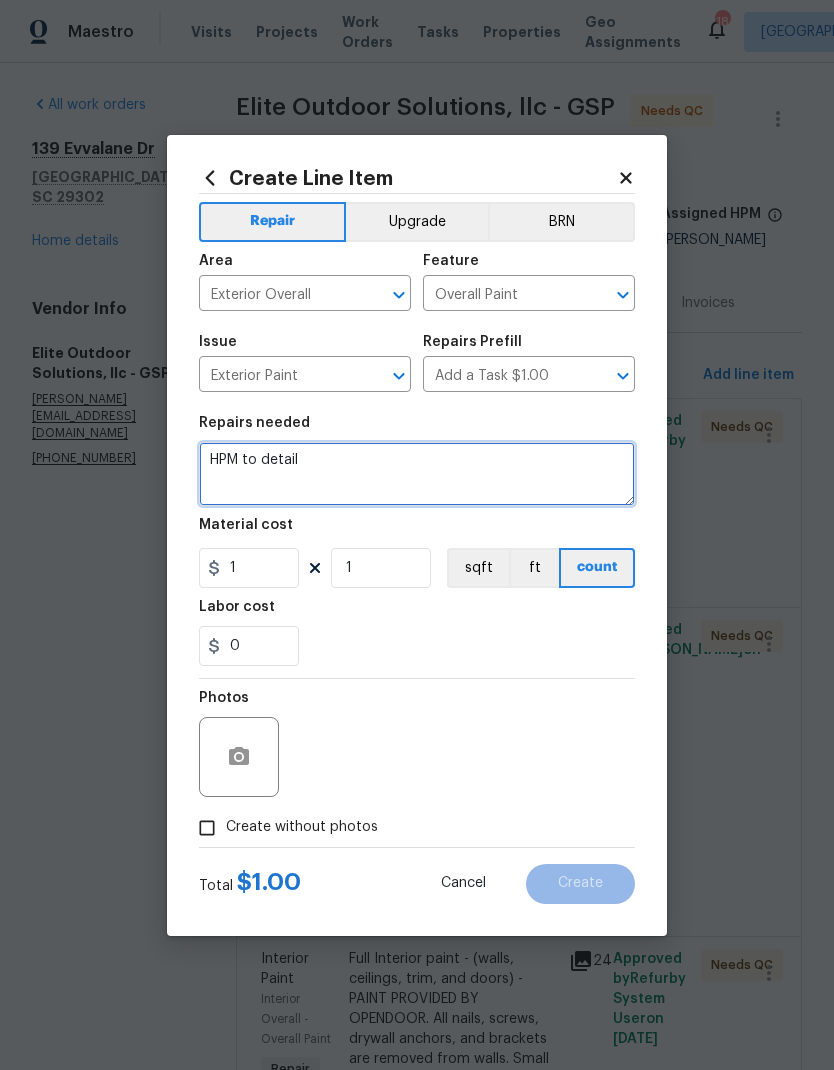 click on "HPM to detail" at bounding box center (417, 474) 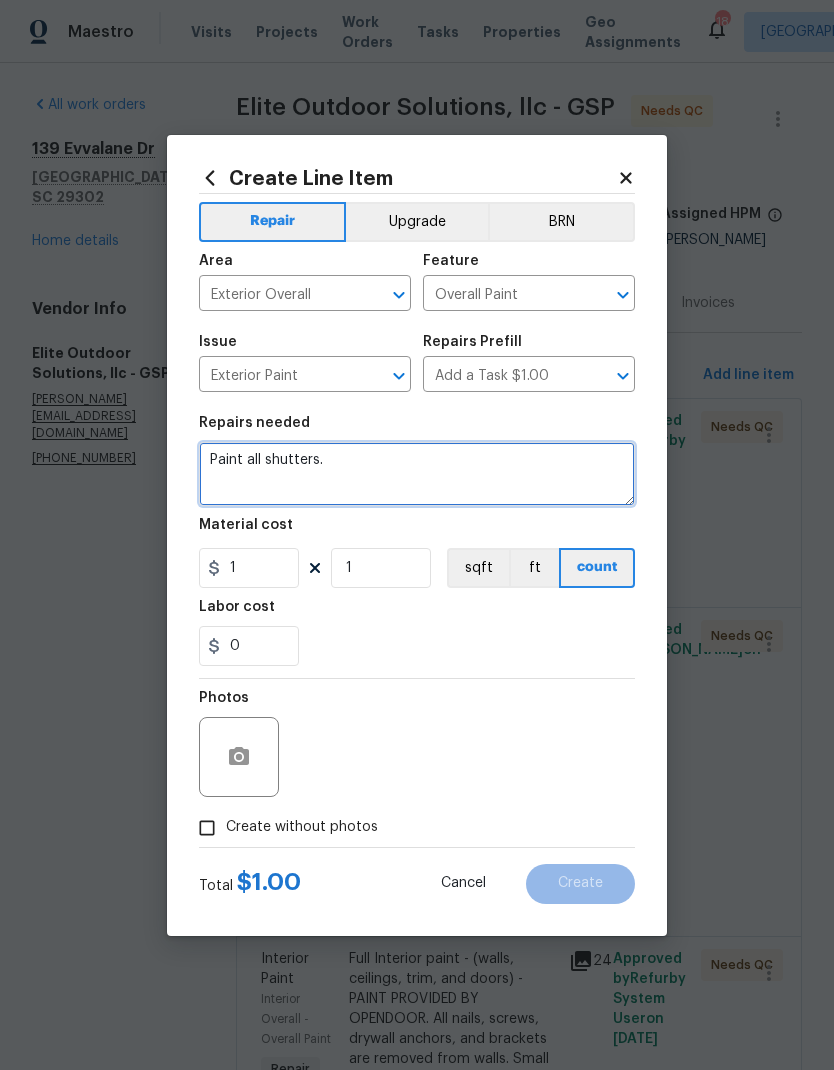 type on "Paint all shutters." 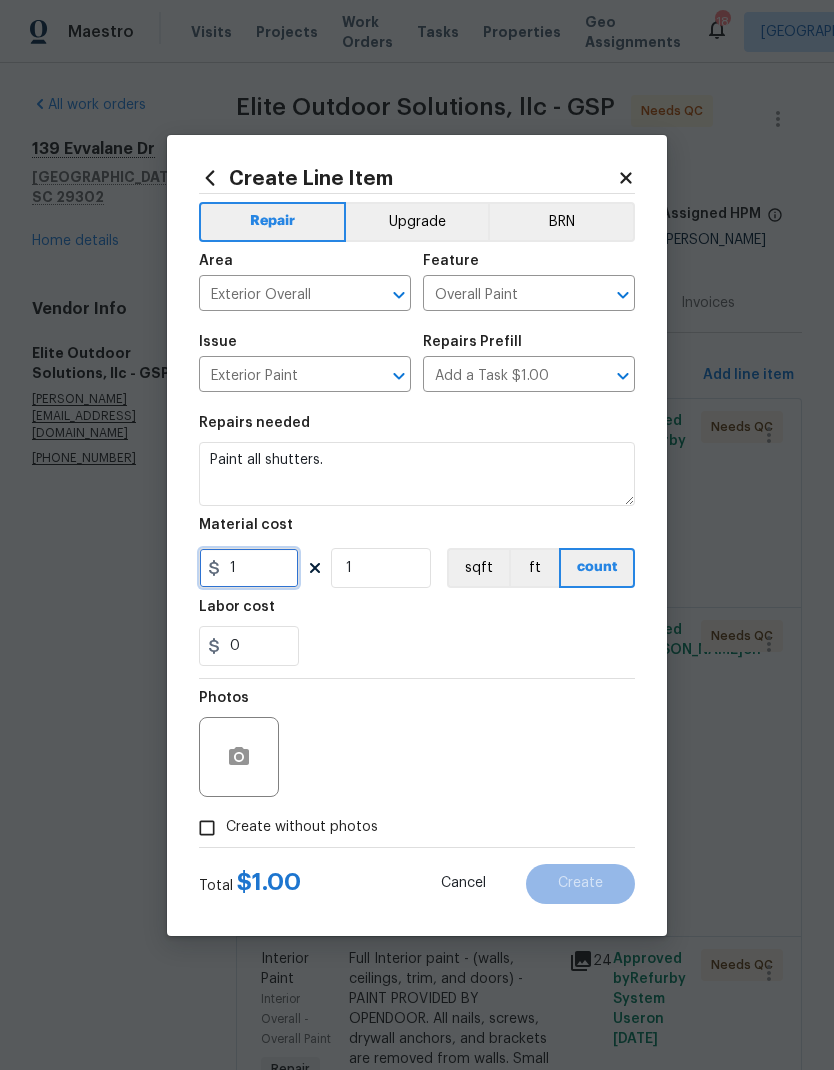 click on "1" at bounding box center (249, 568) 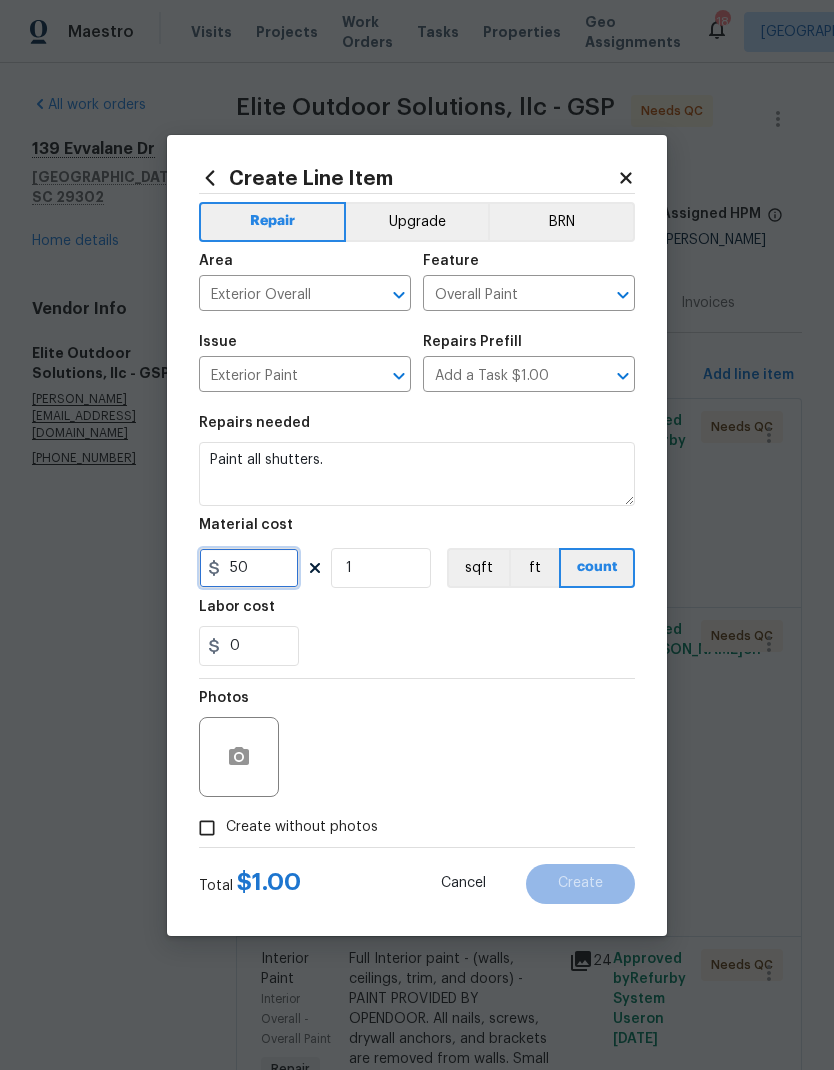 type on "50" 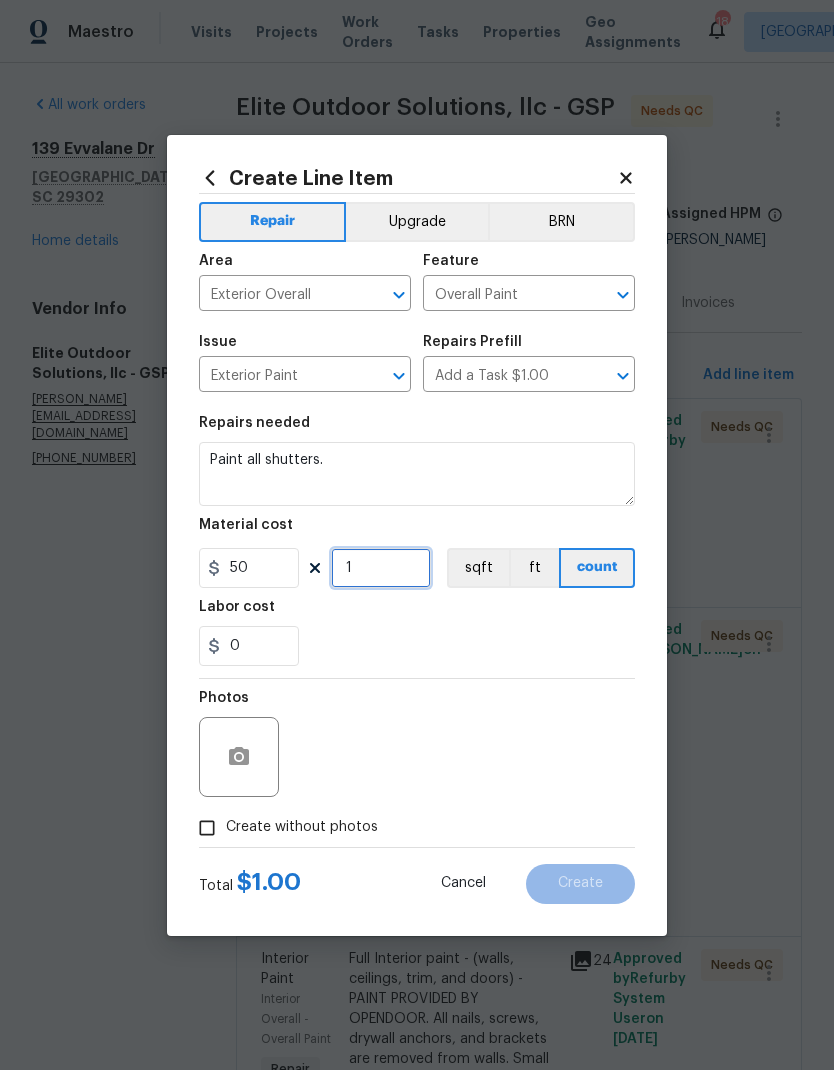click on "1" at bounding box center [381, 568] 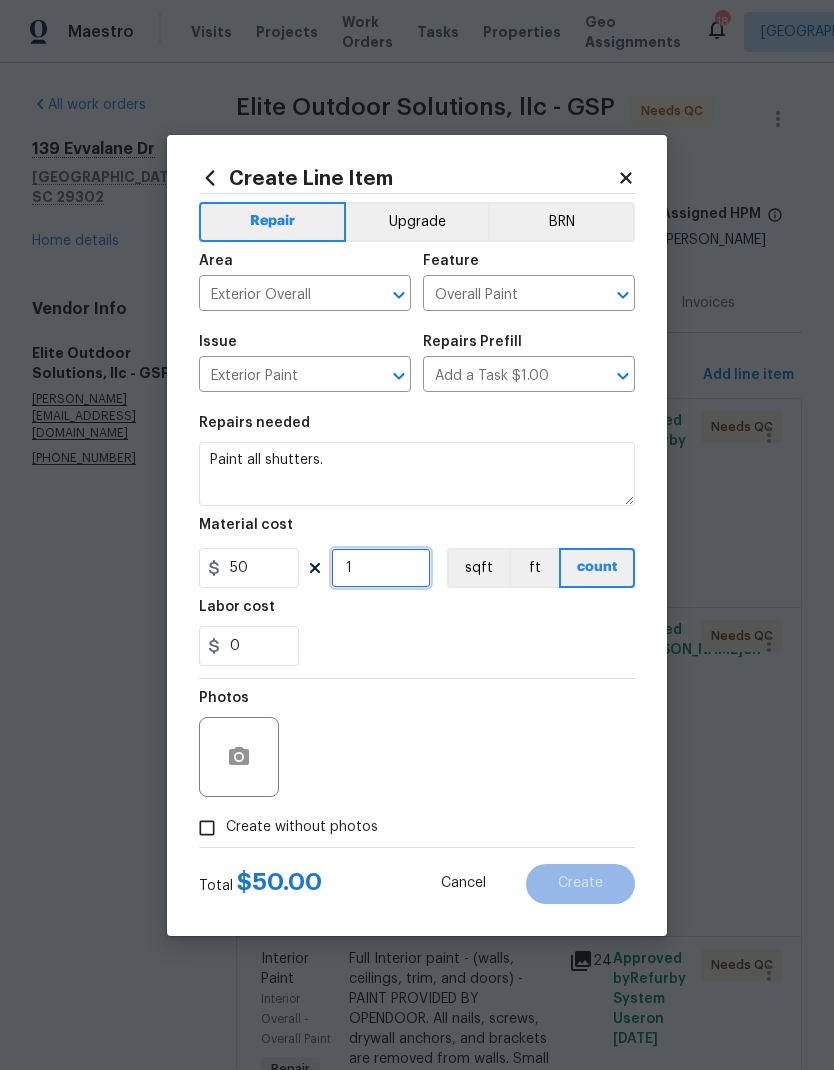 click on "1" at bounding box center (381, 568) 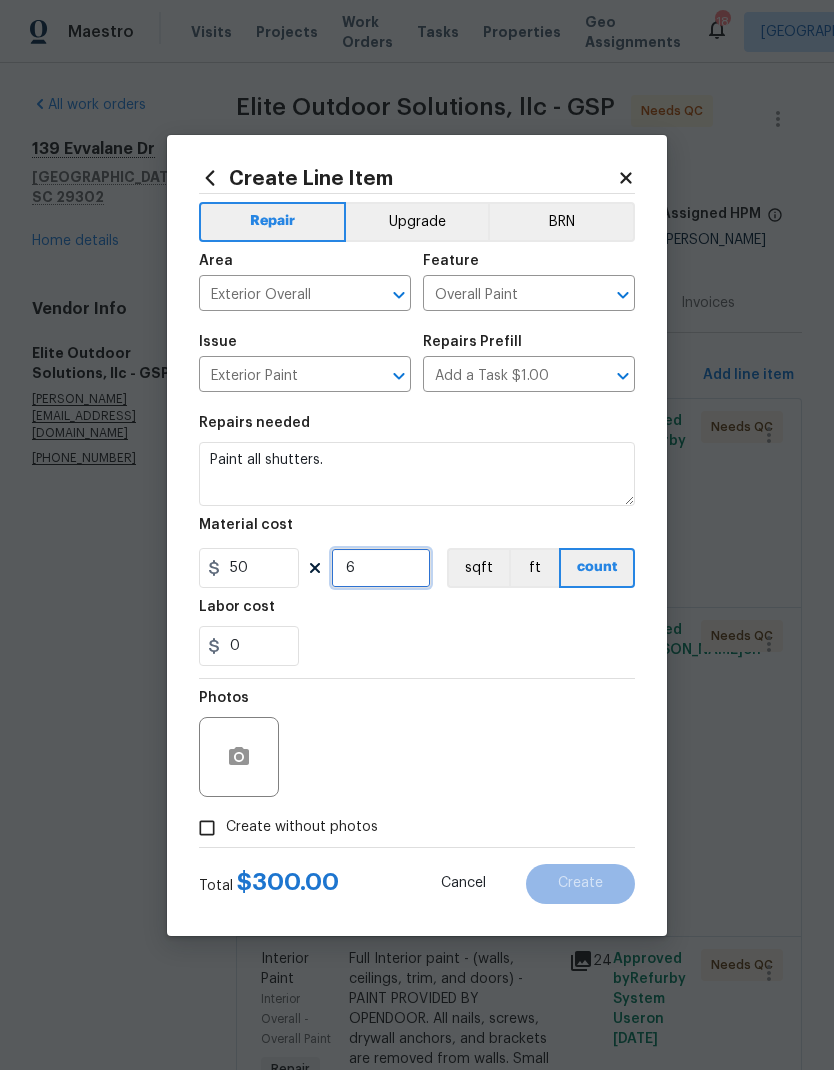 type on "6" 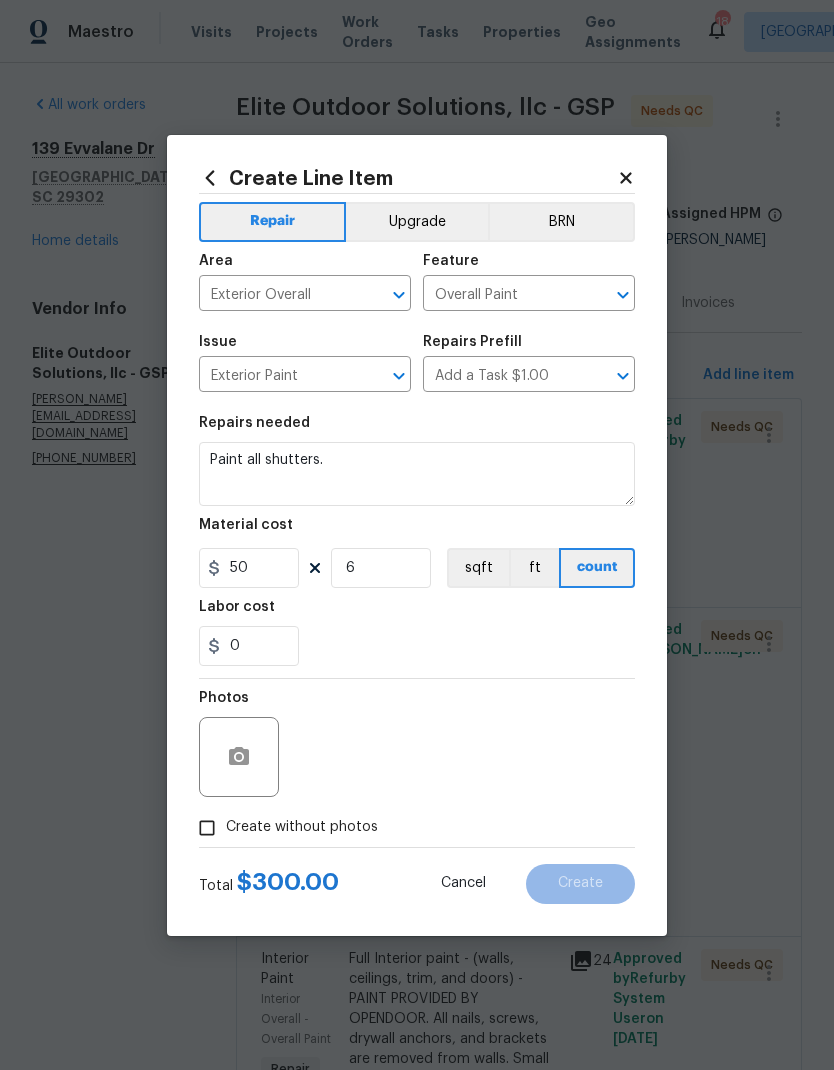 click on "0" at bounding box center [417, 646] 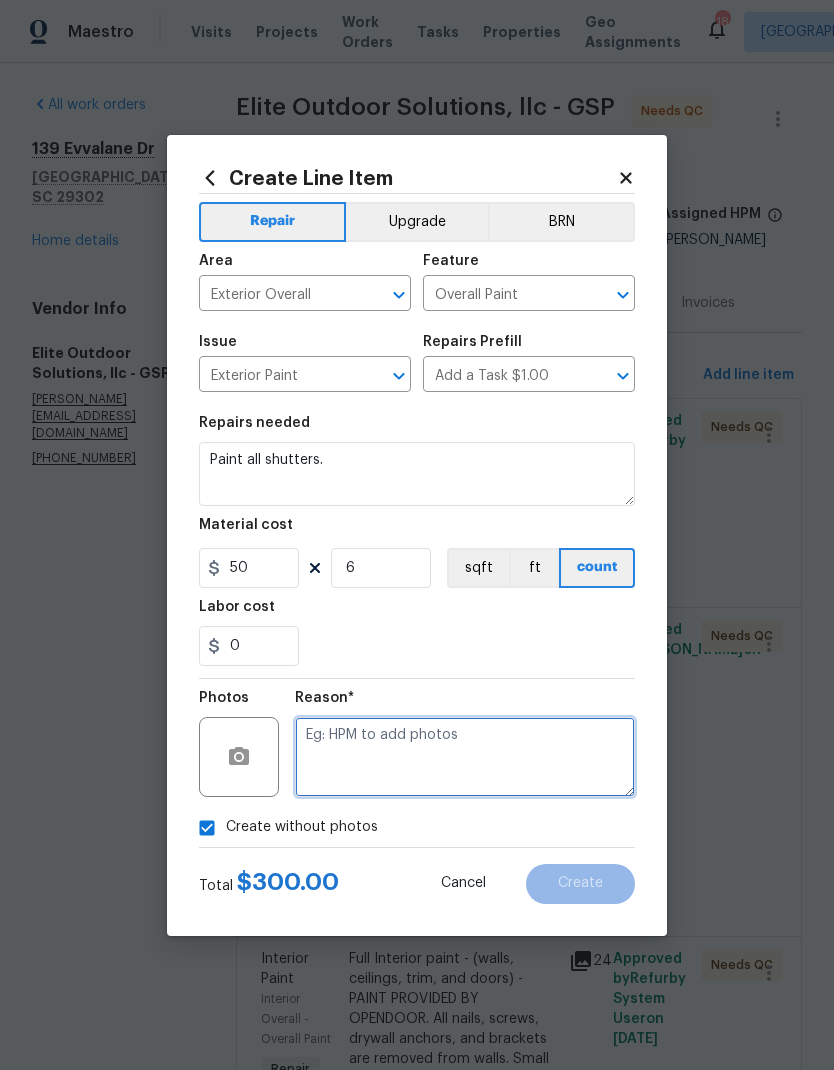 click at bounding box center (465, 757) 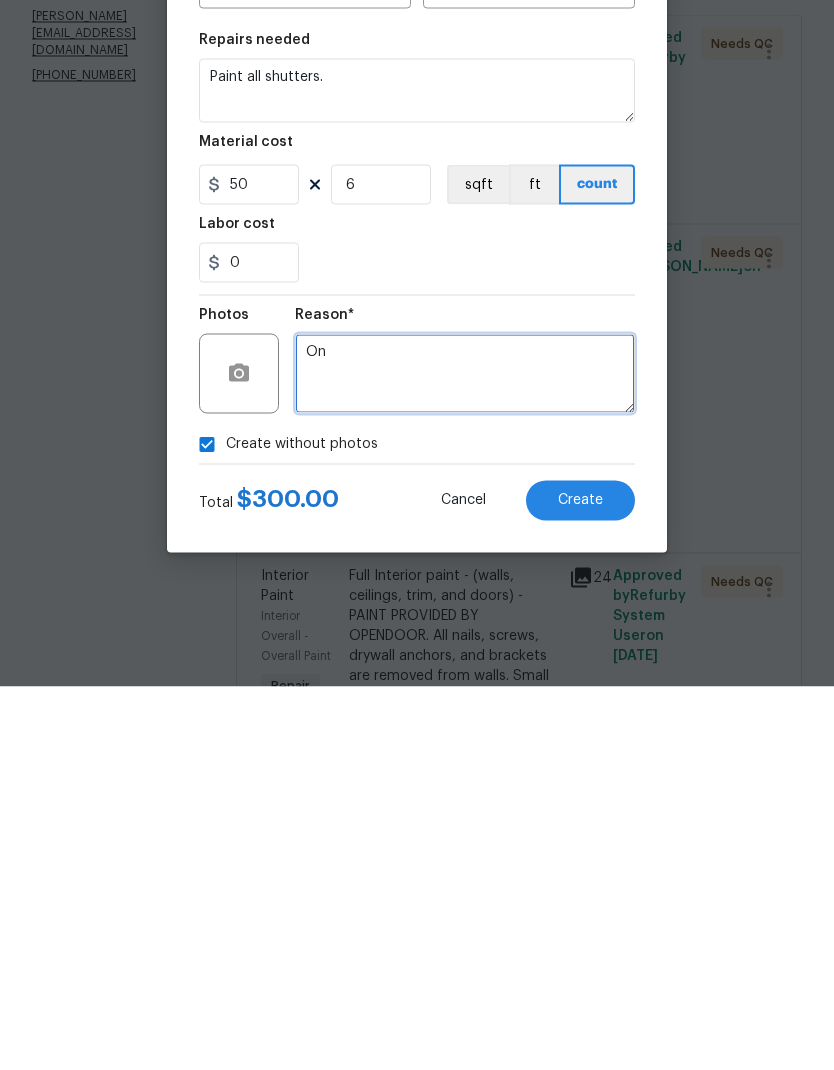 type on "O" 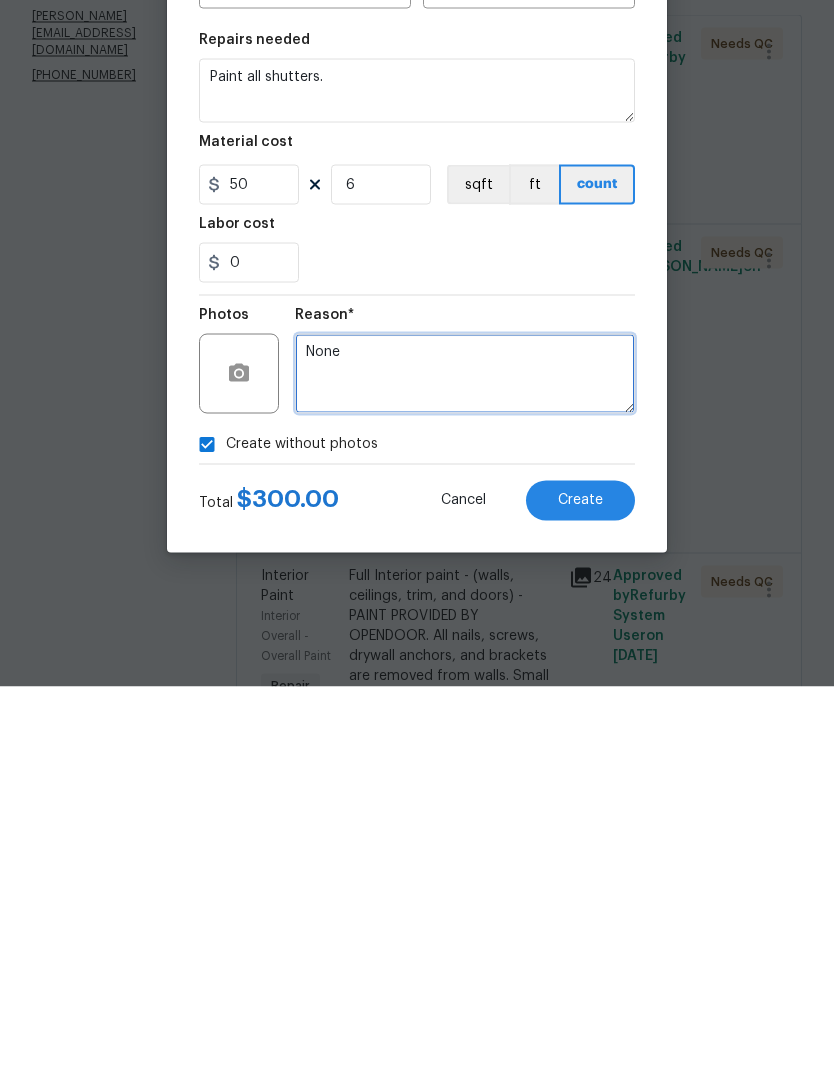 type on "None" 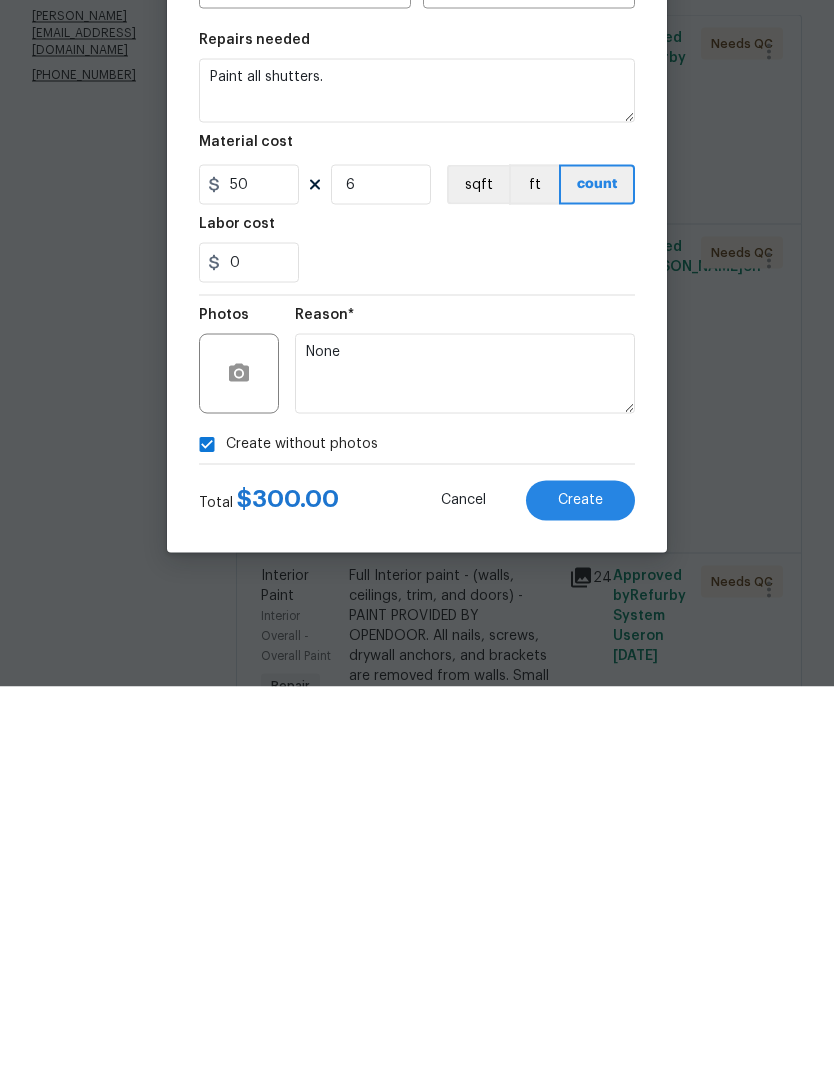 click on "Create" at bounding box center [580, 884] 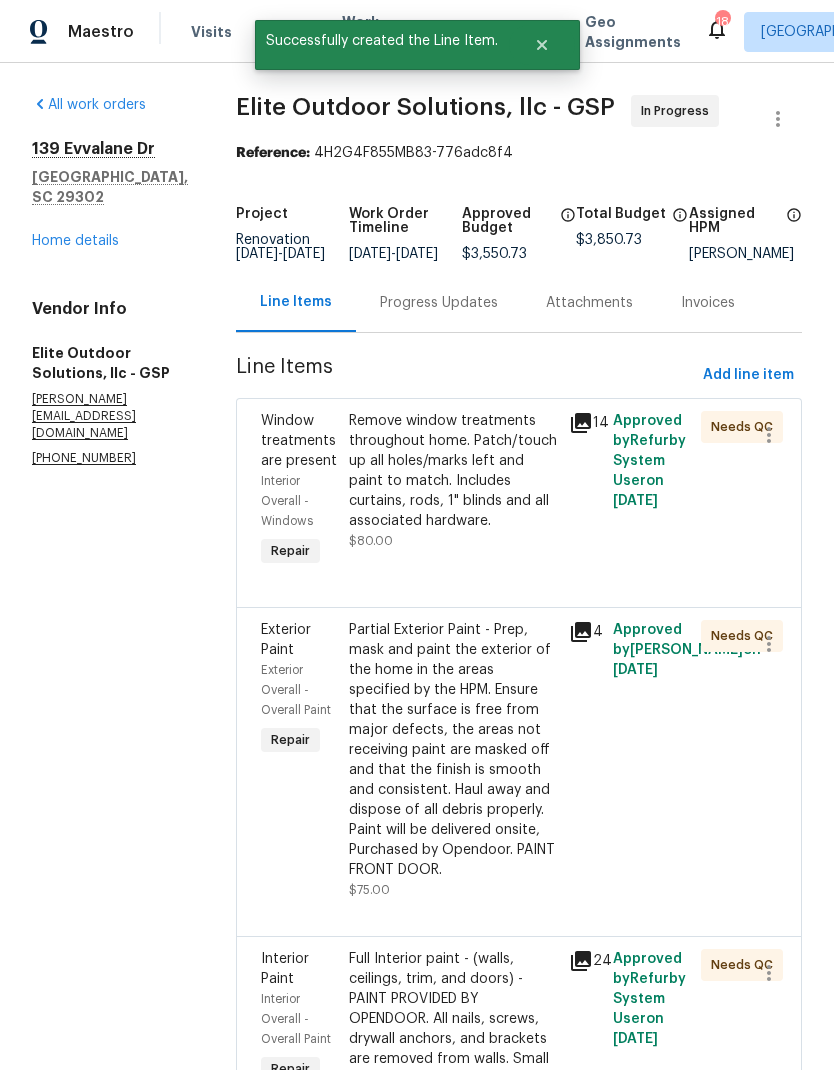 scroll, scrollTop: 0, scrollLeft: 0, axis: both 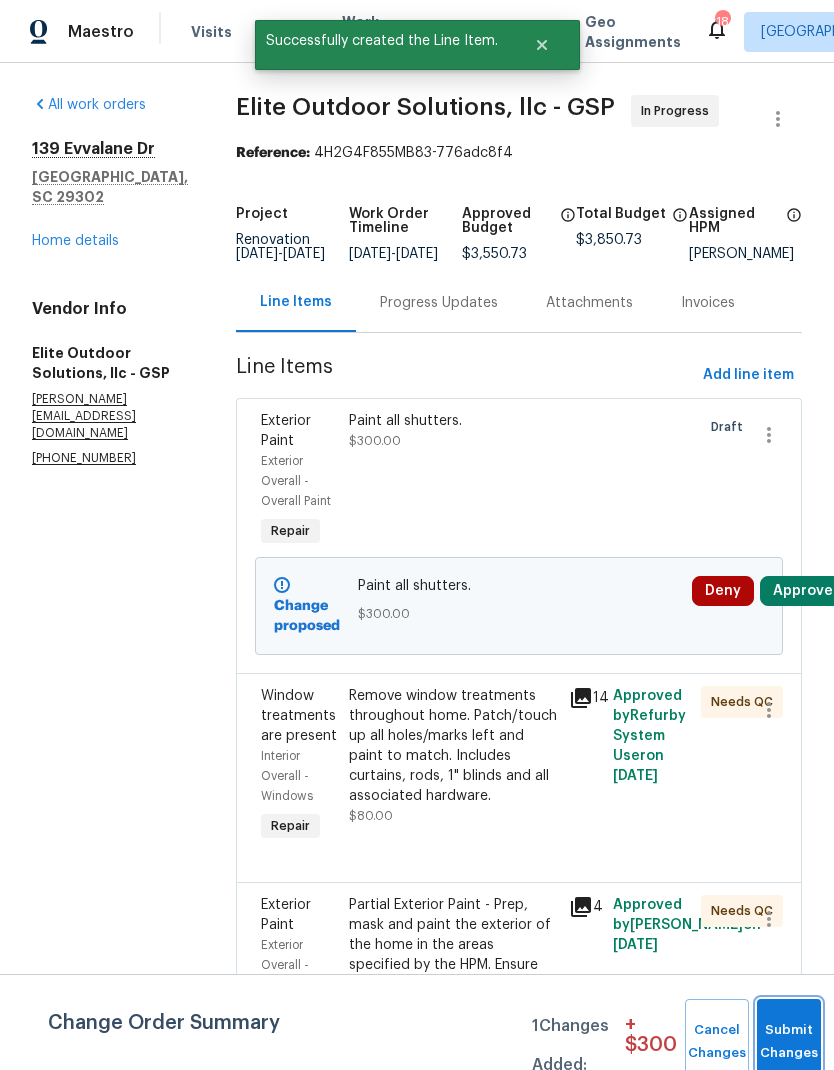 click on "Submit Changes" at bounding box center [789, 1042] 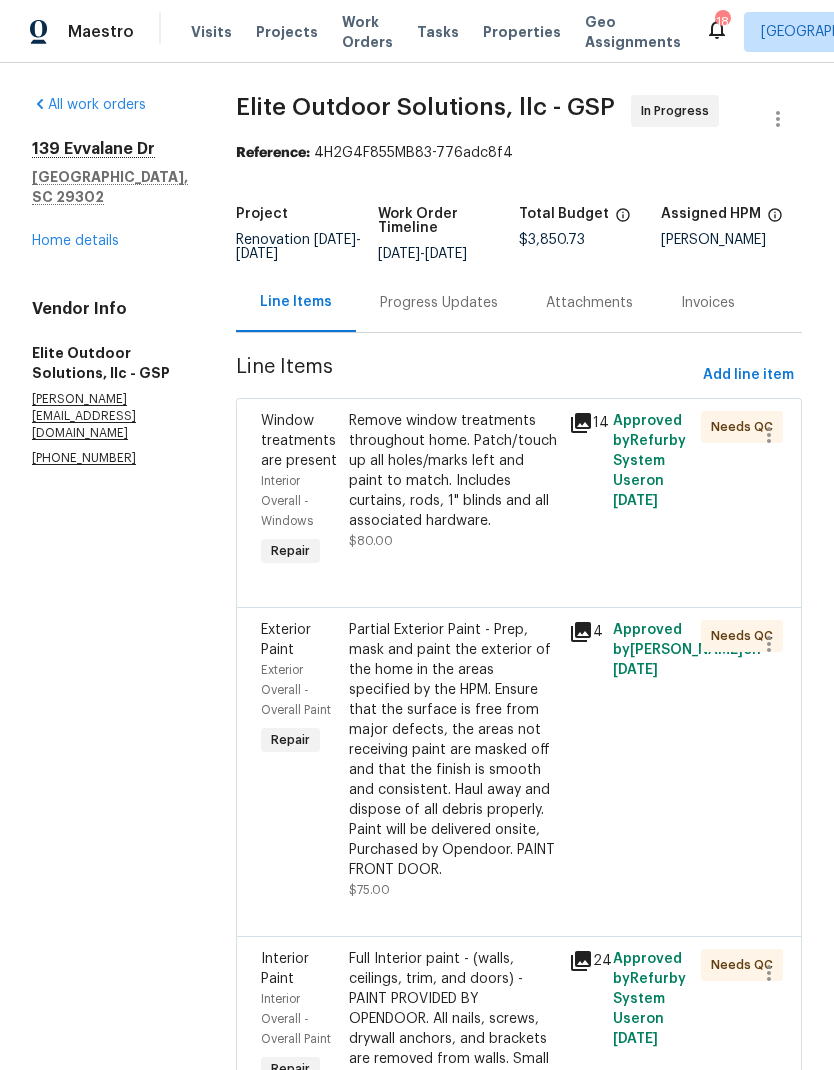 scroll, scrollTop: 0, scrollLeft: 0, axis: both 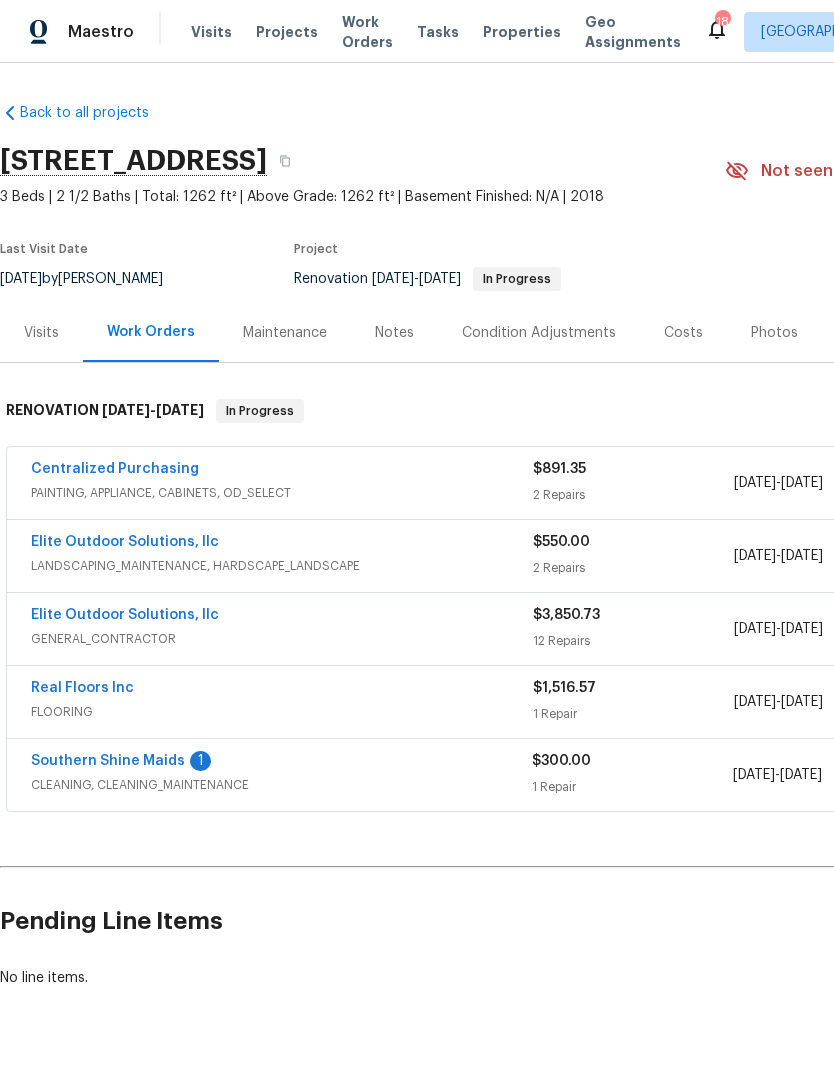 click on "Southern Shine Maids" at bounding box center (108, 761) 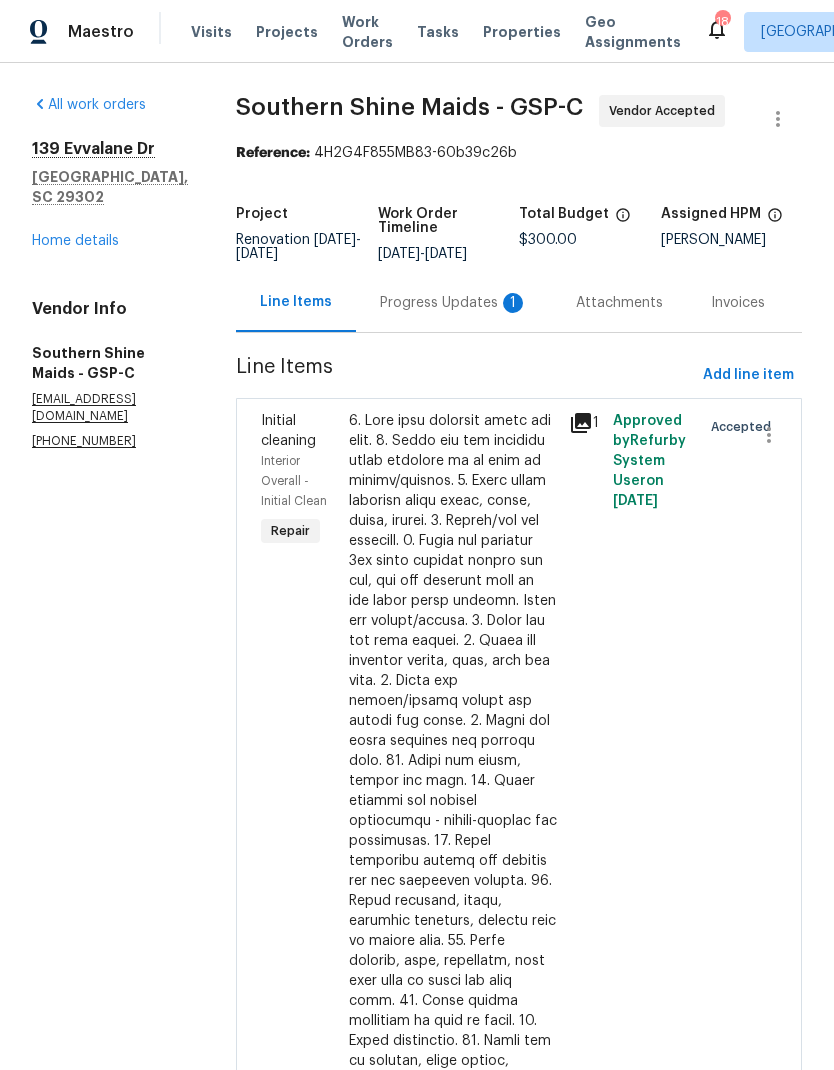 click on "Progress Updates 1" at bounding box center [454, 303] 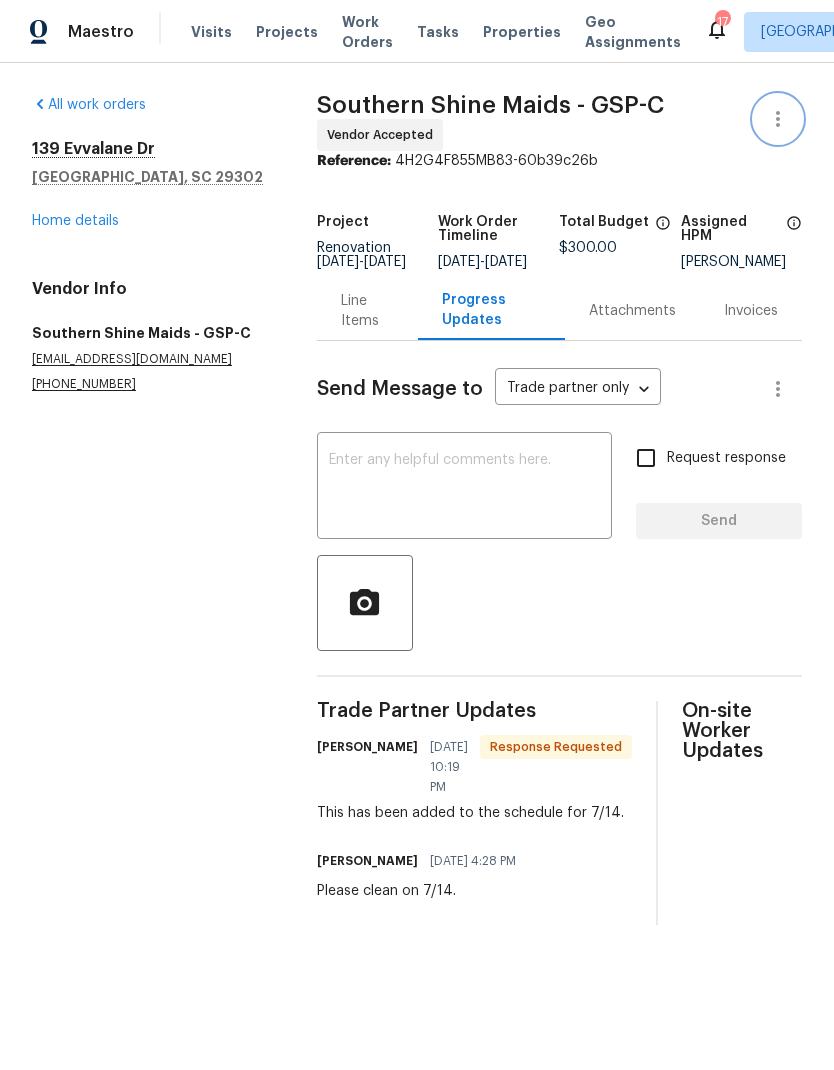 click 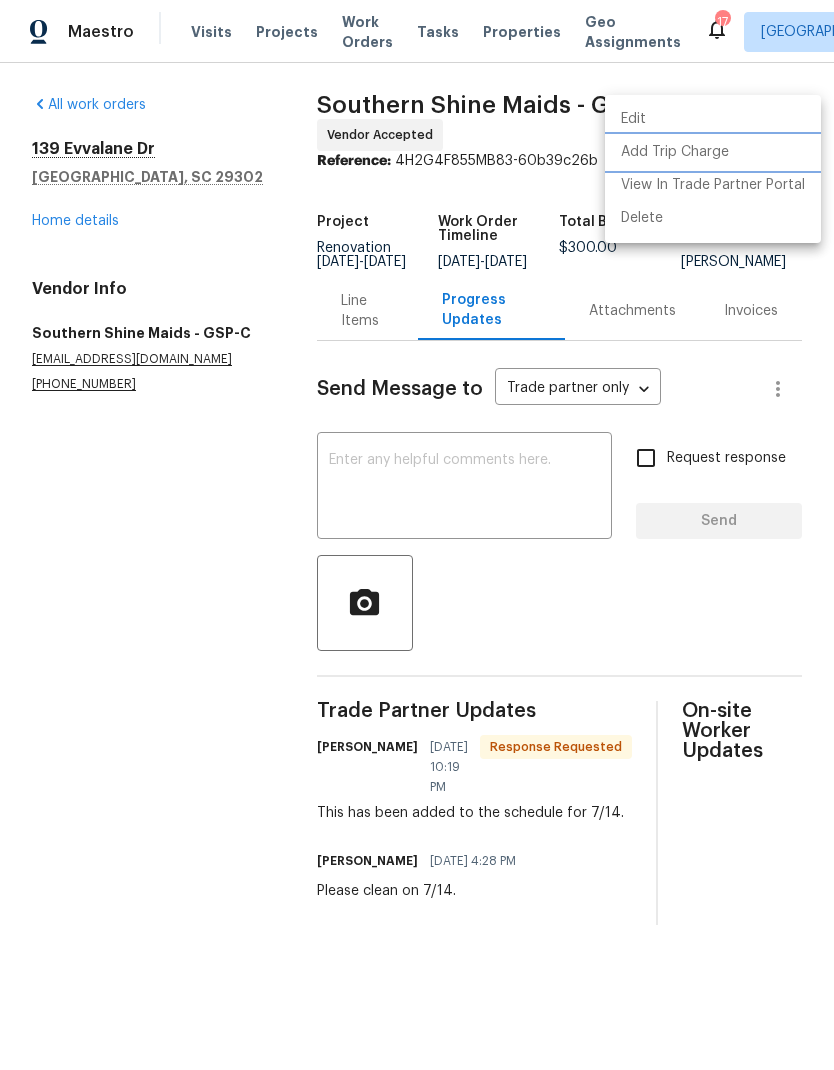 click on "Add Trip Charge" at bounding box center [713, 152] 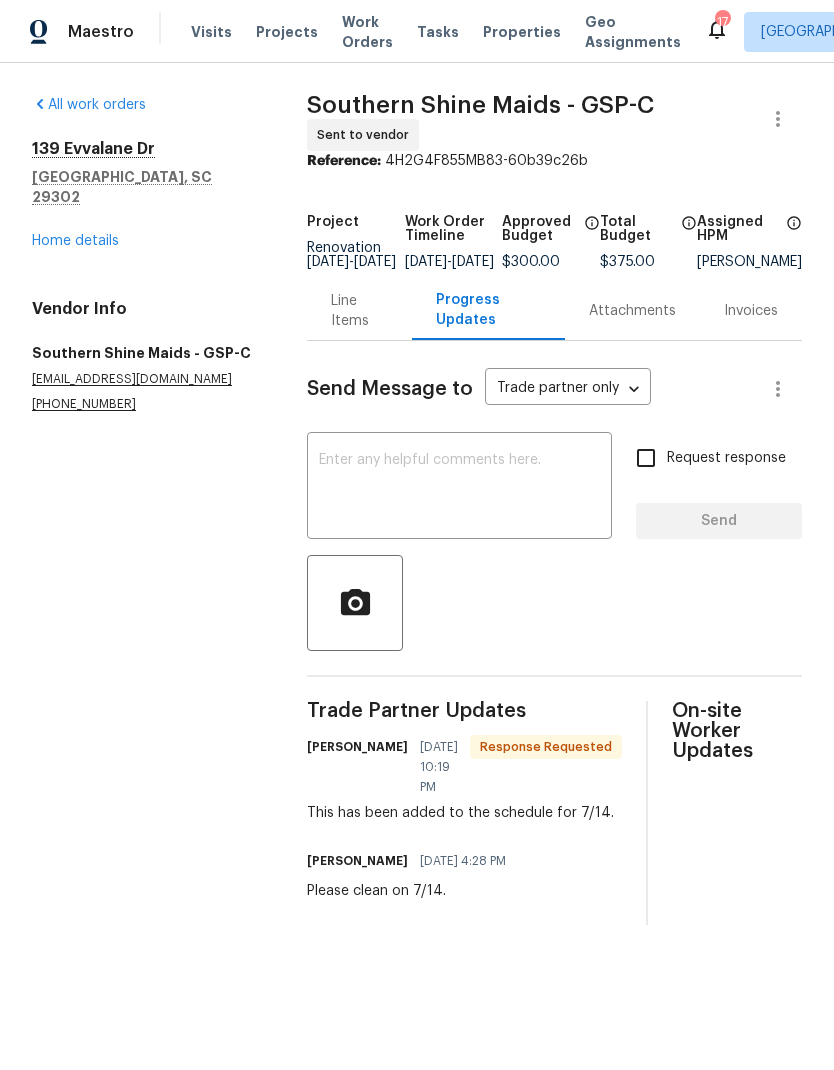 click on "Home details" at bounding box center [75, 241] 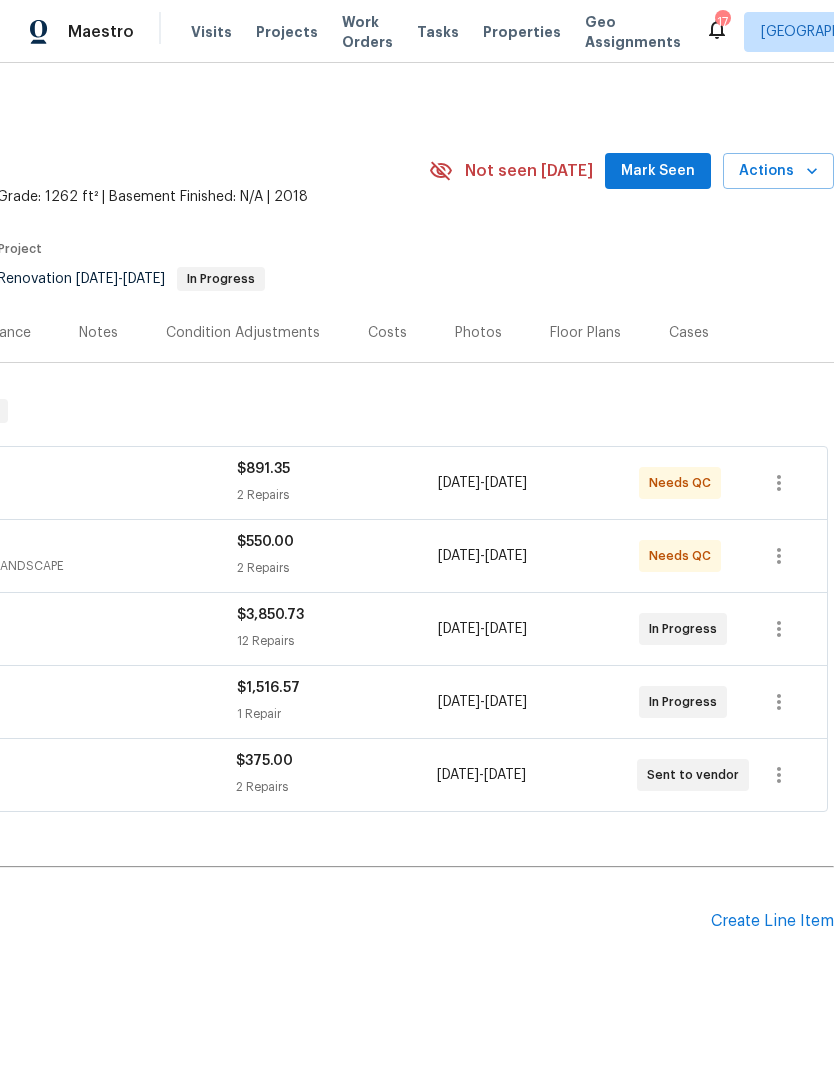 scroll, scrollTop: 0, scrollLeft: 296, axis: horizontal 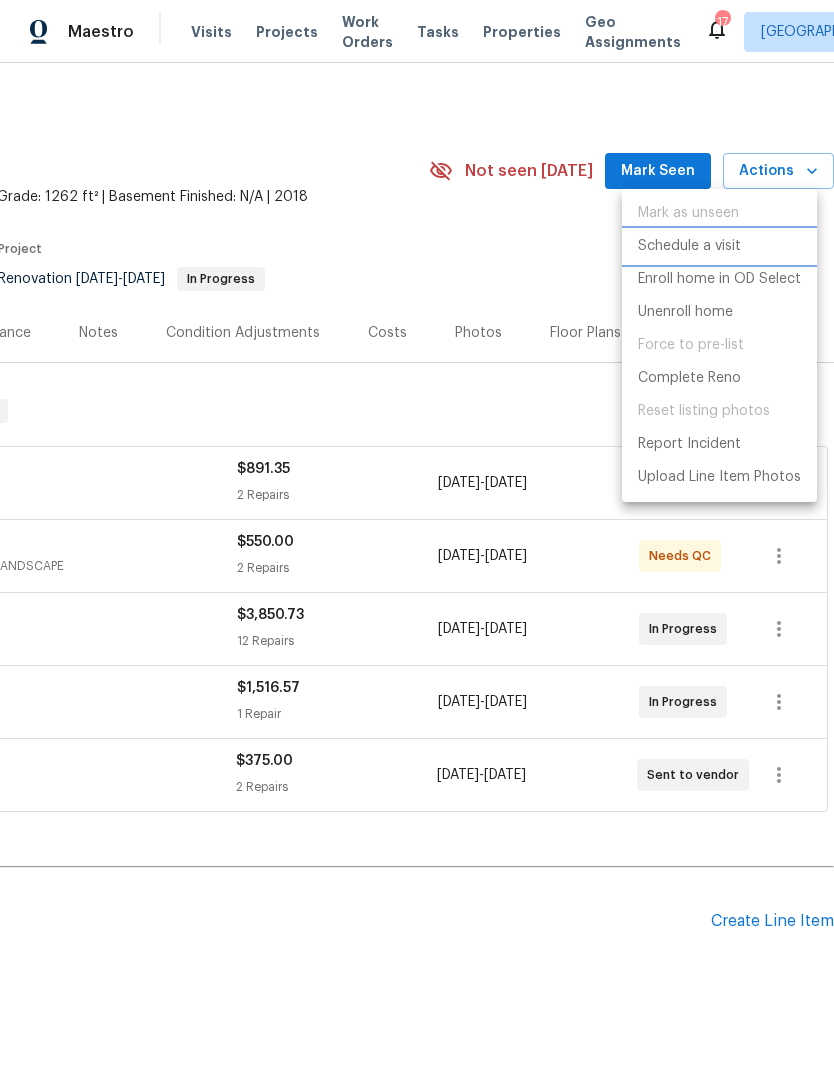click on "Schedule a visit" at bounding box center [689, 246] 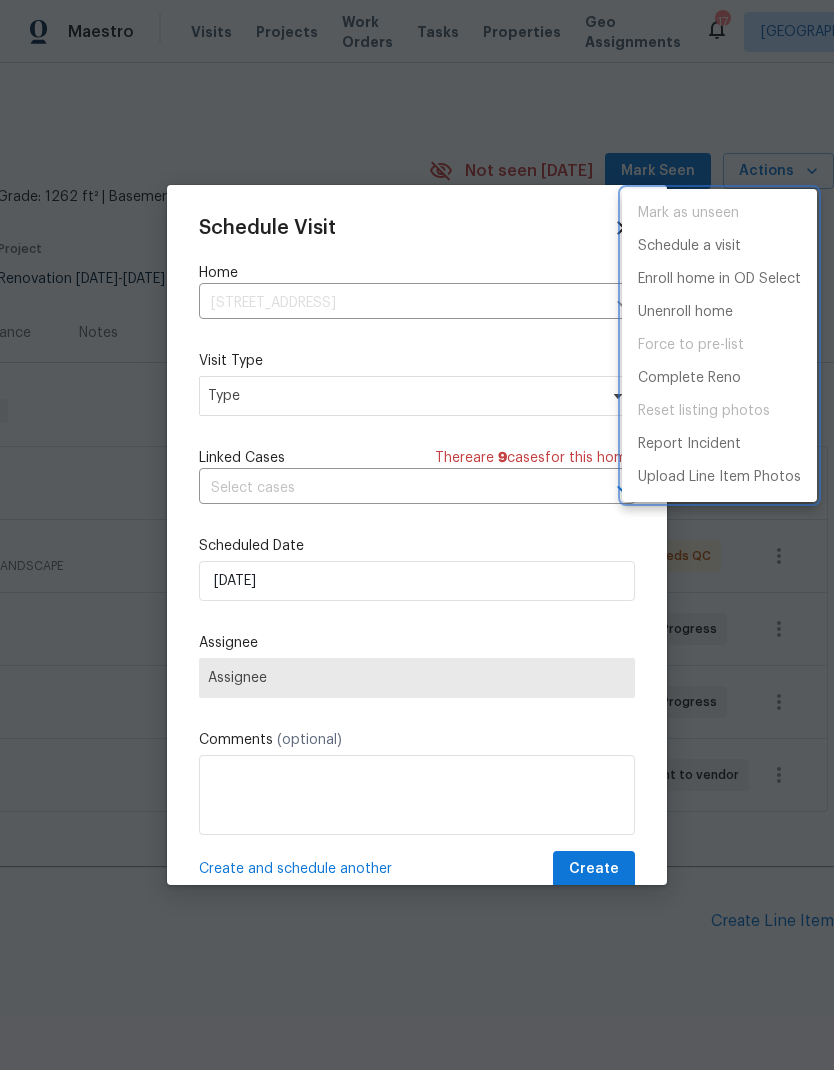 click at bounding box center [417, 535] 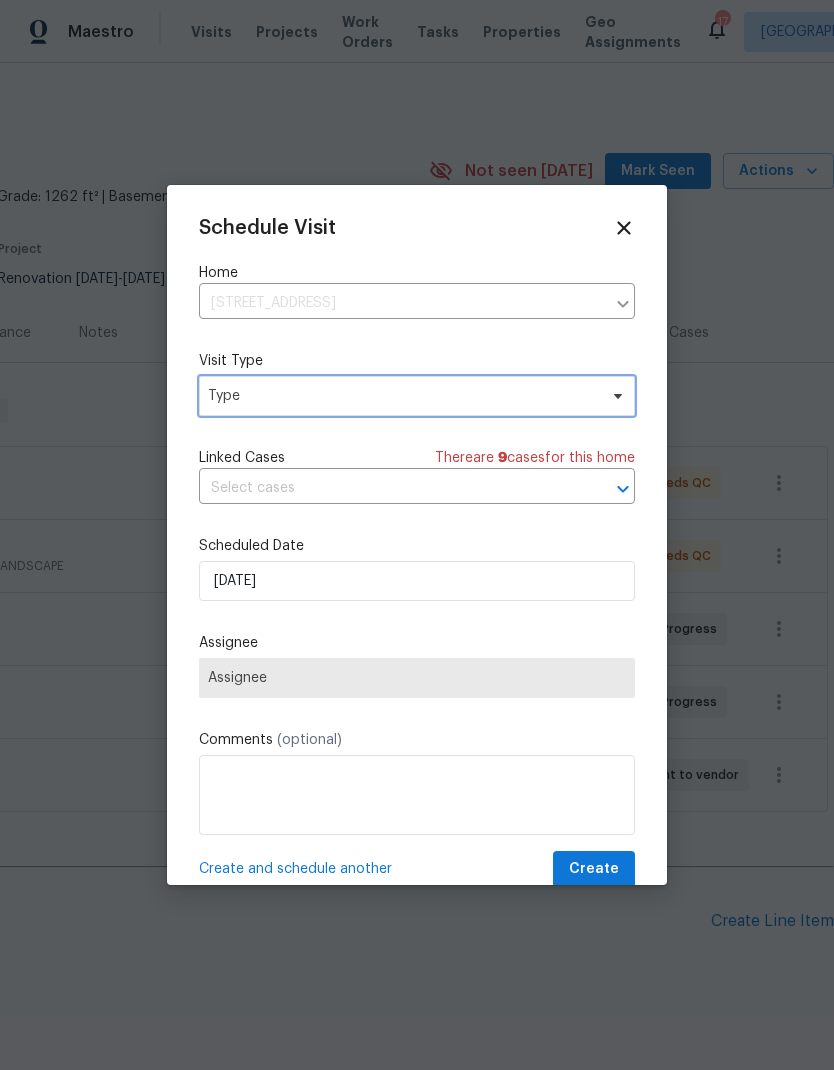 click on "Type" at bounding box center [402, 396] 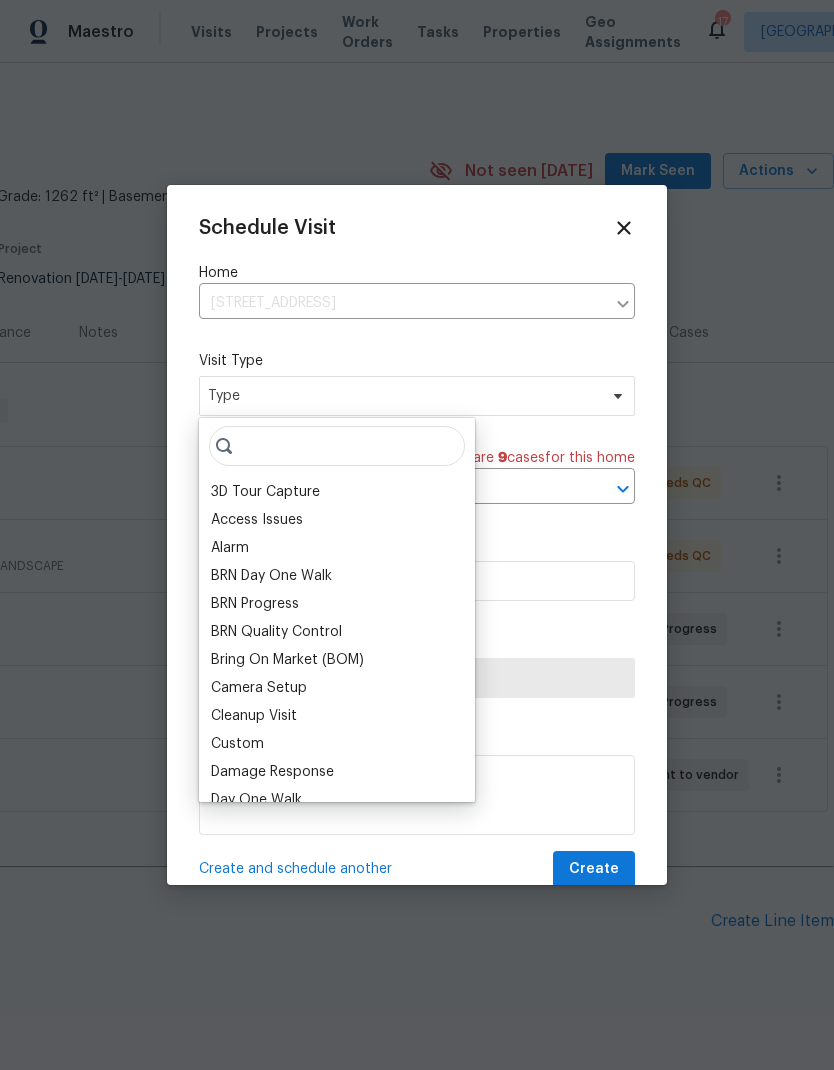 click 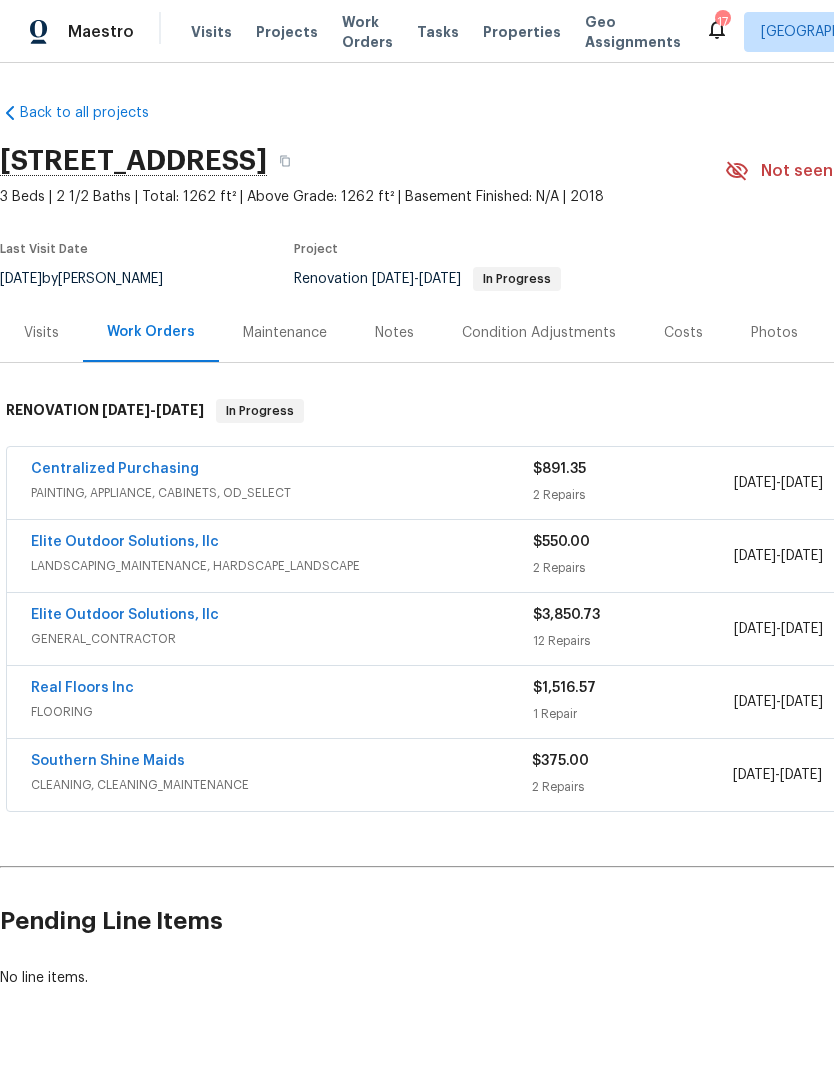 scroll, scrollTop: 0, scrollLeft: 0, axis: both 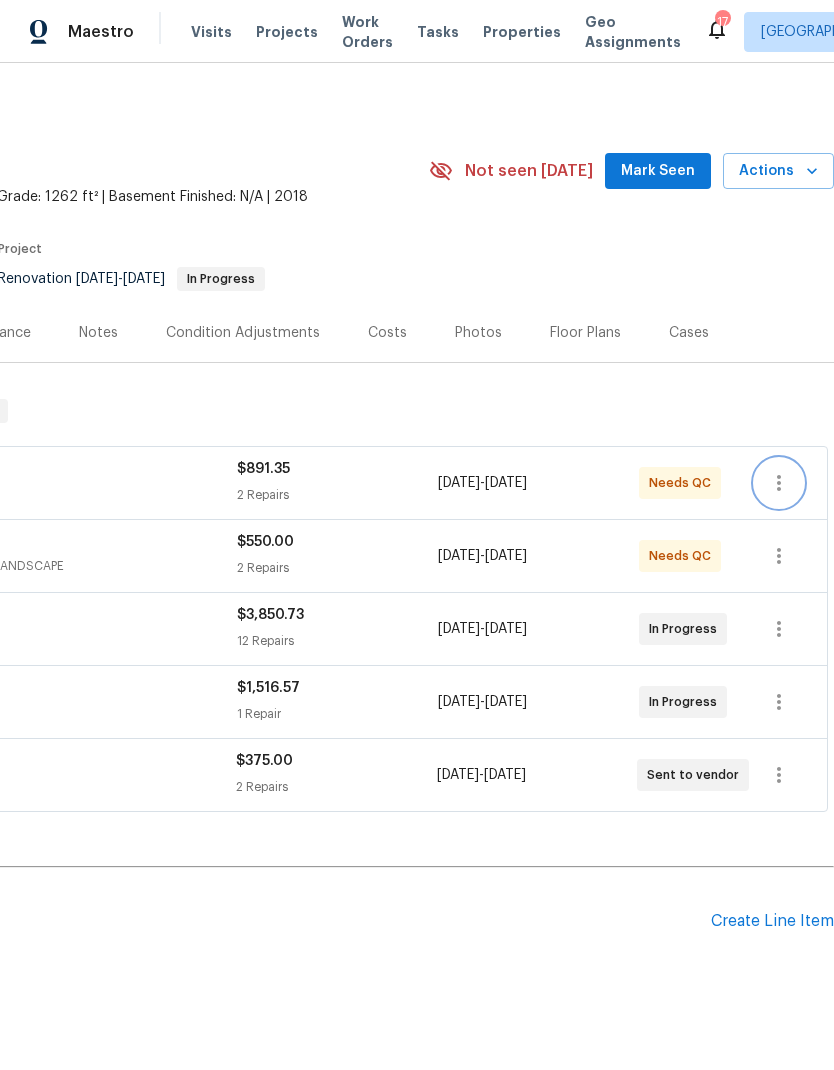 click 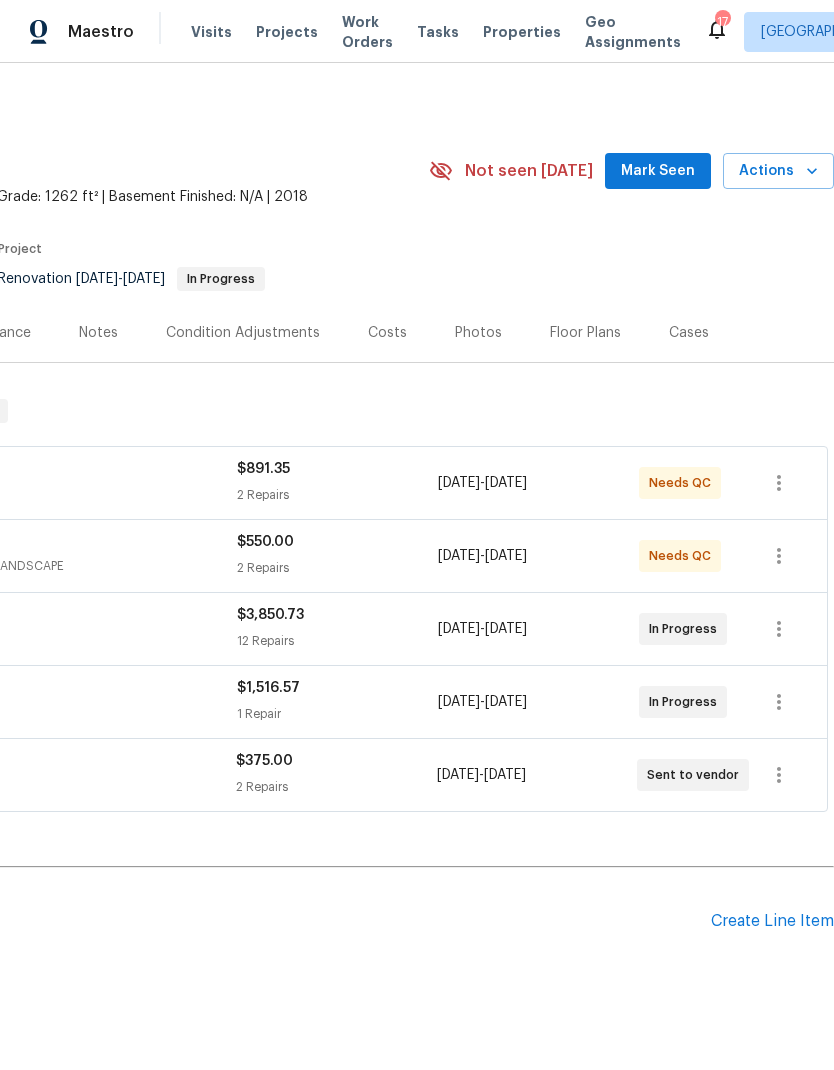 scroll, scrollTop: 0, scrollLeft: 296, axis: horizontal 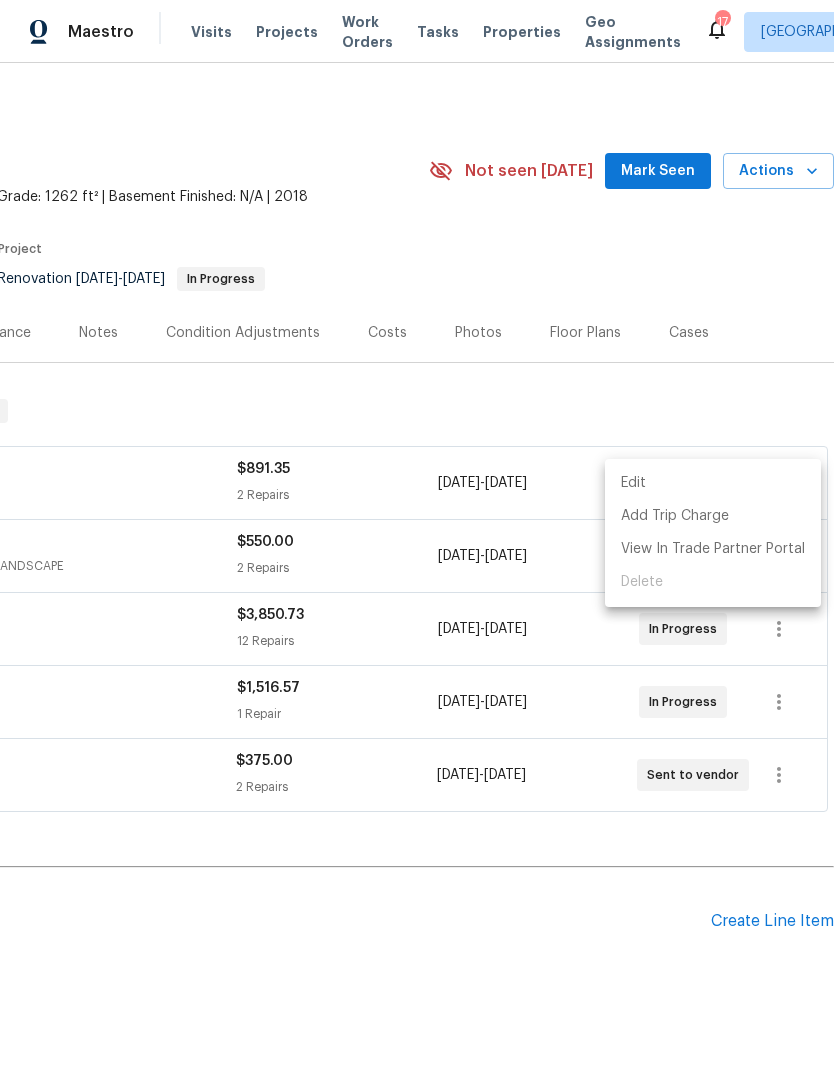 click on "Edit" at bounding box center (713, 483) 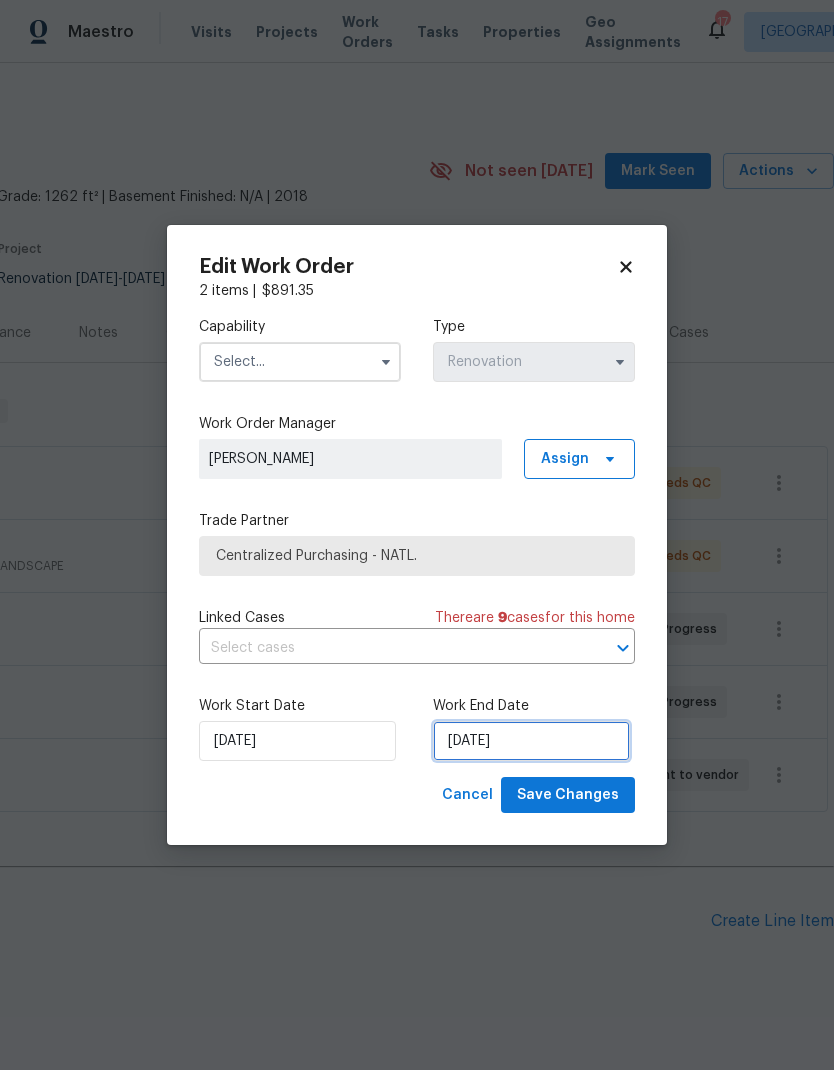 click on "7/18/2025" at bounding box center [531, 741] 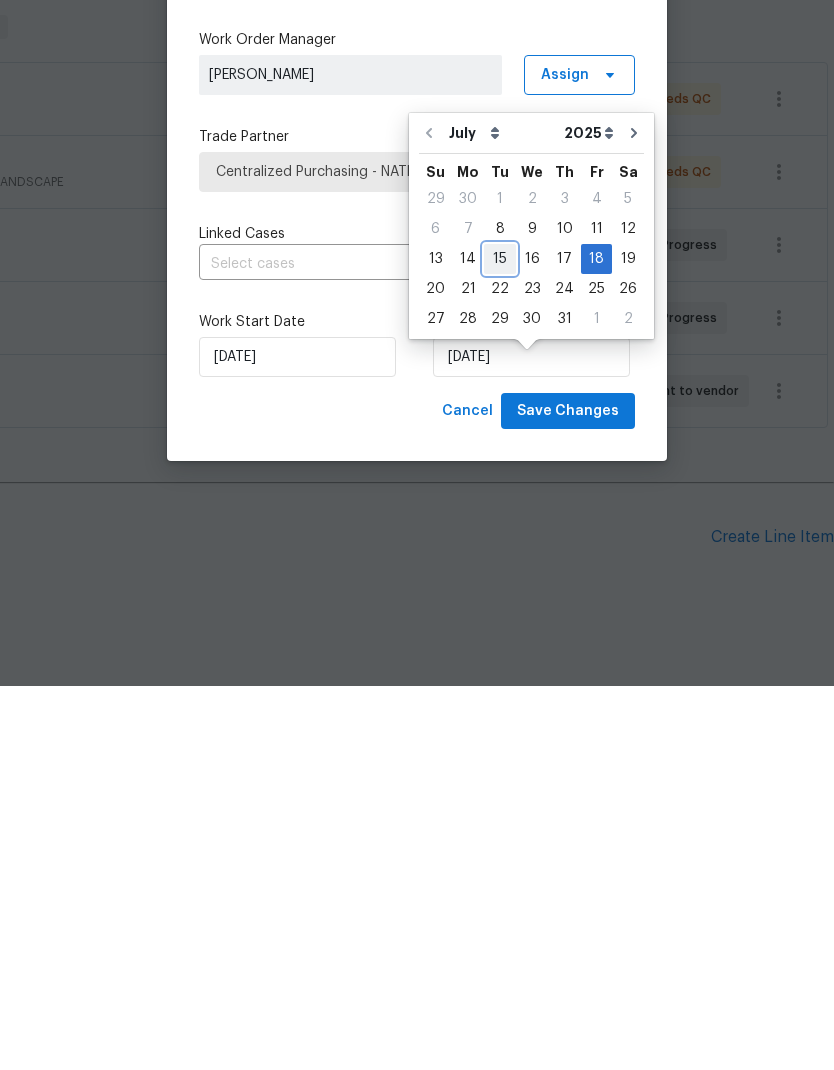 click on "15" at bounding box center (500, 643) 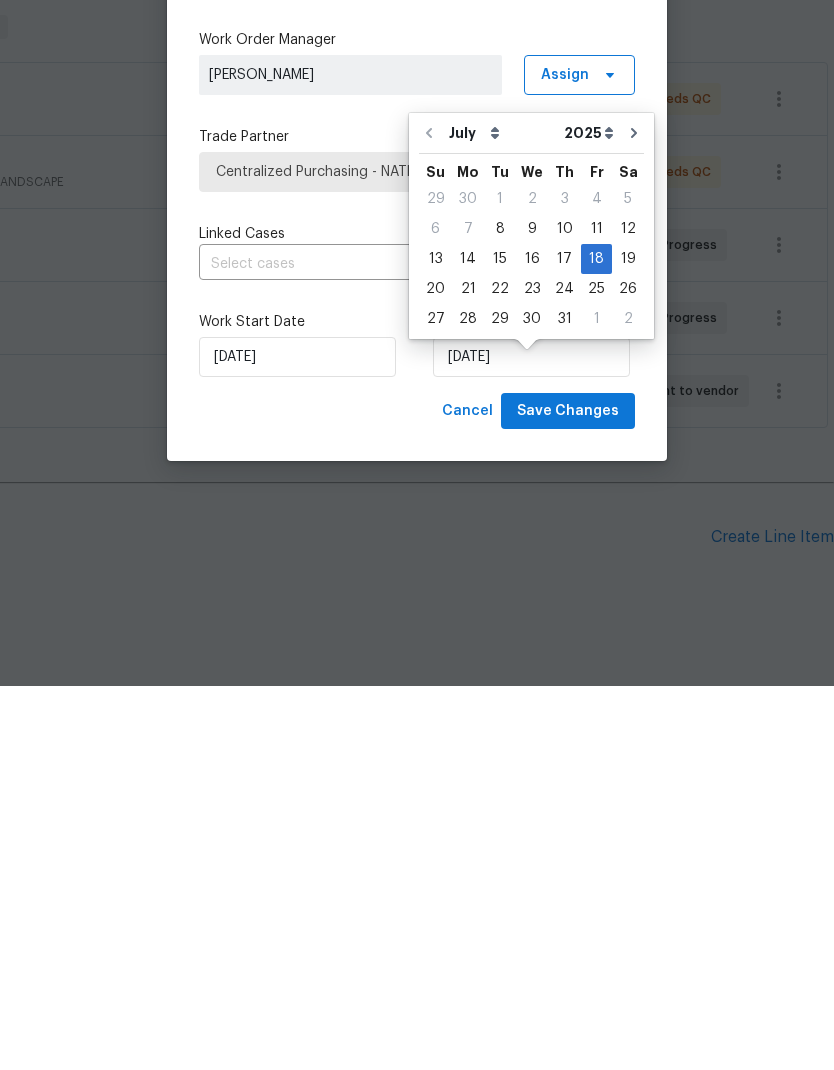 scroll, scrollTop: 53, scrollLeft: 0, axis: vertical 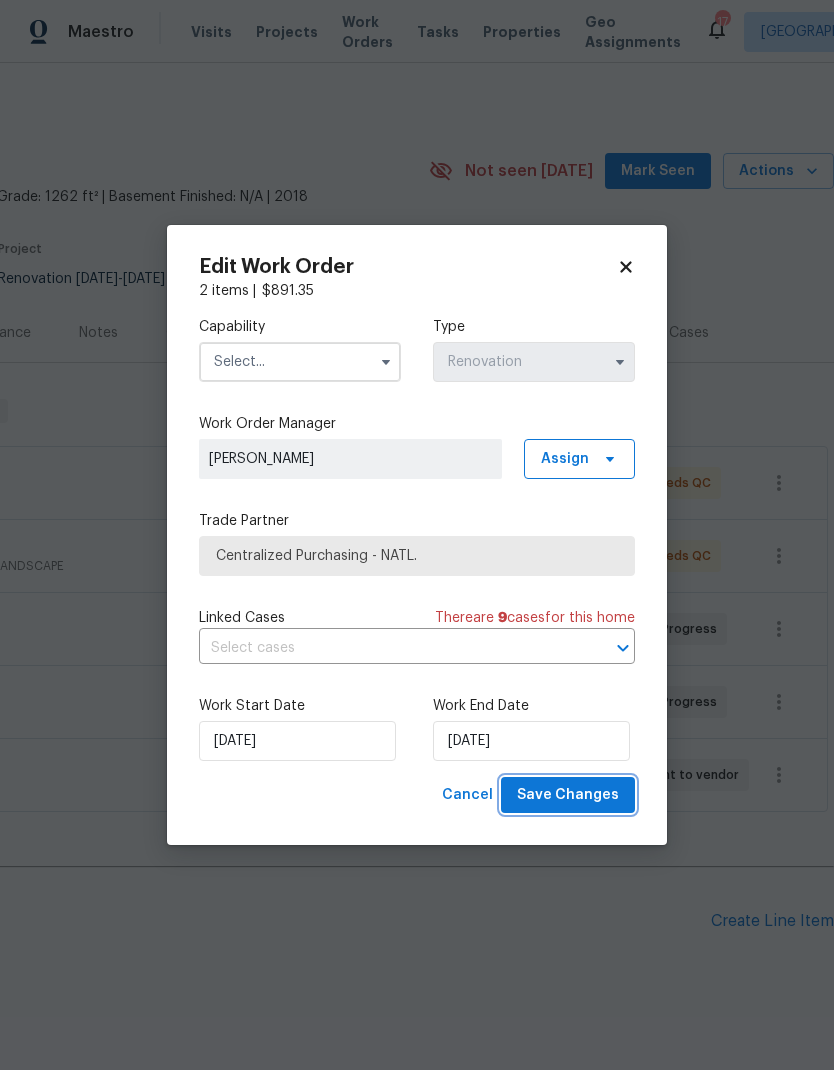 click on "Save Changes" at bounding box center [568, 795] 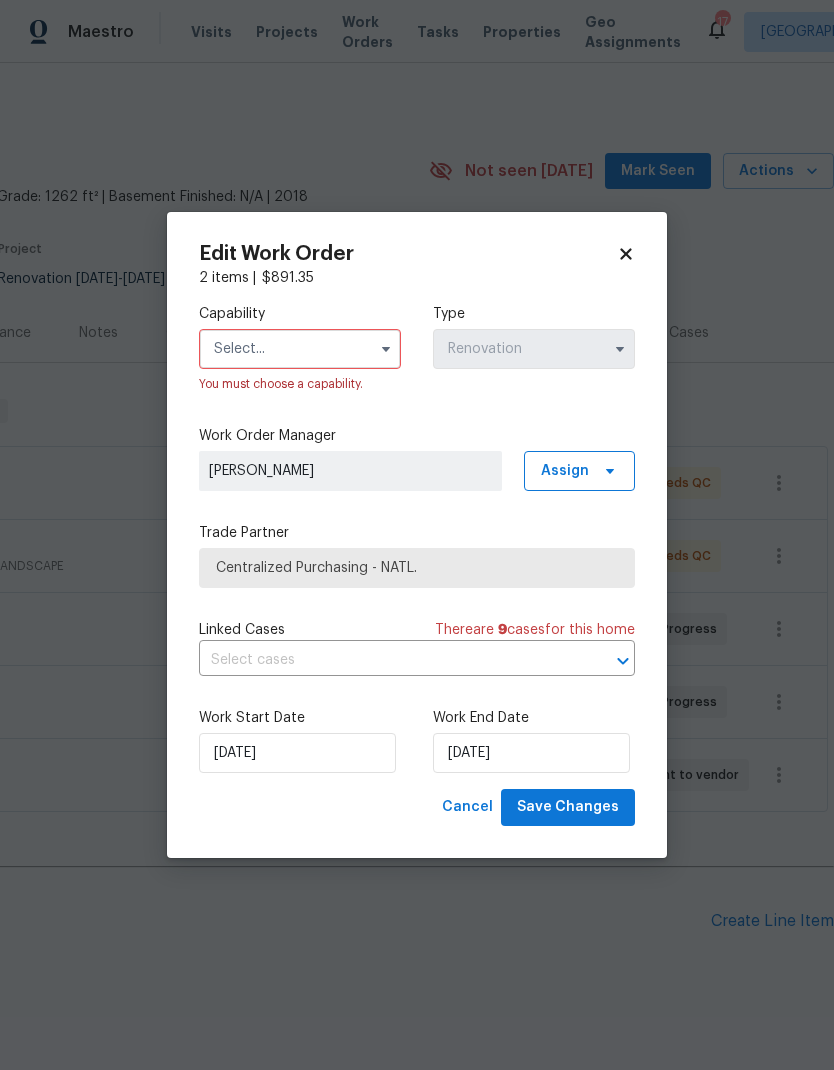 click 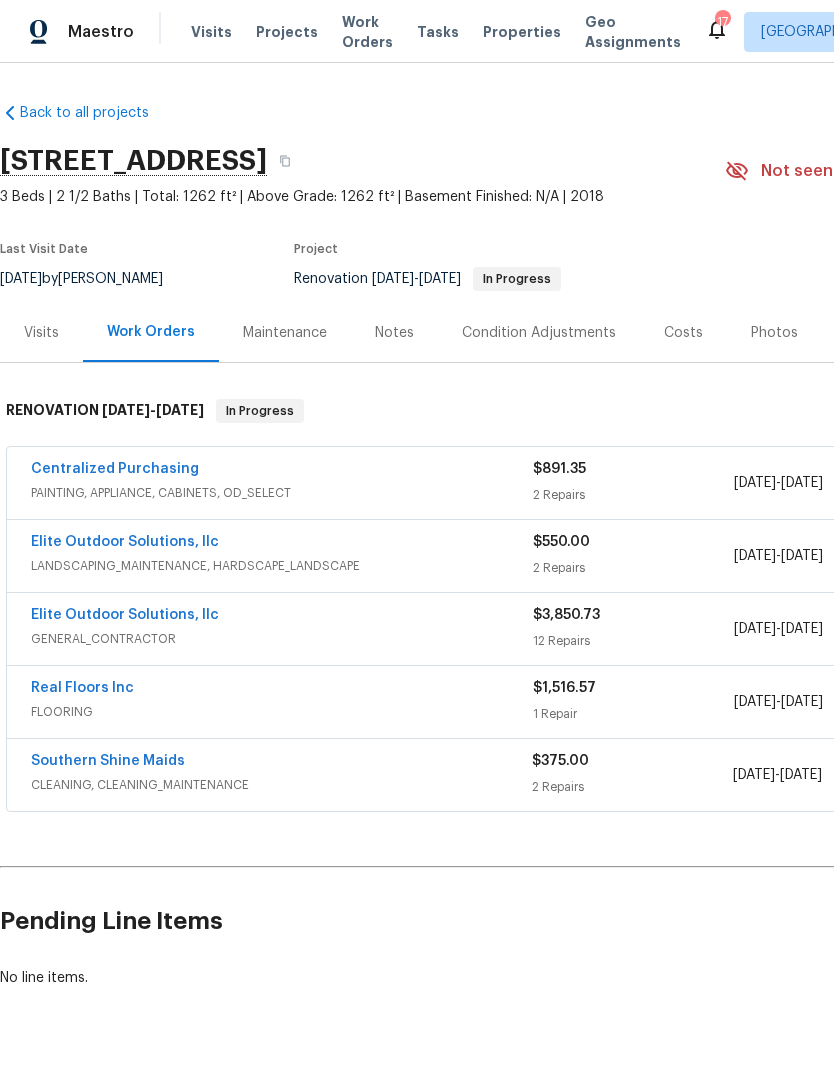 scroll, scrollTop: 0, scrollLeft: 0, axis: both 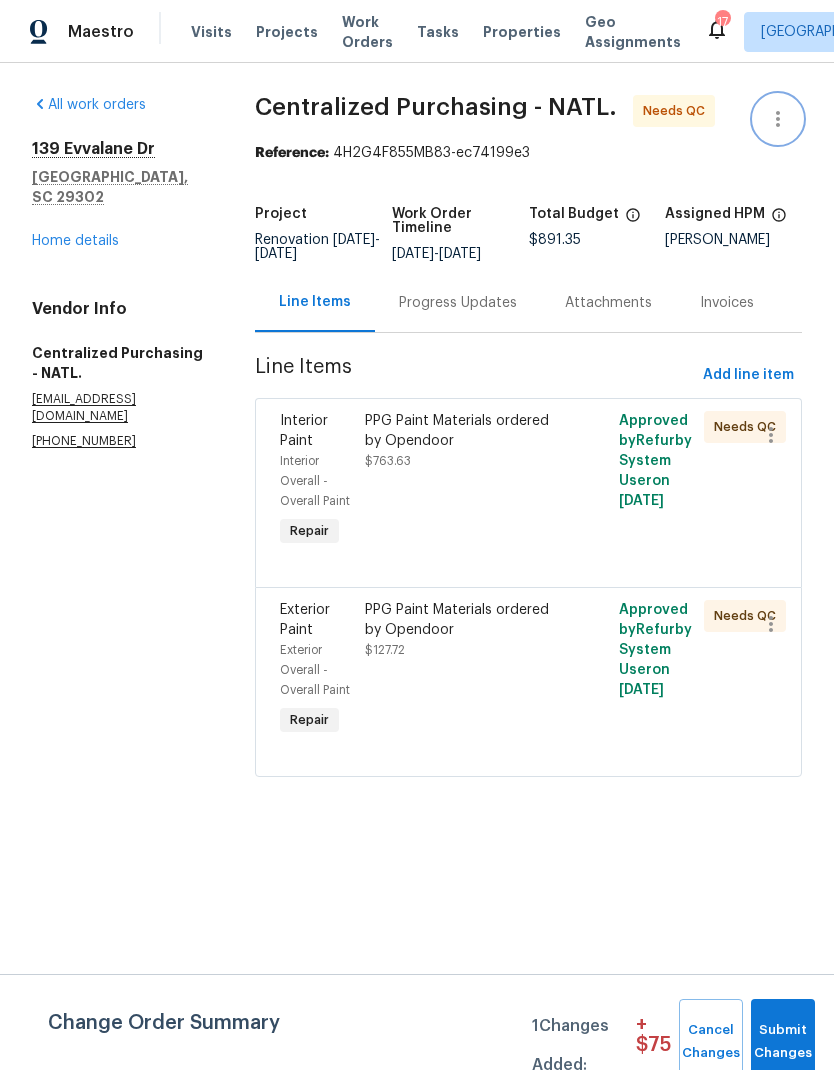 click 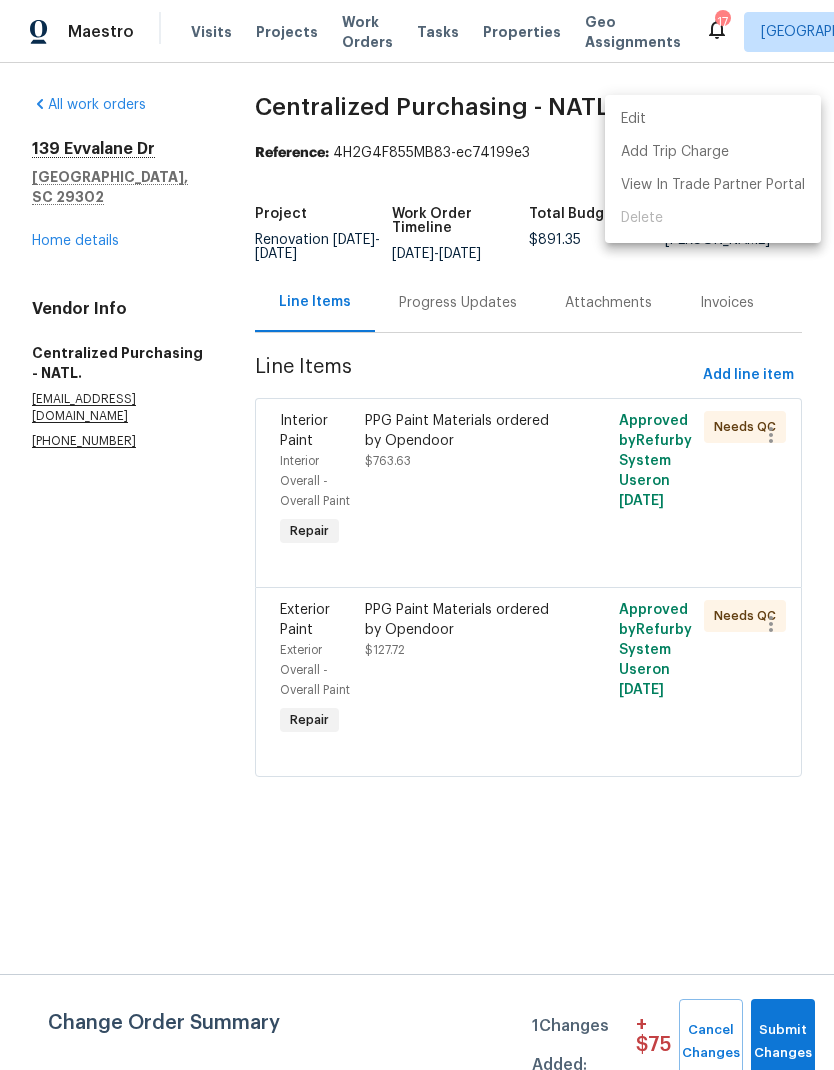 click on "Edit" at bounding box center (713, 119) 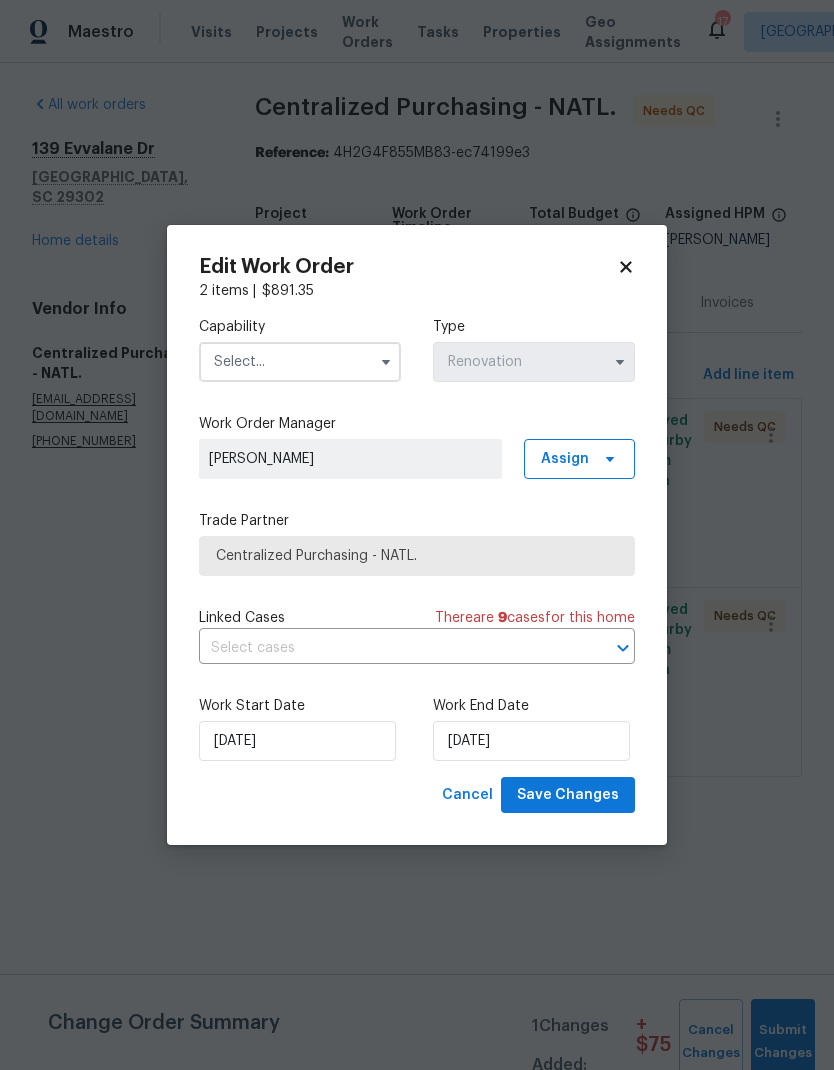 click at bounding box center (300, 362) 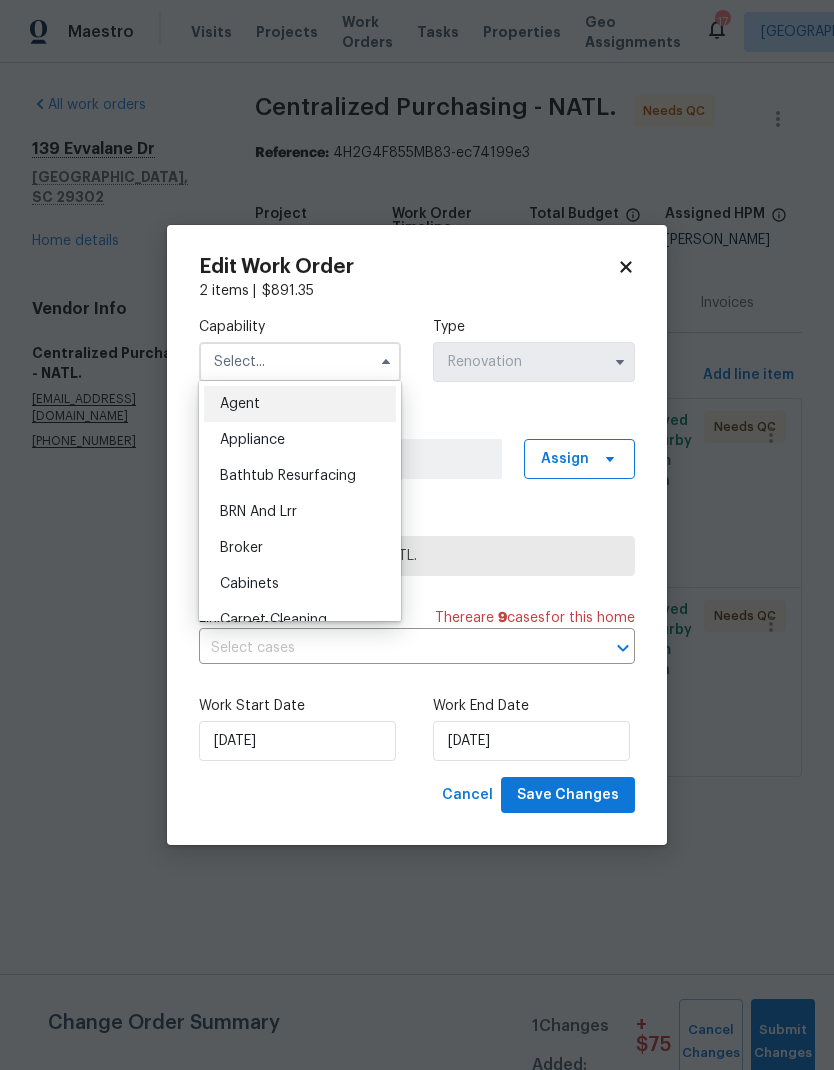 scroll, scrollTop: 0, scrollLeft: 0, axis: both 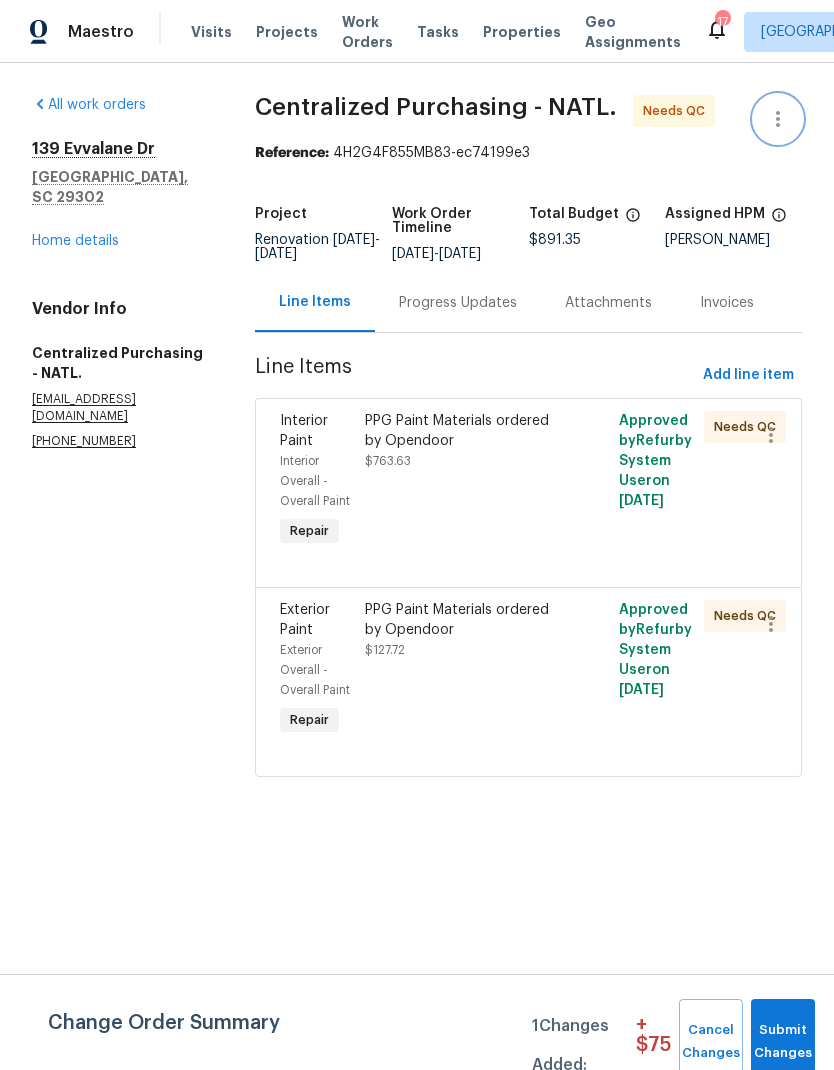 click at bounding box center (778, 119) 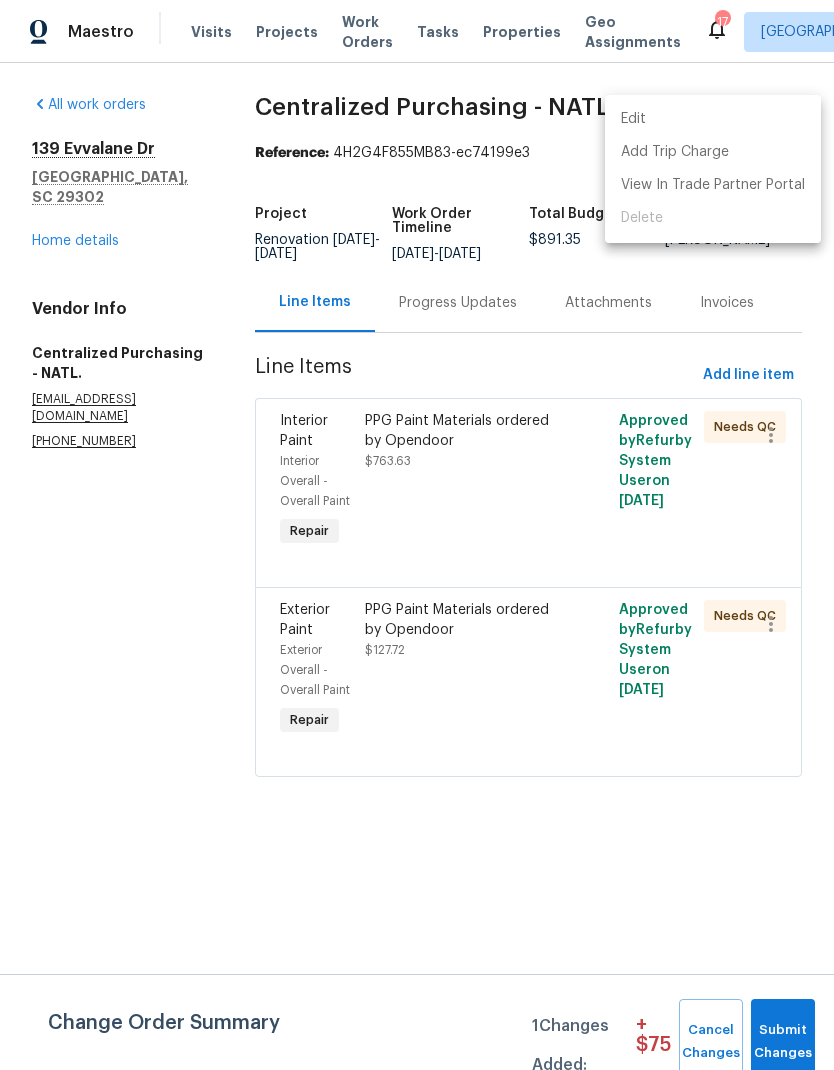 click at bounding box center (417, 535) 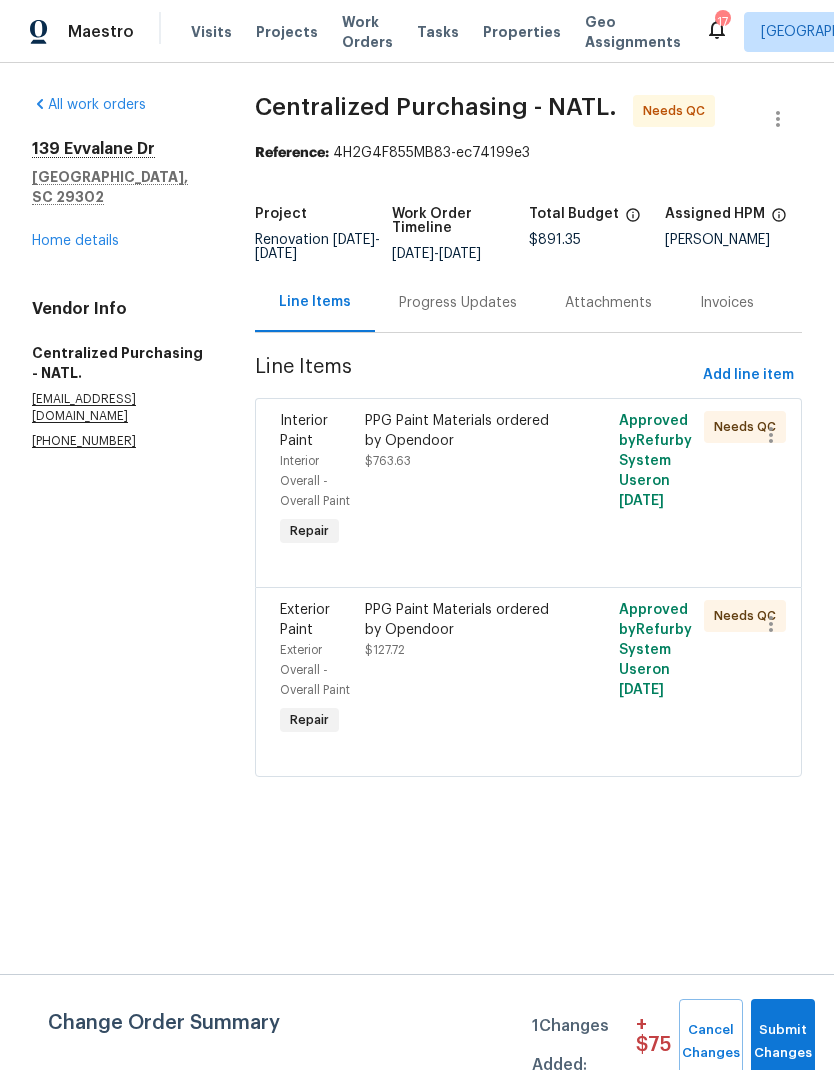 click on "Home details" at bounding box center (75, 241) 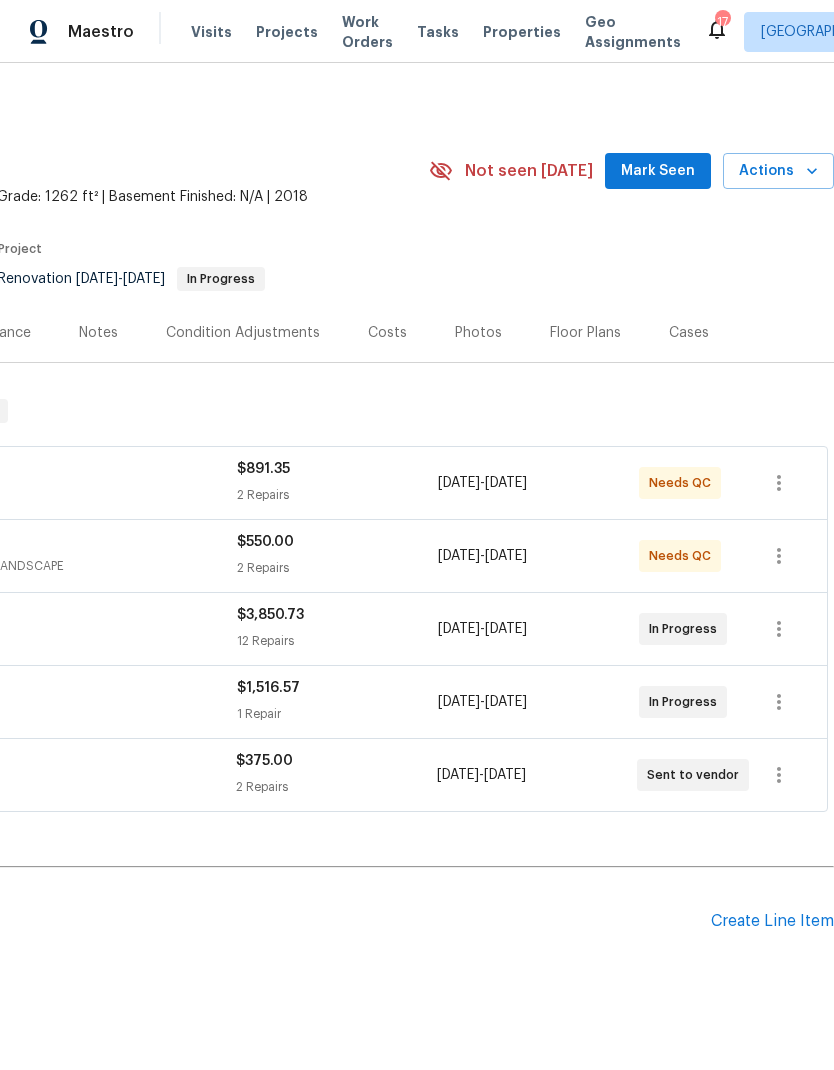 scroll, scrollTop: 0, scrollLeft: 296, axis: horizontal 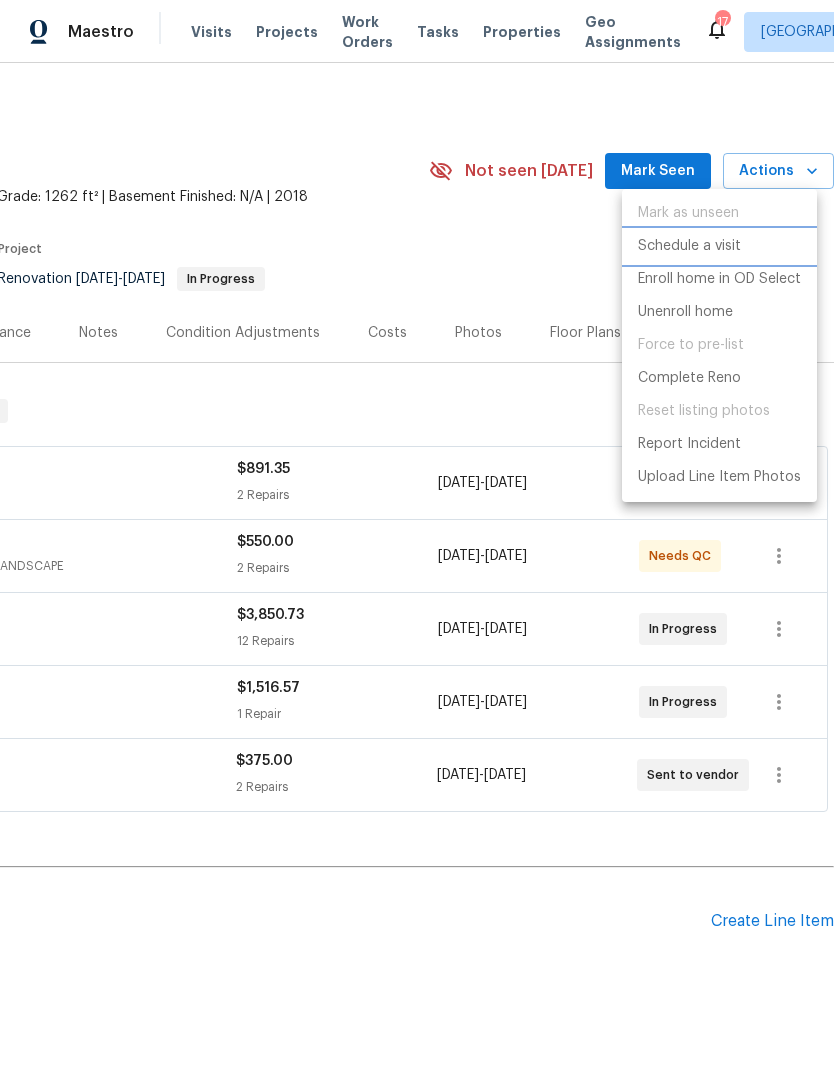 click on "Schedule a visit" at bounding box center [689, 246] 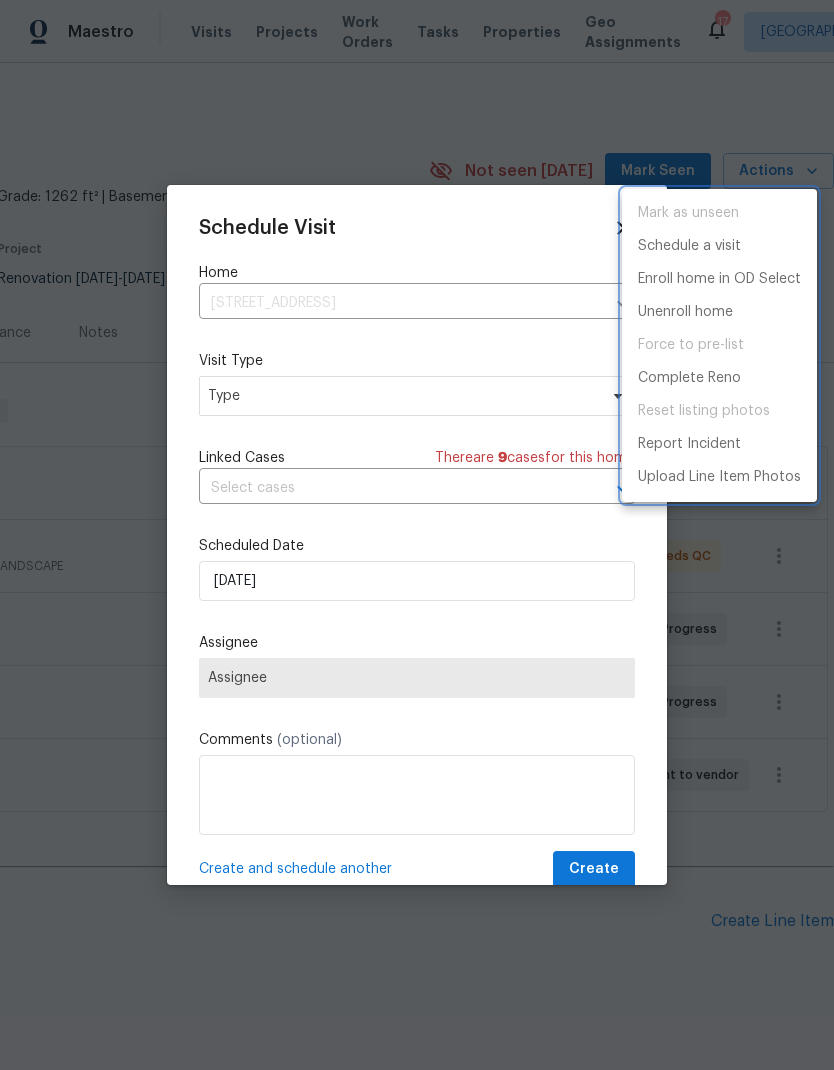 click at bounding box center [417, 535] 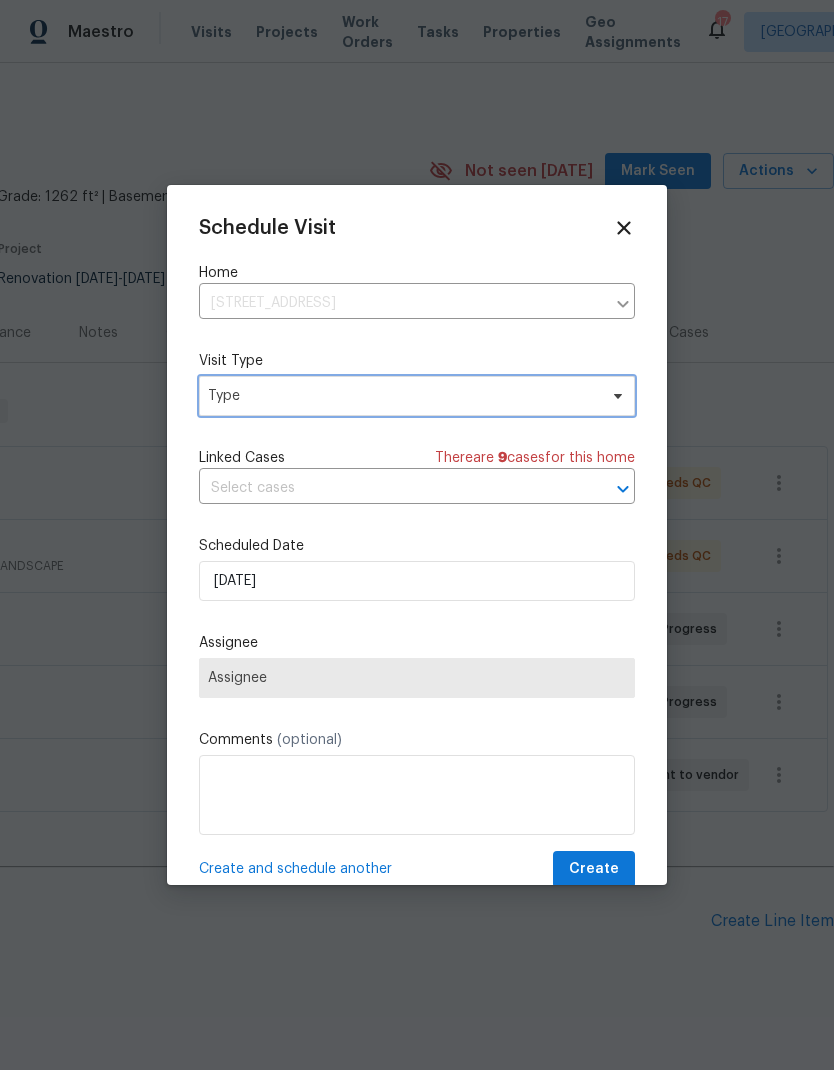 click on "Type" at bounding box center [402, 396] 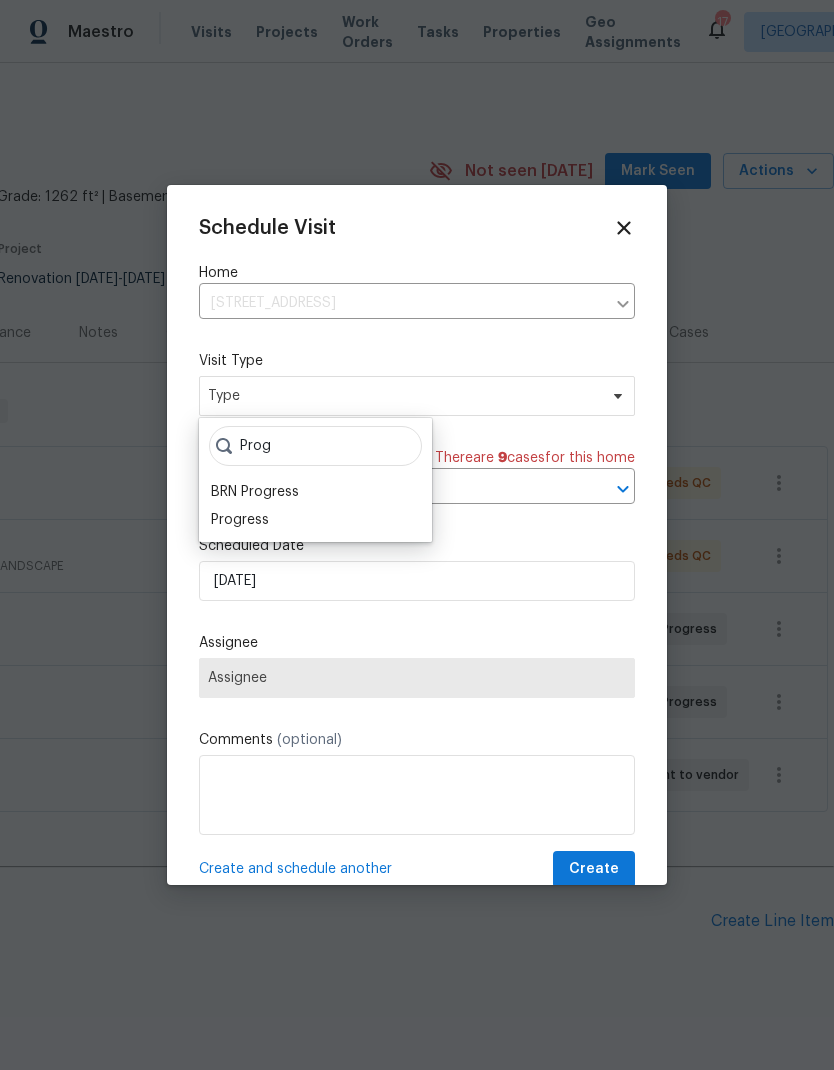 type on "Prog" 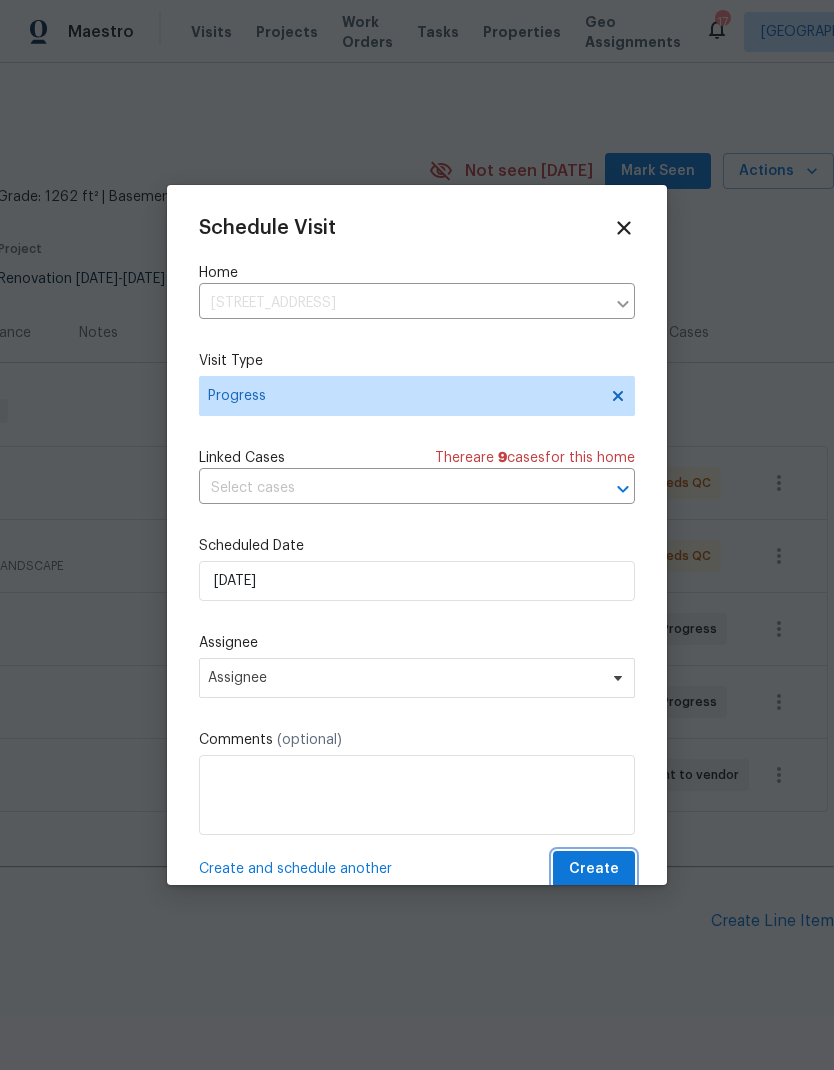 click on "Create" at bounding box center (594, 869) 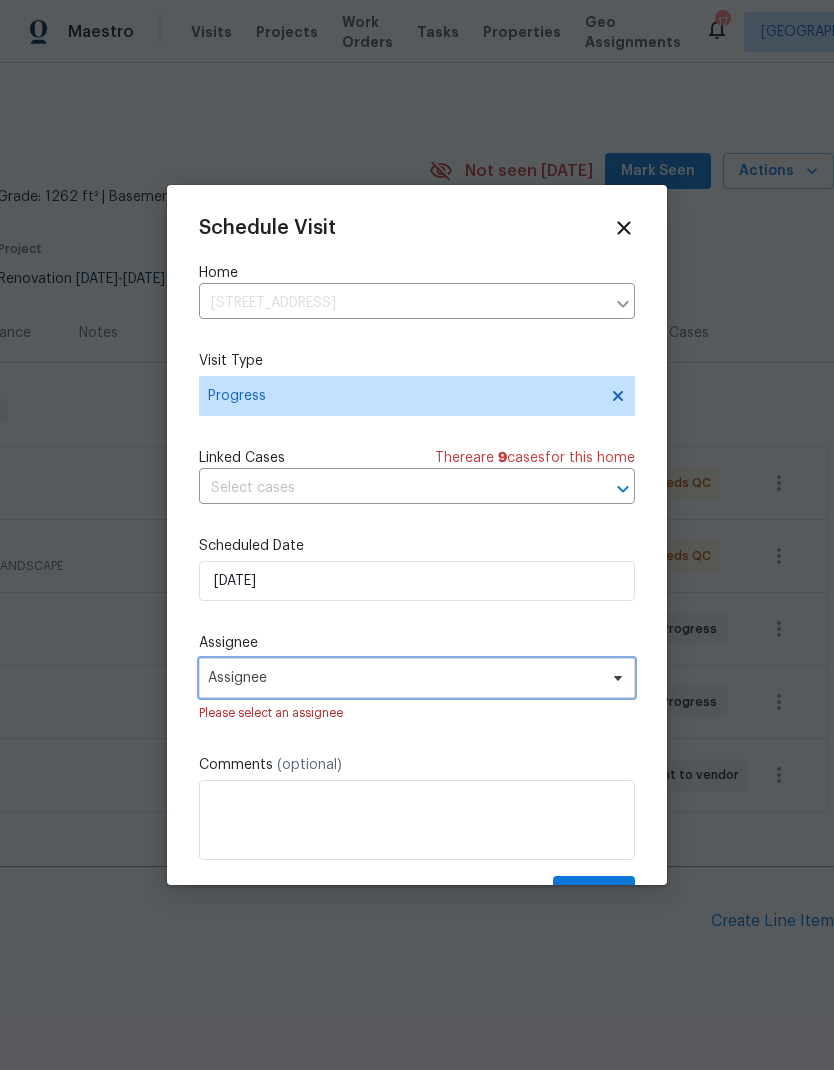 click on "Assignee" at bounding box center [404, 678] 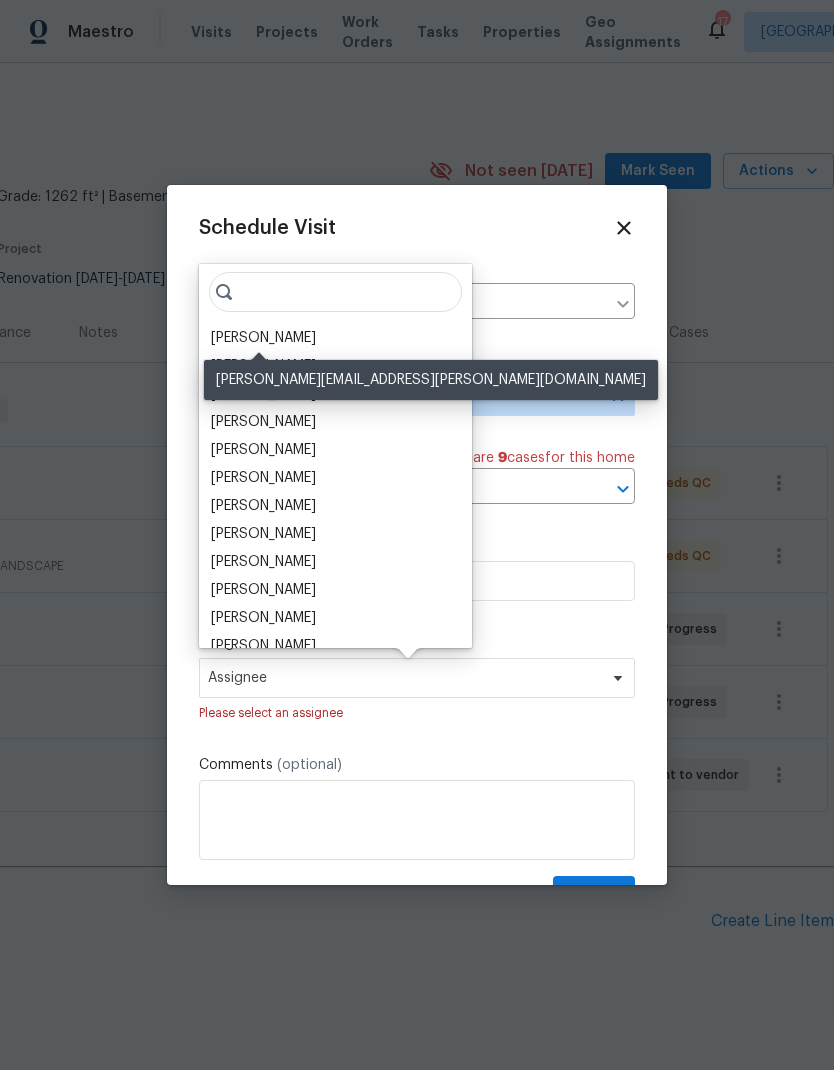 click on "[PERSON_NAME]" at bounding box center (263, 338) 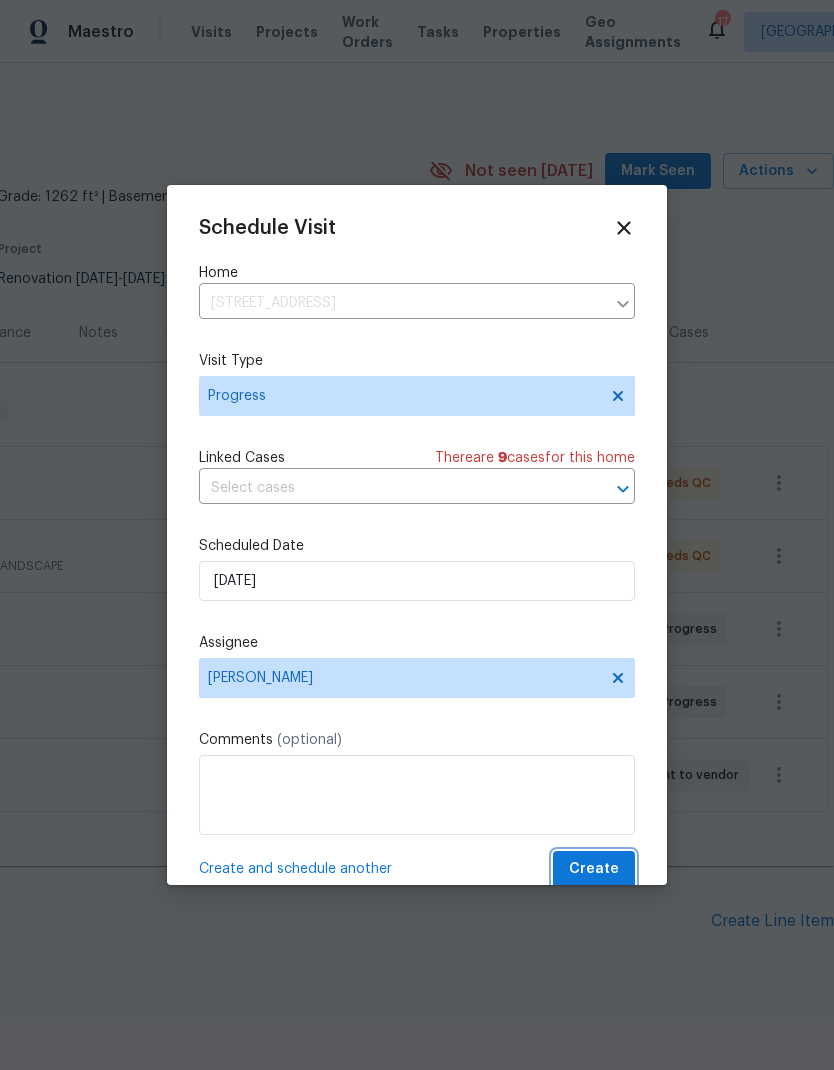 click on "Create" at bounding box center [594, 869] 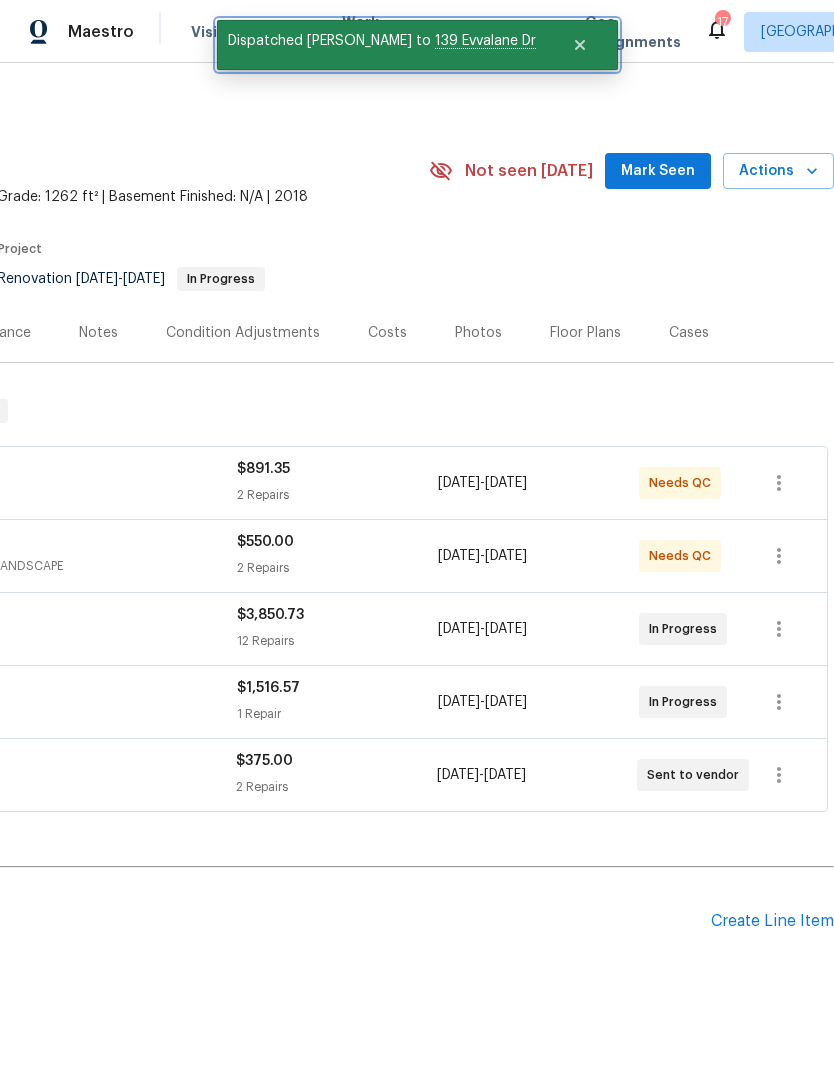 click at bounding box center (580, 45) 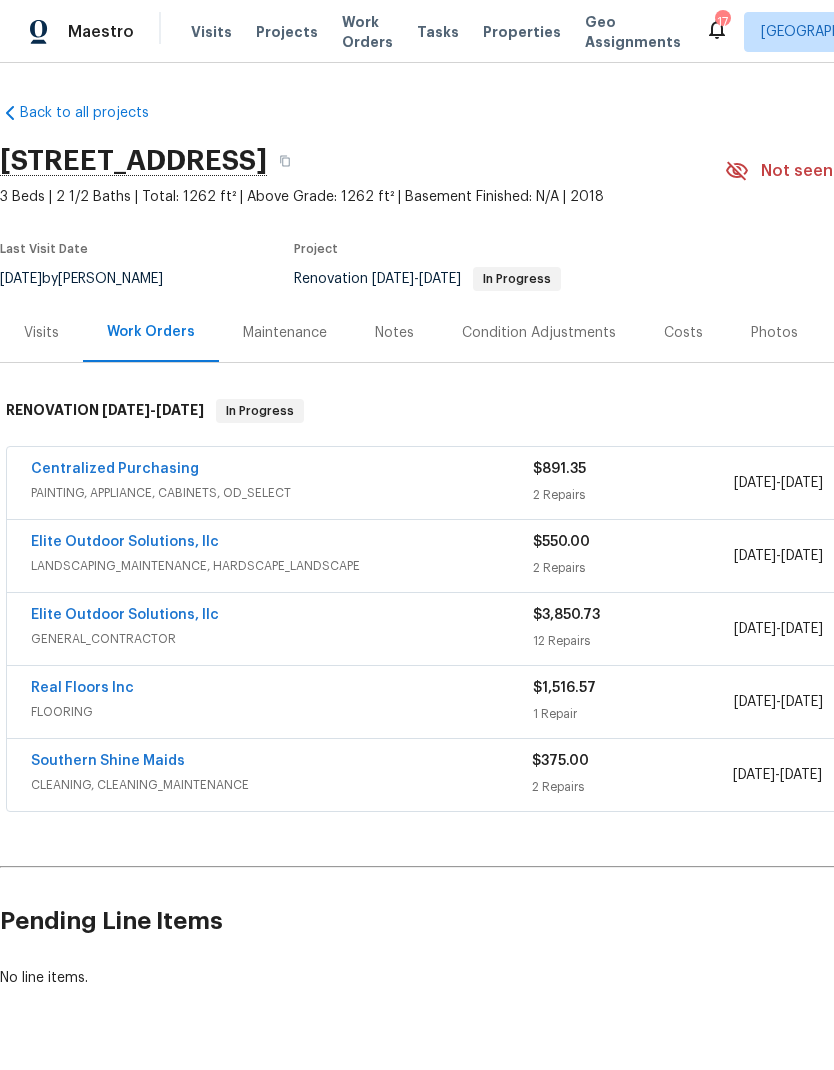 scroll, scrollTop: 0, scrollLeft: 0, axis: both 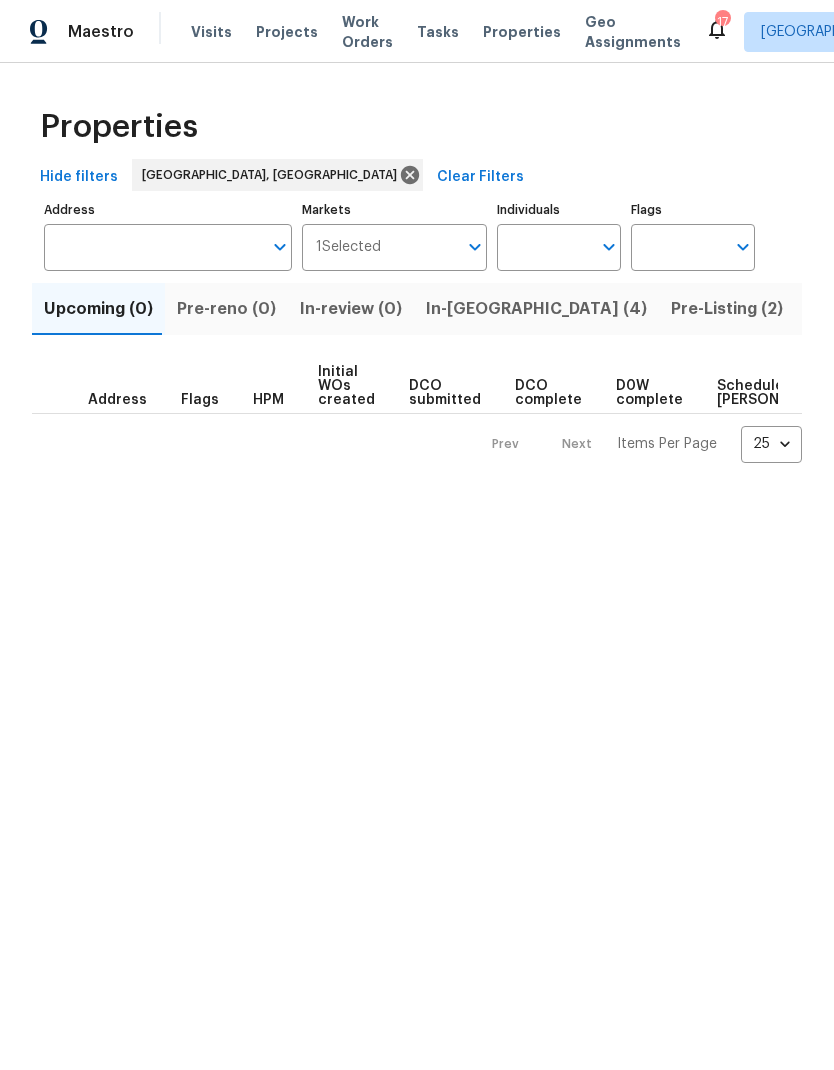 click on "In-reno (4)" at bounding box center [536, 309] 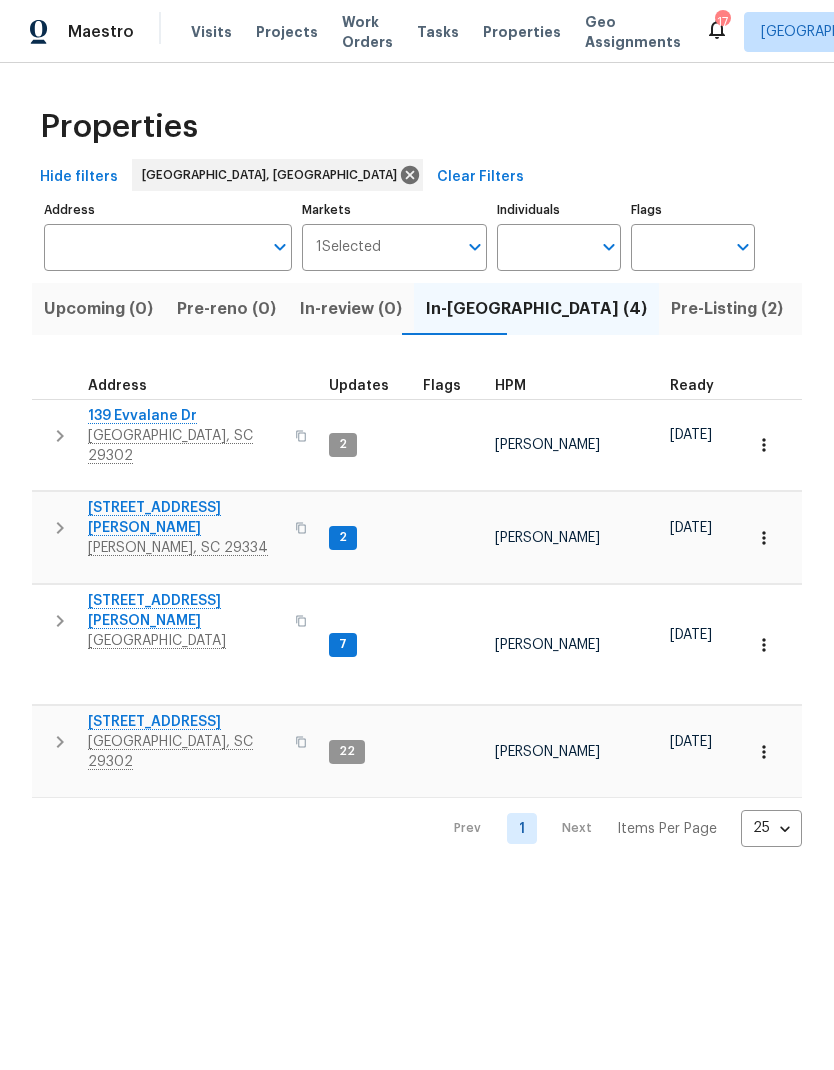 click on "[STREET_ADDRESS][PERSON_NAME]" at bounding box center (185, 518) 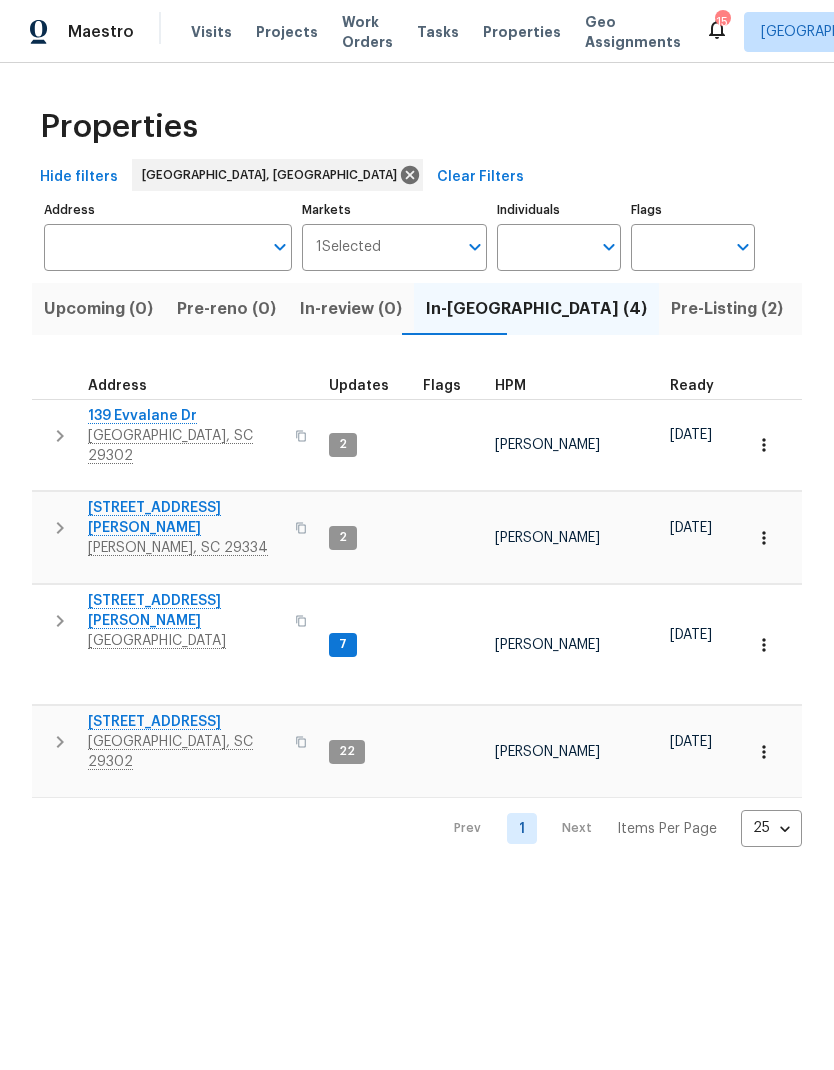 click on "208 Mason Rd" at bounding box center [185, 611] 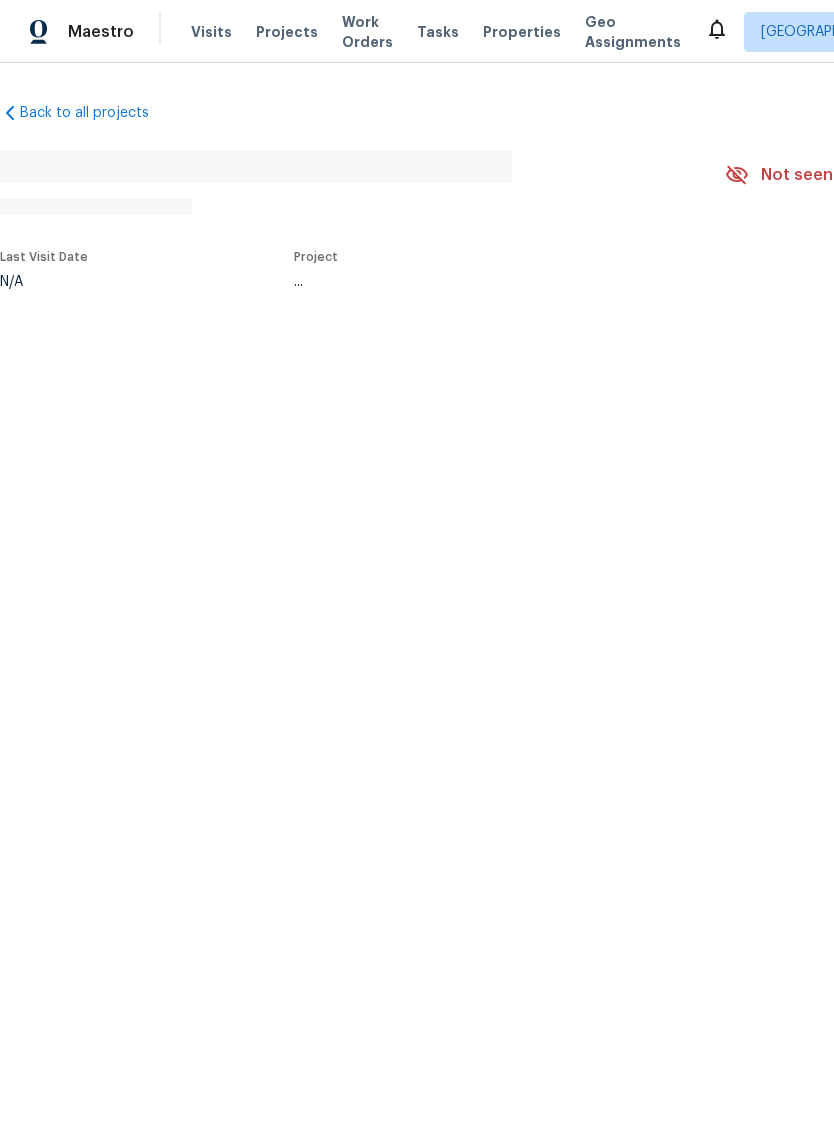 scroll, scrollTop: 0, scrollLeft: 0, axis: both 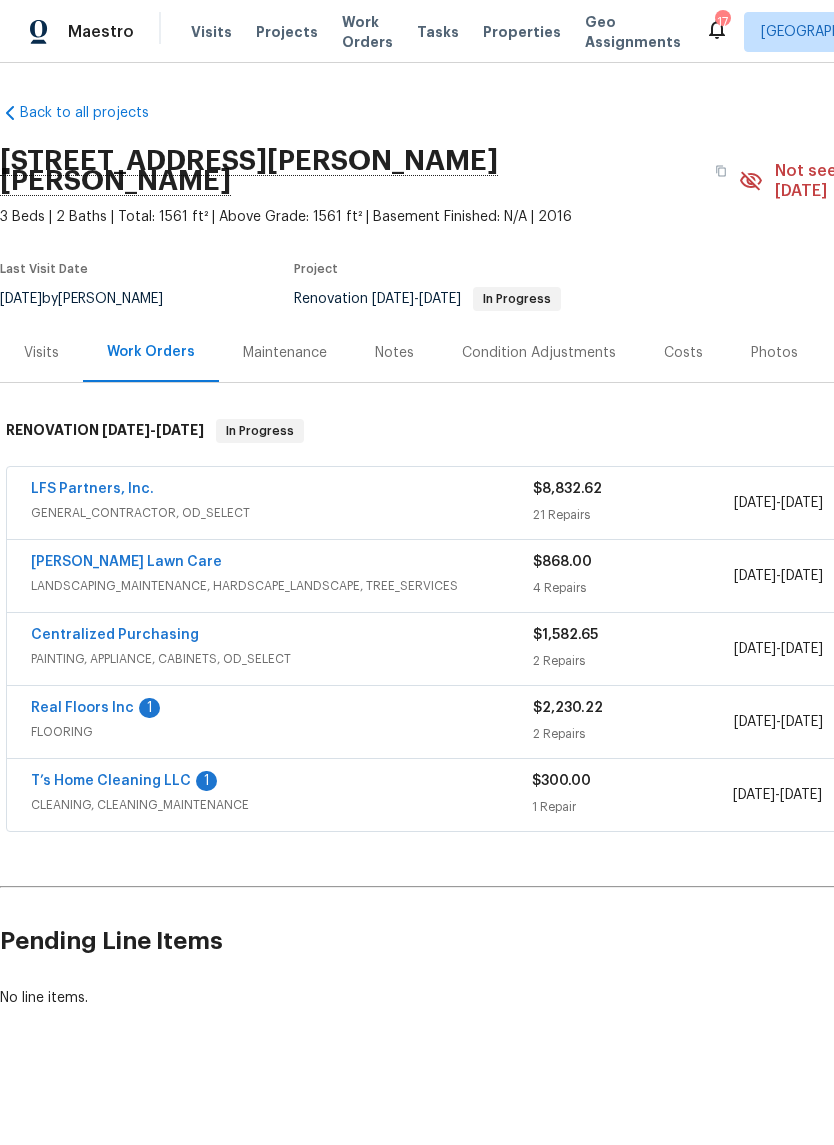 click on "Real Floors Inc" at bounding box center [82, 708] 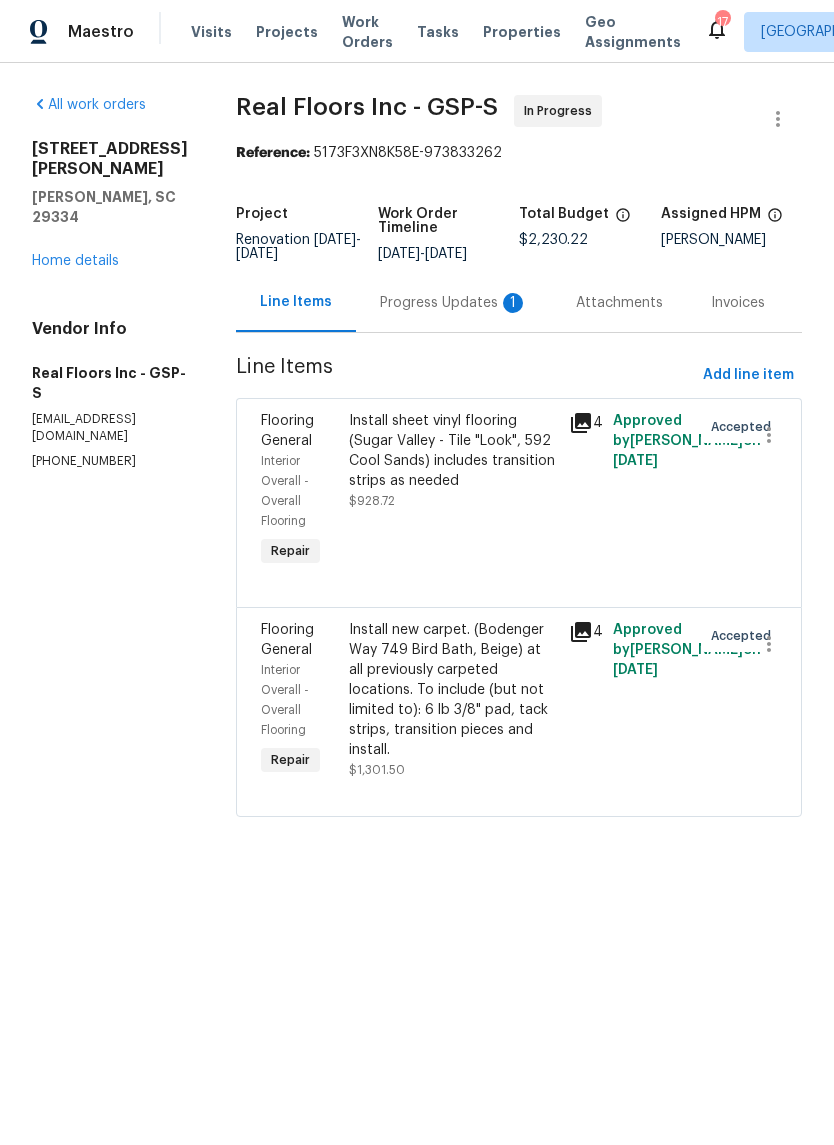 click on "Progress Updates 1" at bounding box center [454, 303] 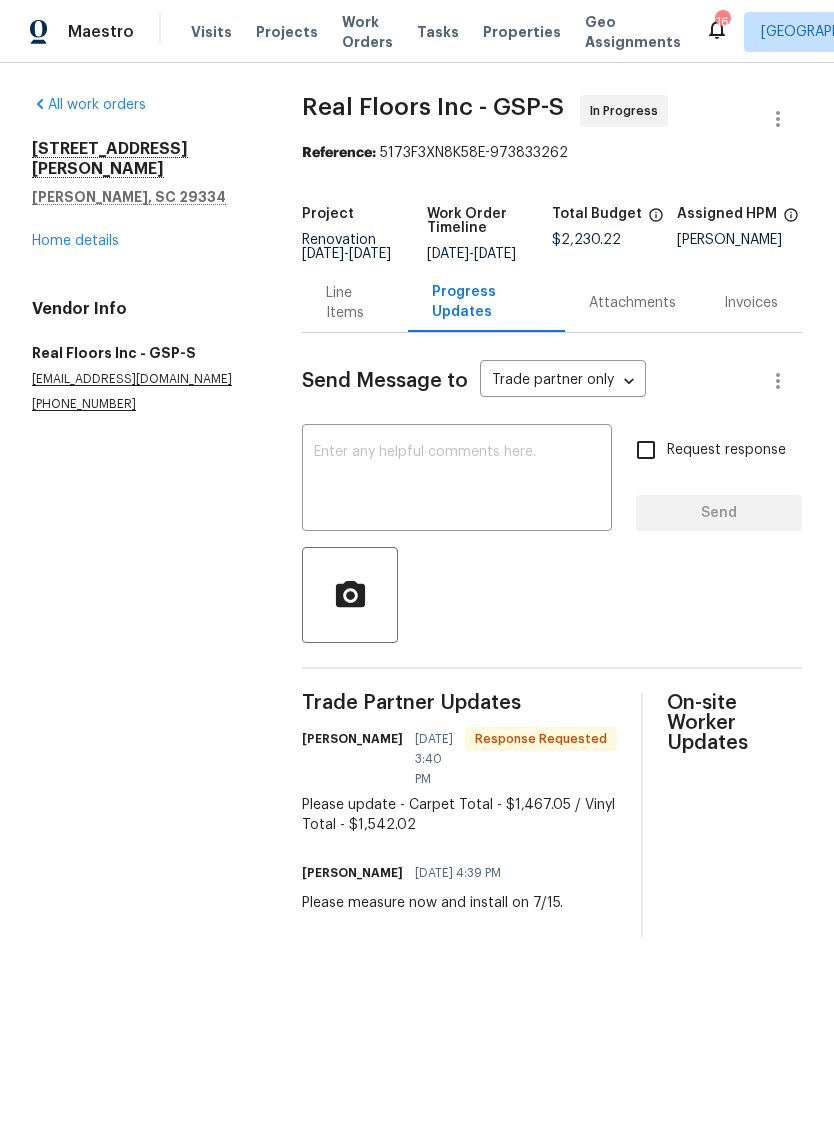 click on "Line Items" at bounding box center [355, 303] 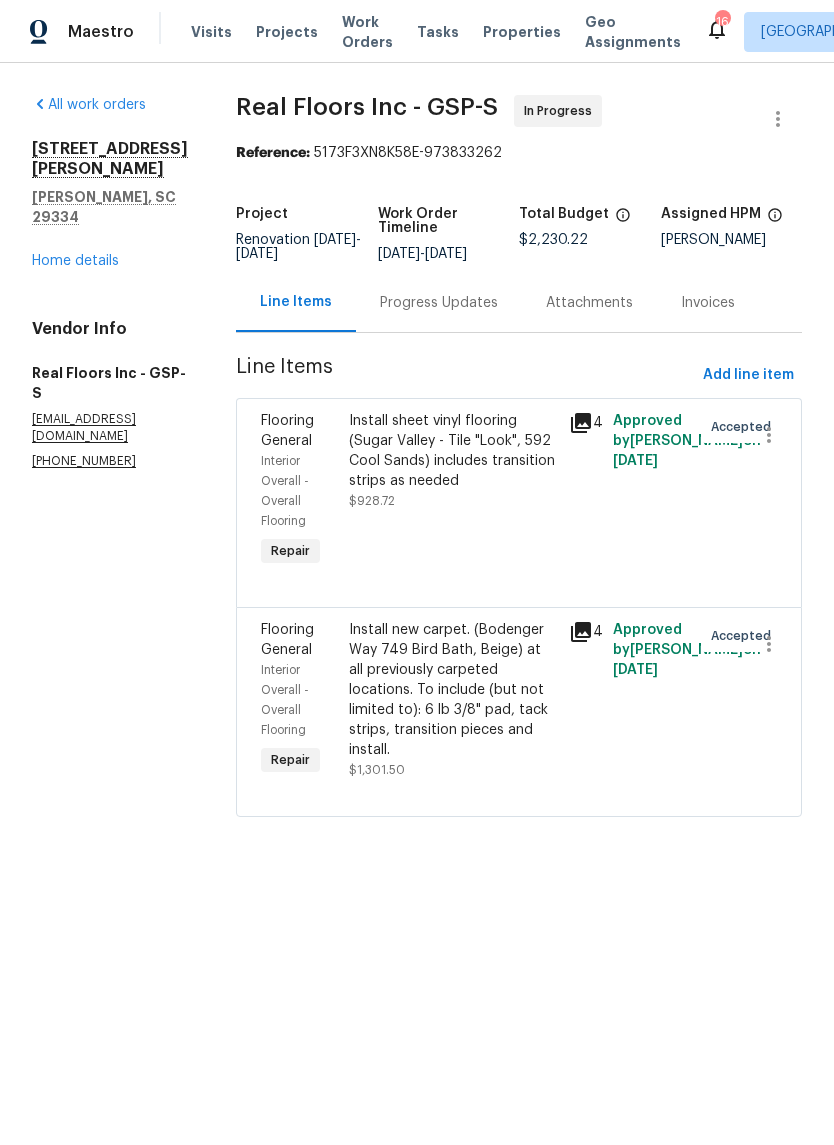 click on "Install new carpet. (Bodenger Way 749 Bird Bath, Beige) at all previously carpeted locations. To include (but not limited to): 6 lb 3/8" pad, tack strips, transition pieces and install." at bounding box center [453, 690] 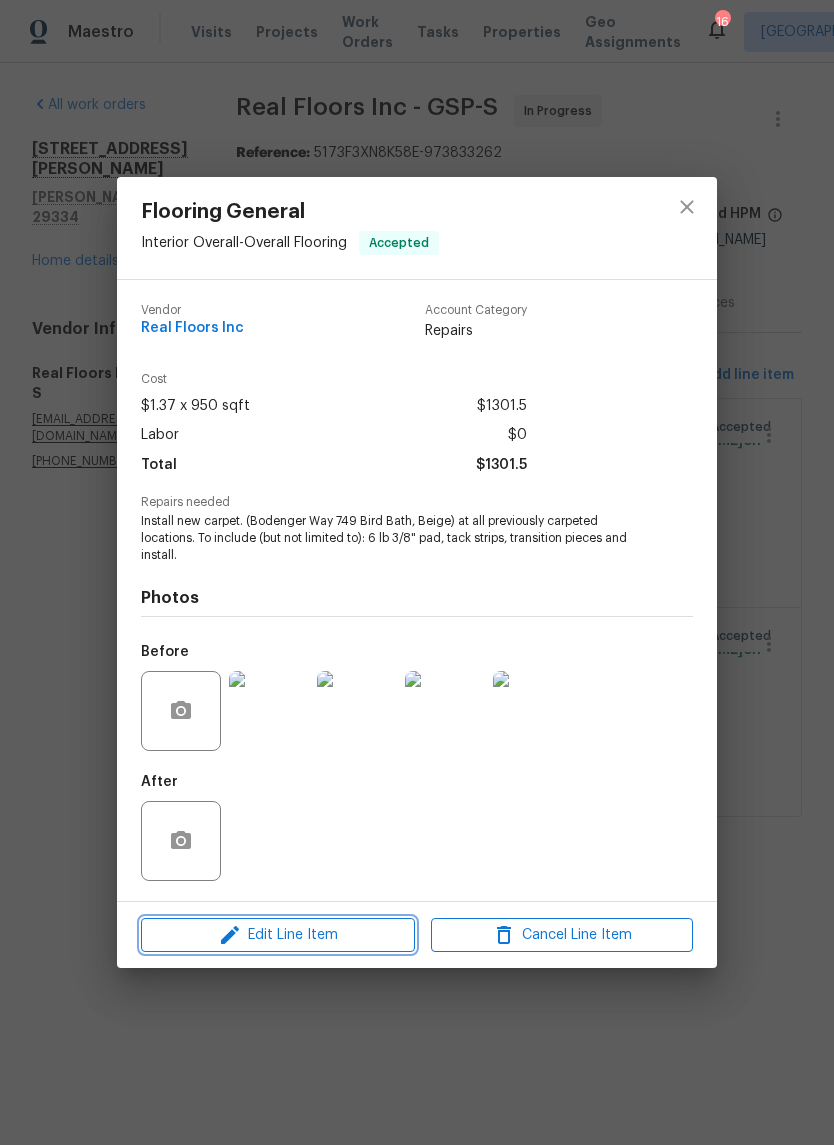 click on "Edit Line Item" at bounding box center (278, 935) 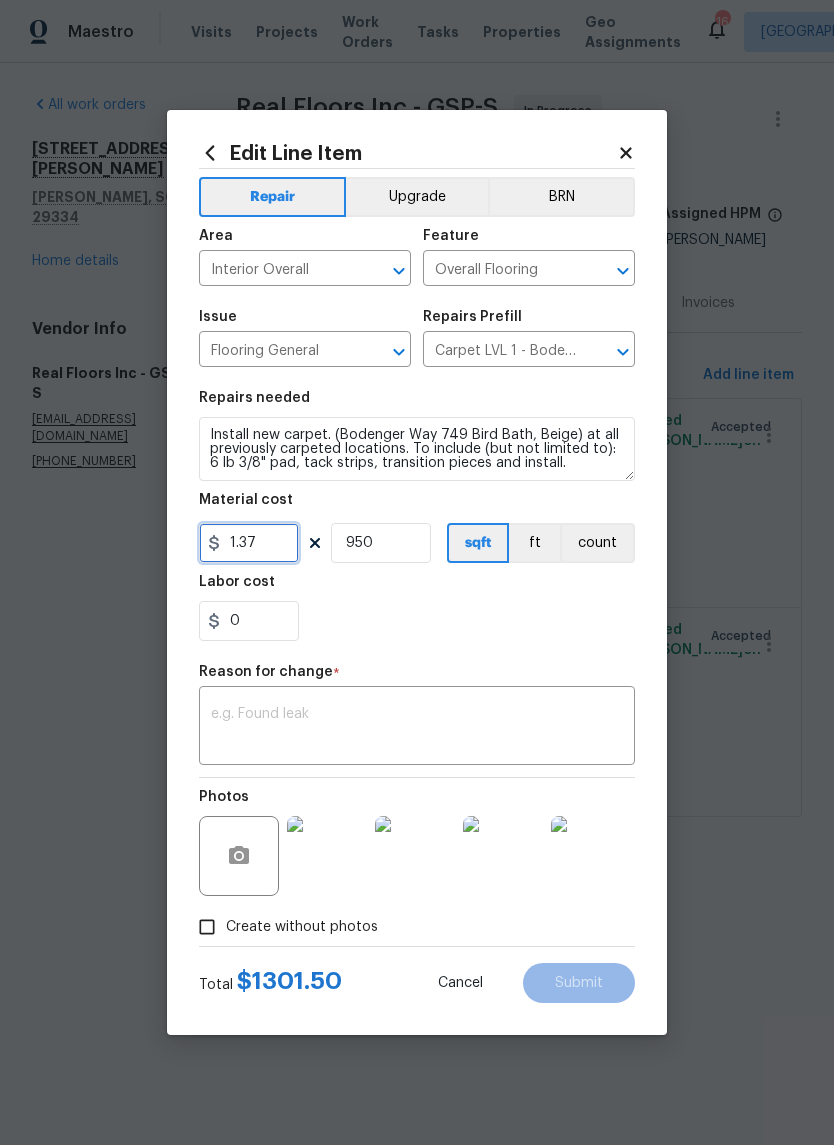 click on "1.37" at bounding box center [249, 543] 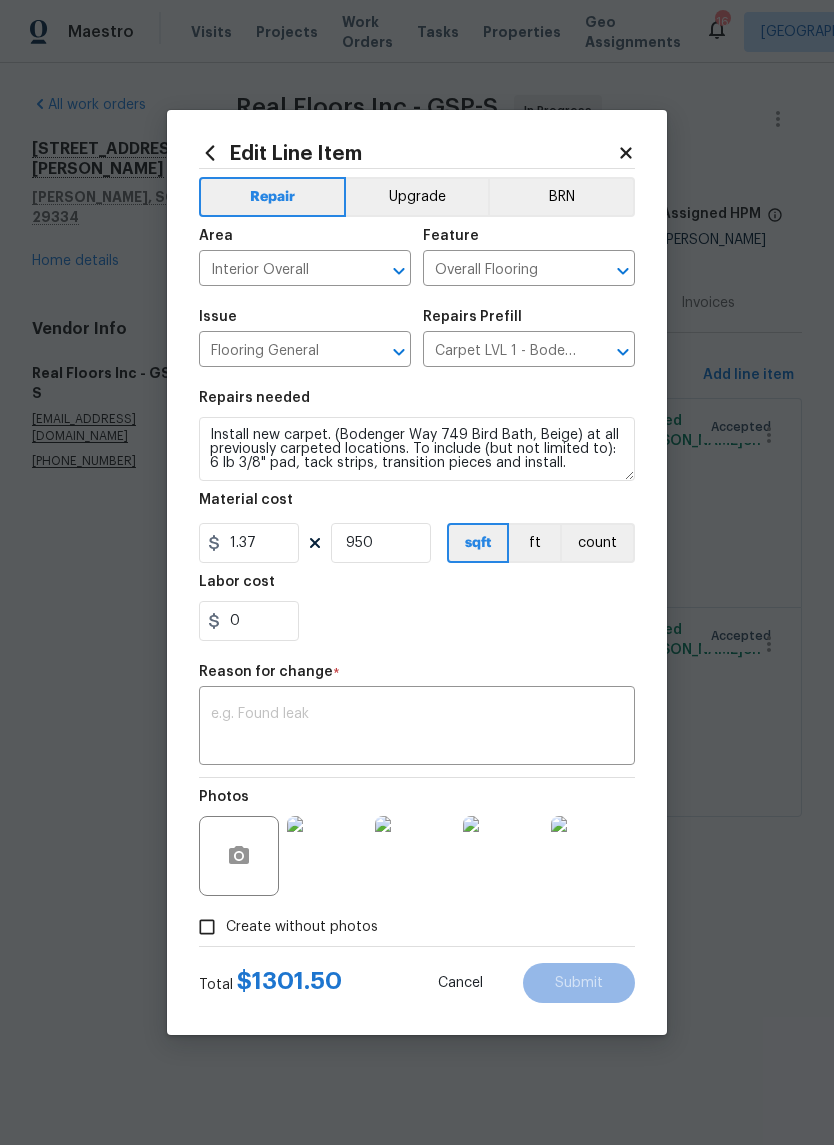 click on "Labor cost" at bounding box center [237, 582] 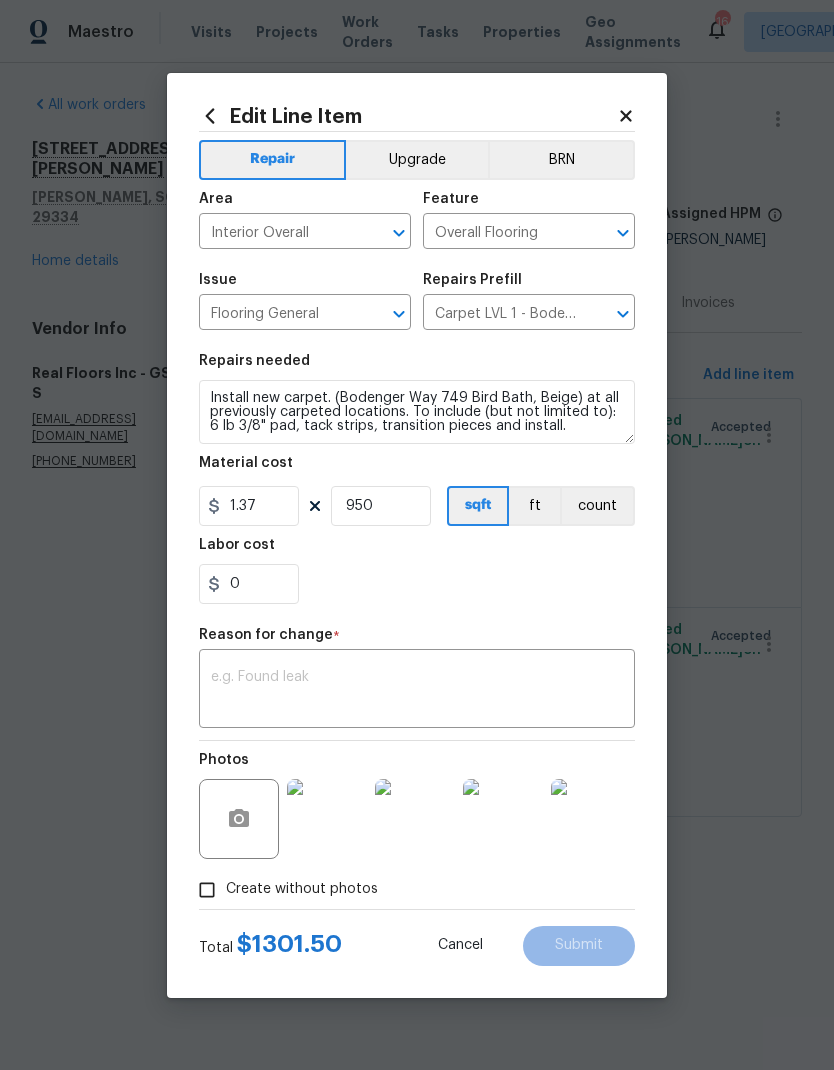 click on "Labor cost" at bounding box center (237, 545) 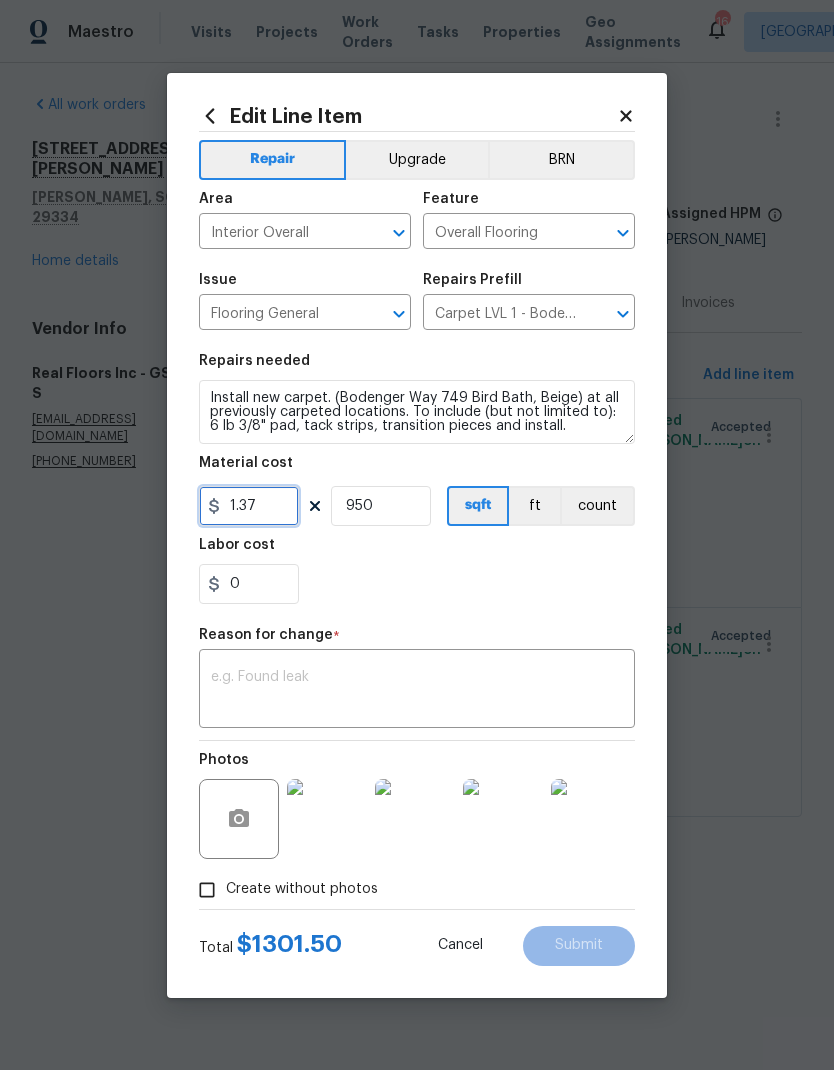 click on "1.37" at bounding box center [249, 506] 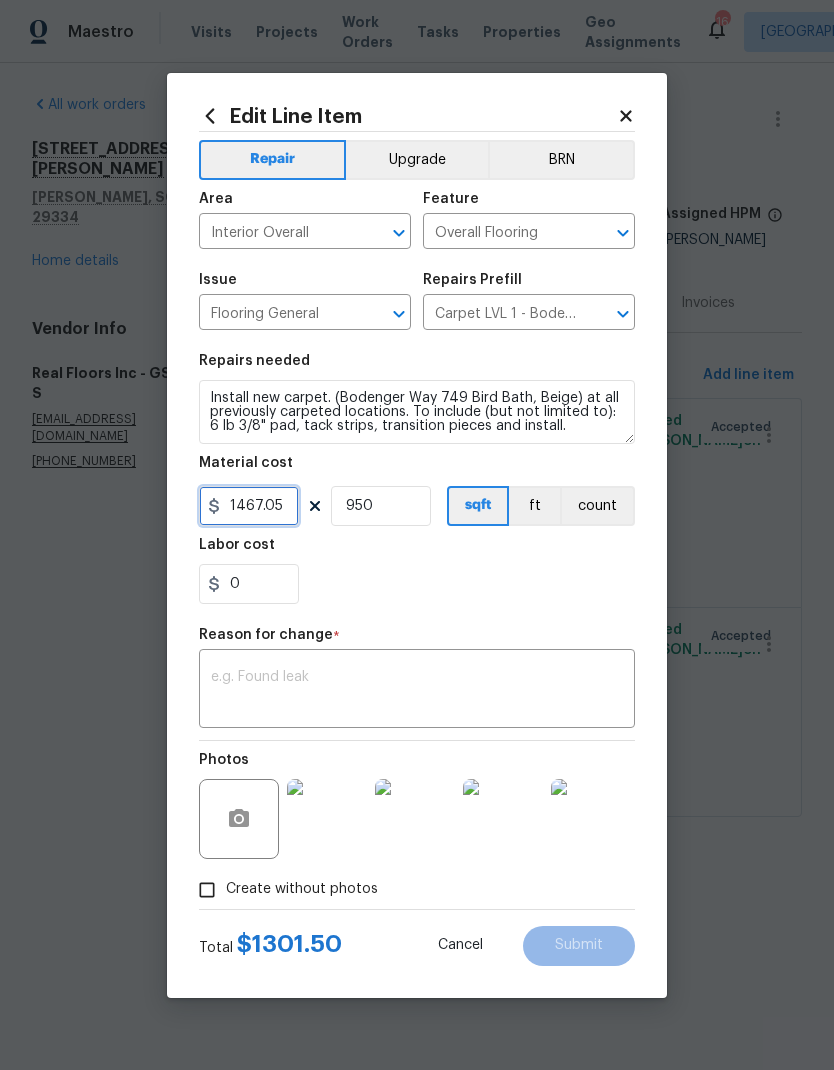 type on "1467.05" 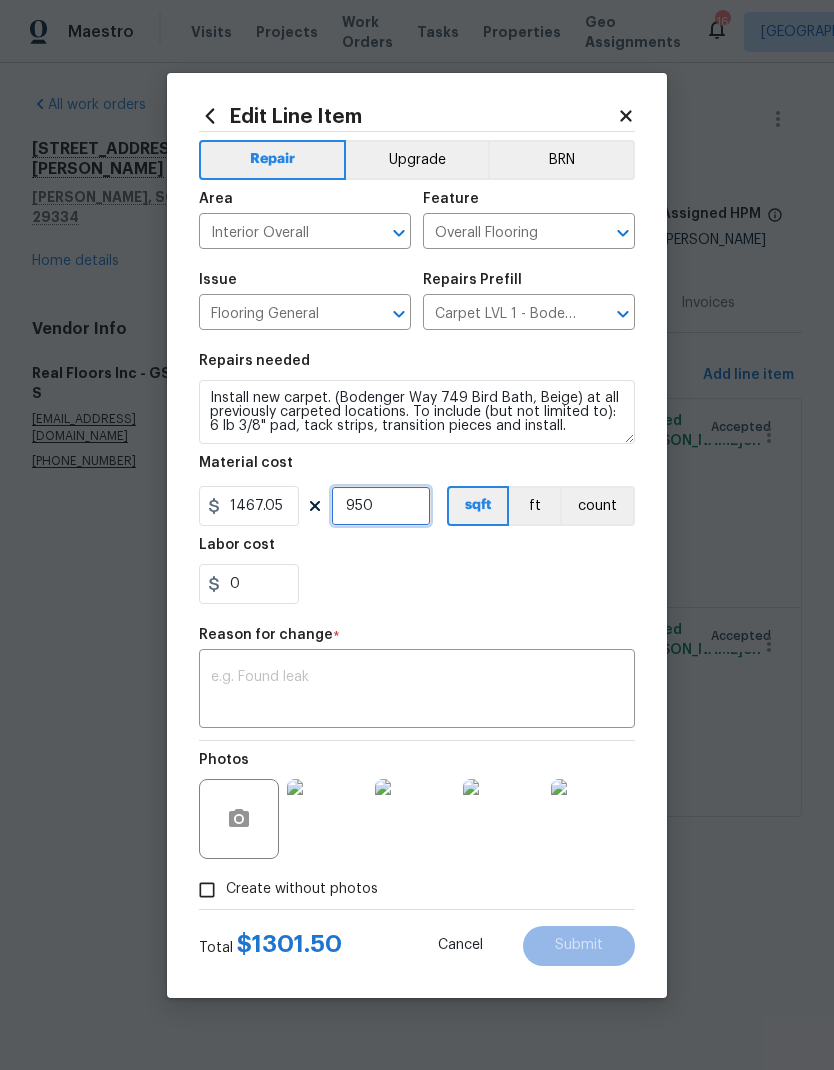 click on "950" at bounding box center [381, 506] 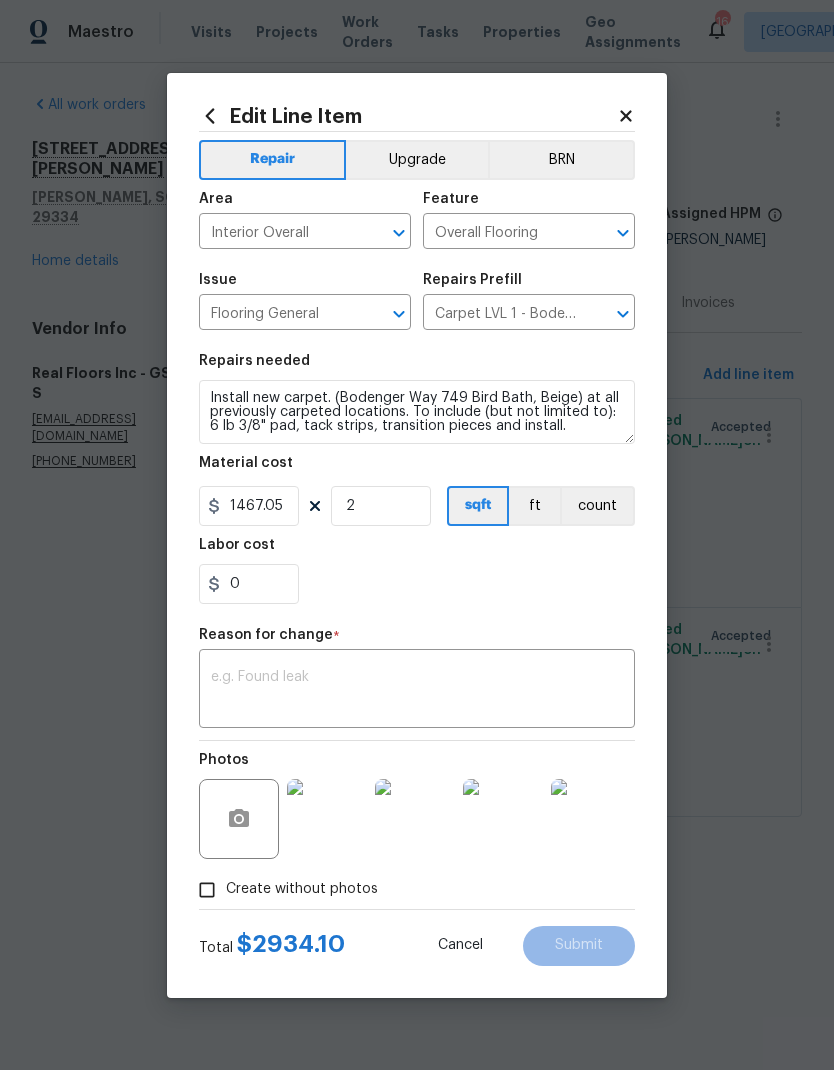 click on "0" at bounding box center [417, 584] 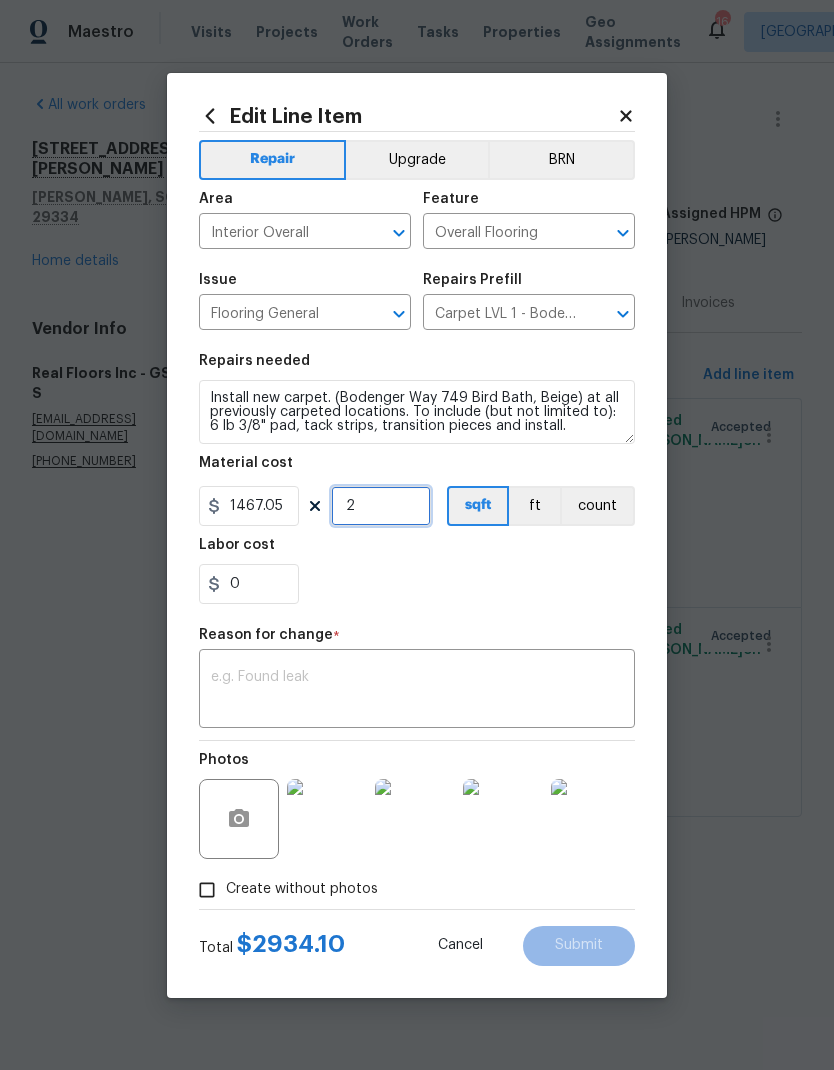 click on "2" at bounding box center [381, 506] 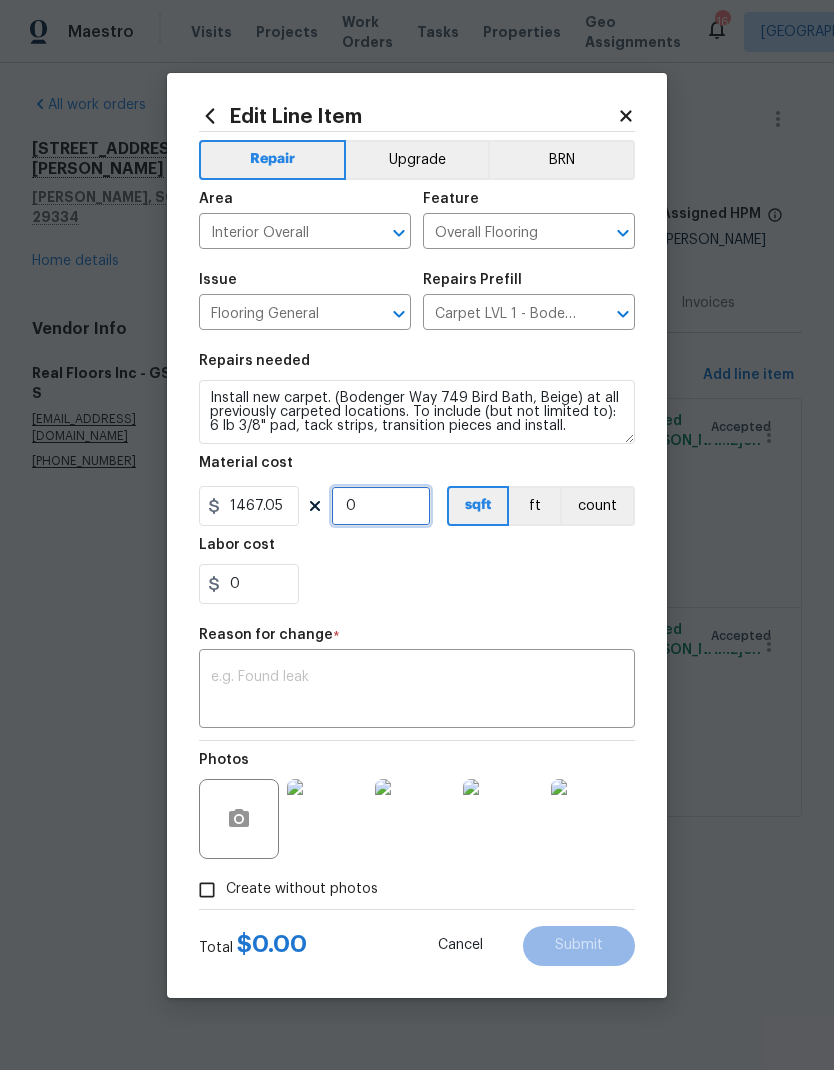 type on "1" 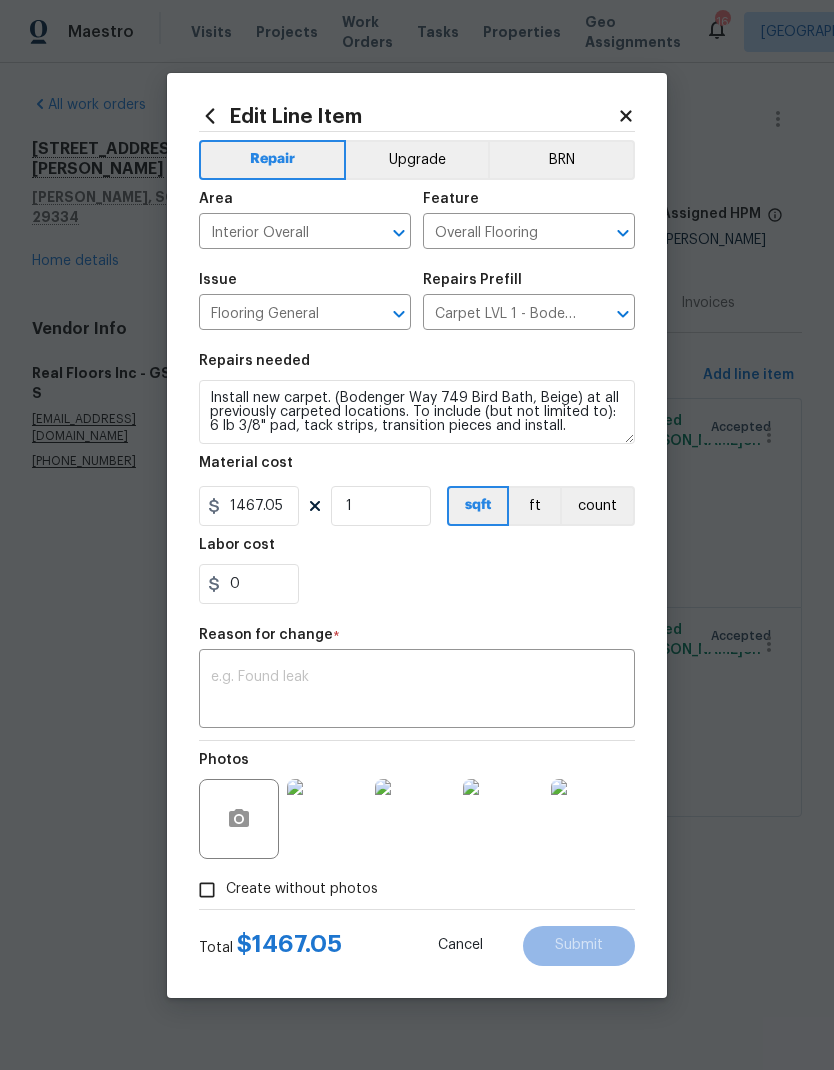 click on "0" at bounding box center [417, 584] 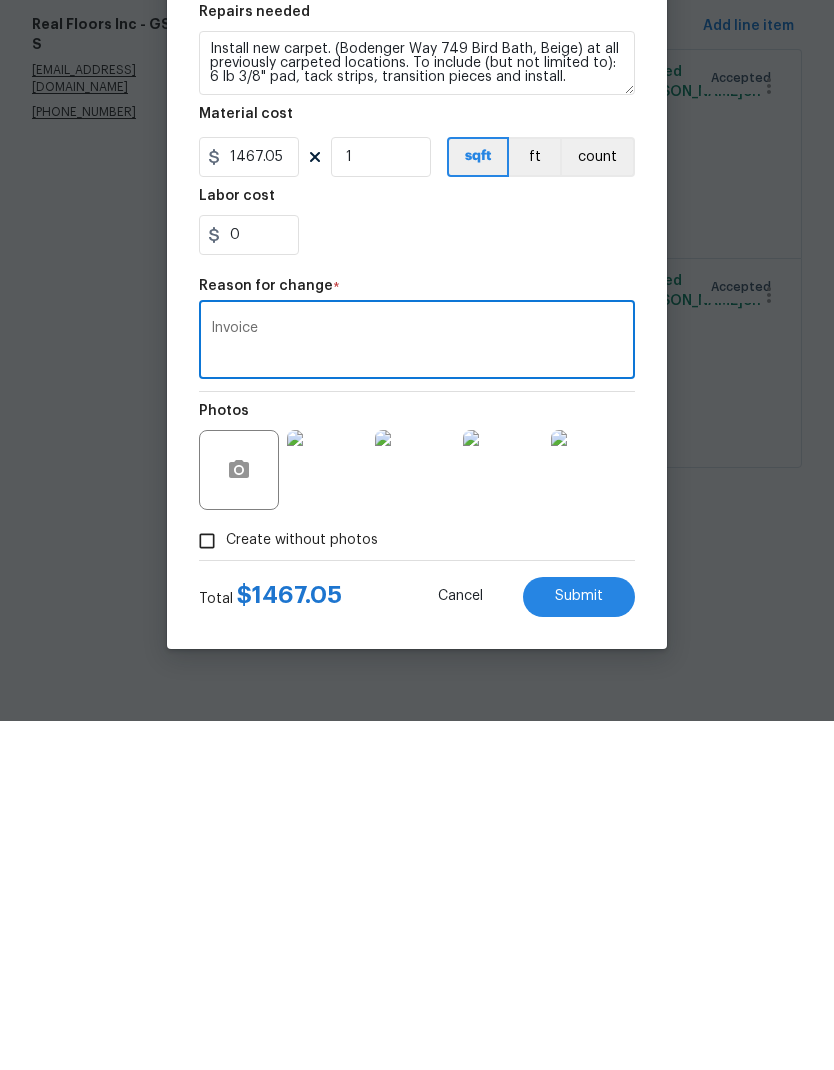 type on "Invoice" 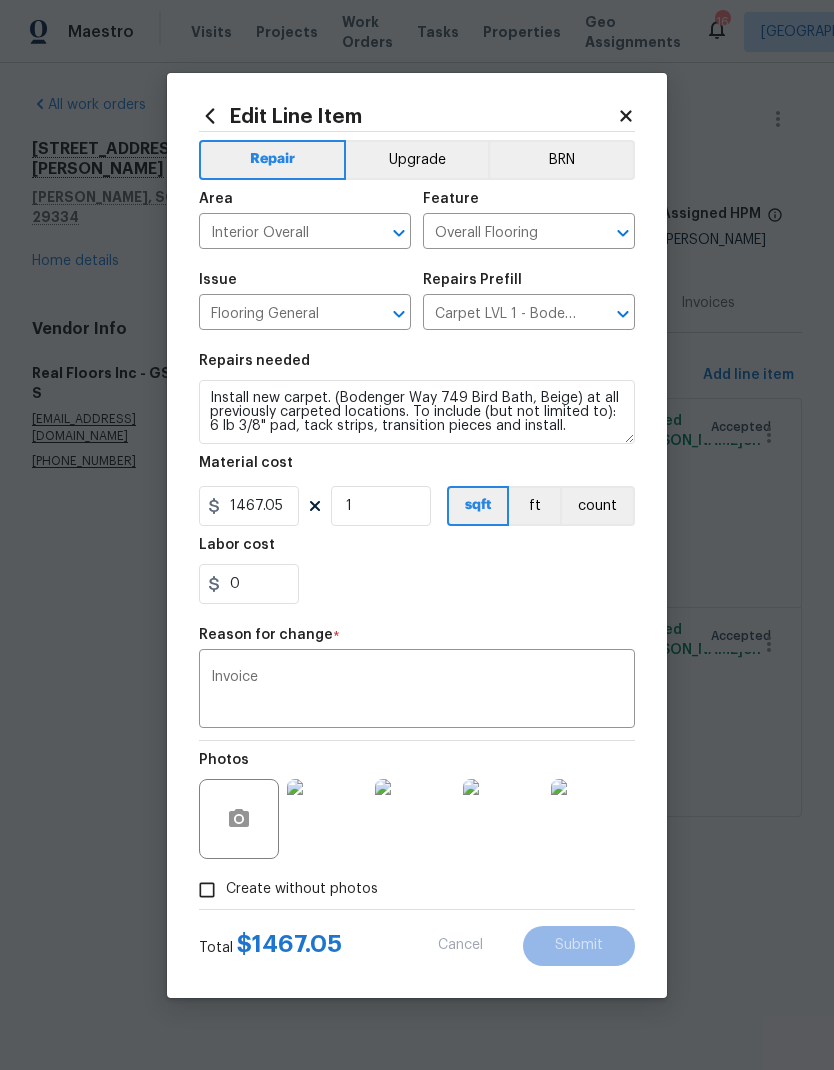 type on "950" 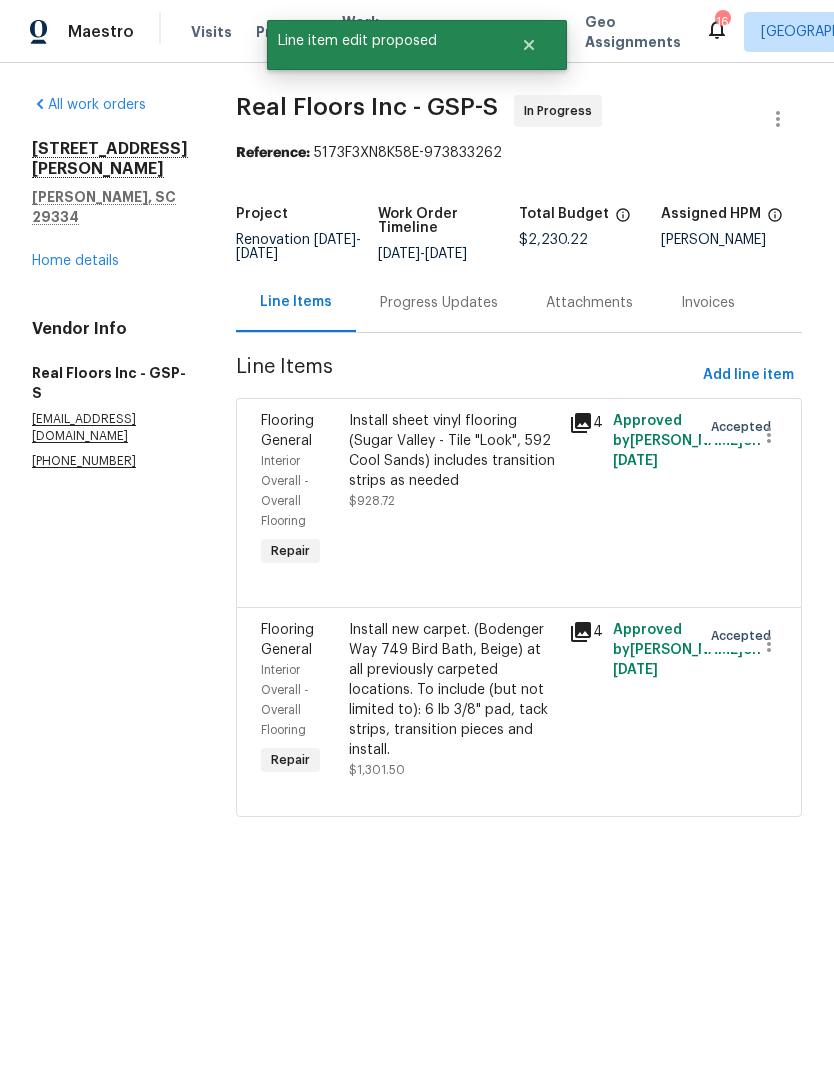 type on "1.37" 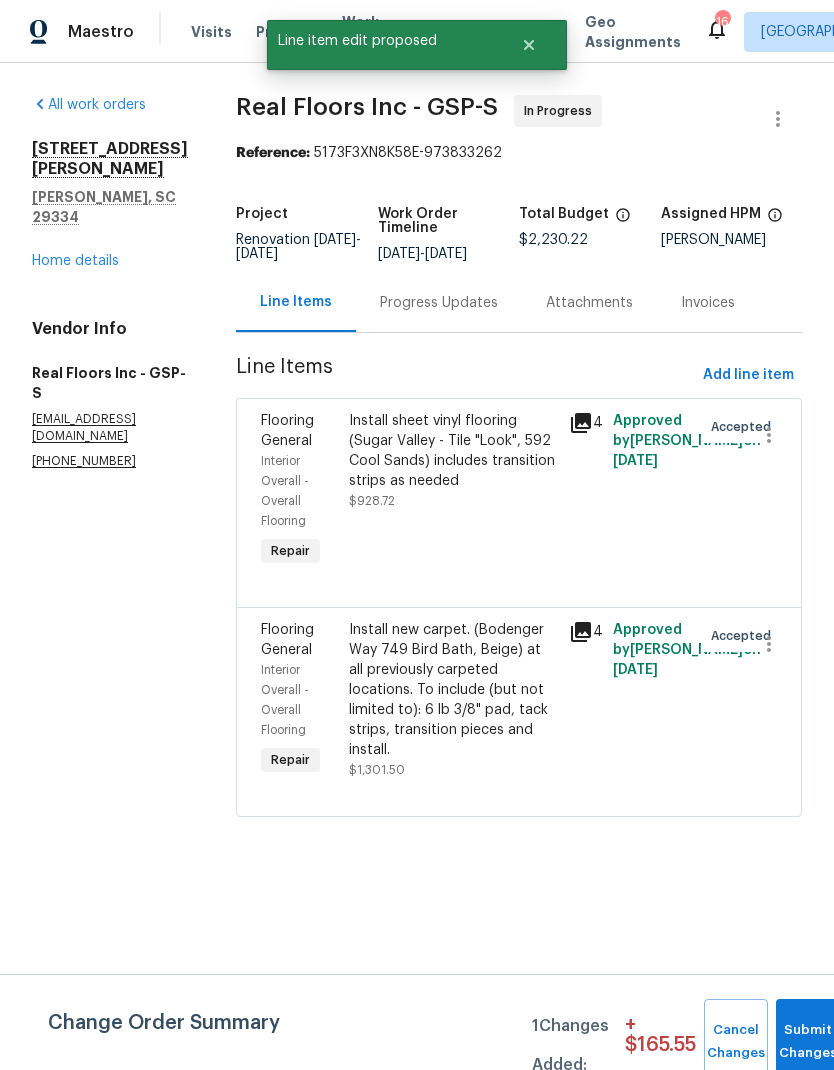 click on "Progress Updates" at bounding box center [439, 303] 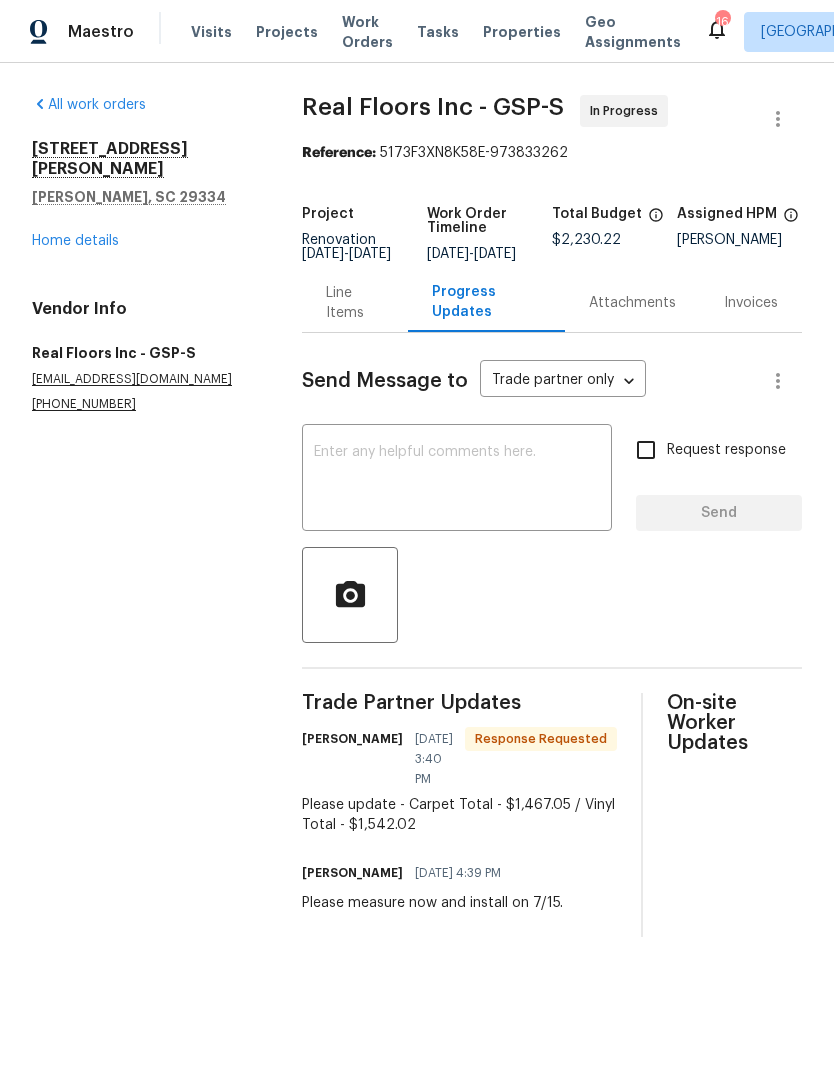 click on "Line Items" at bounding box center (355, 303) 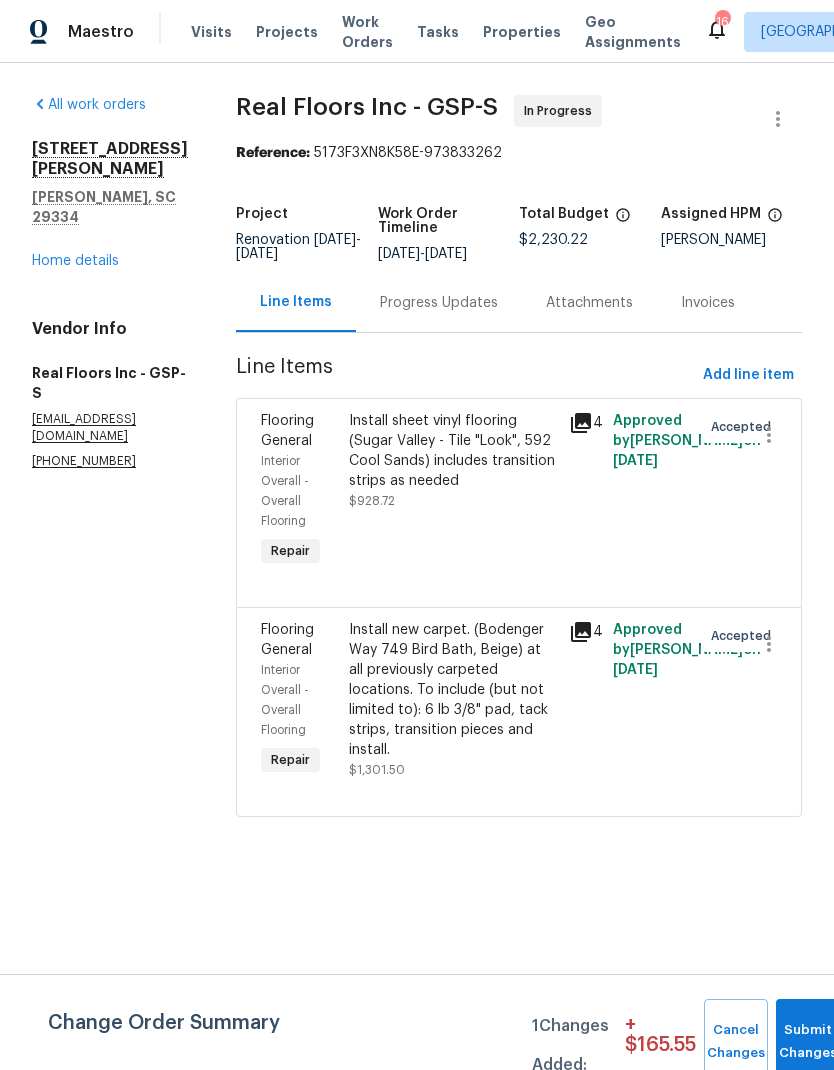 click on "Install new carpet. (Bodenger Way 749 Bird Bath, Beige) at all previously carpeted locations. To include (but not limited to): 6 lb 3/8" pad, tack strips, transition pieces and install." at bounding box center (453, 690) 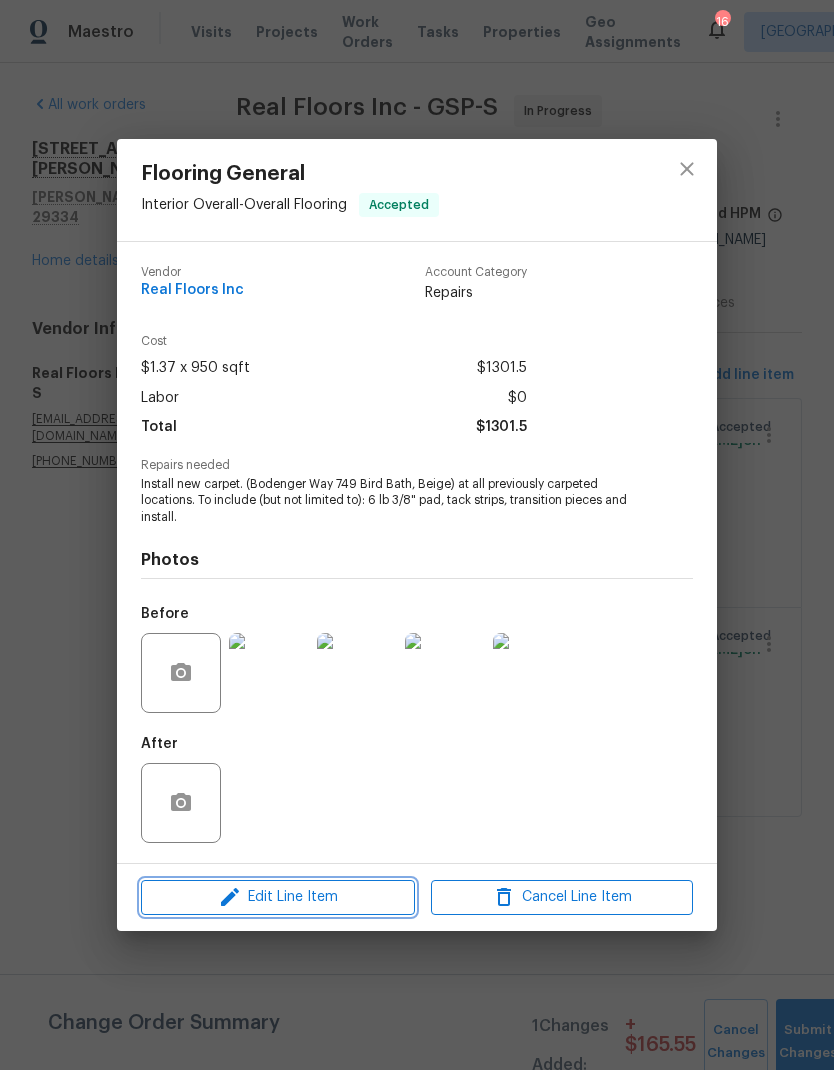 click on "Edit Line Item" at bounding box center [278, 897] 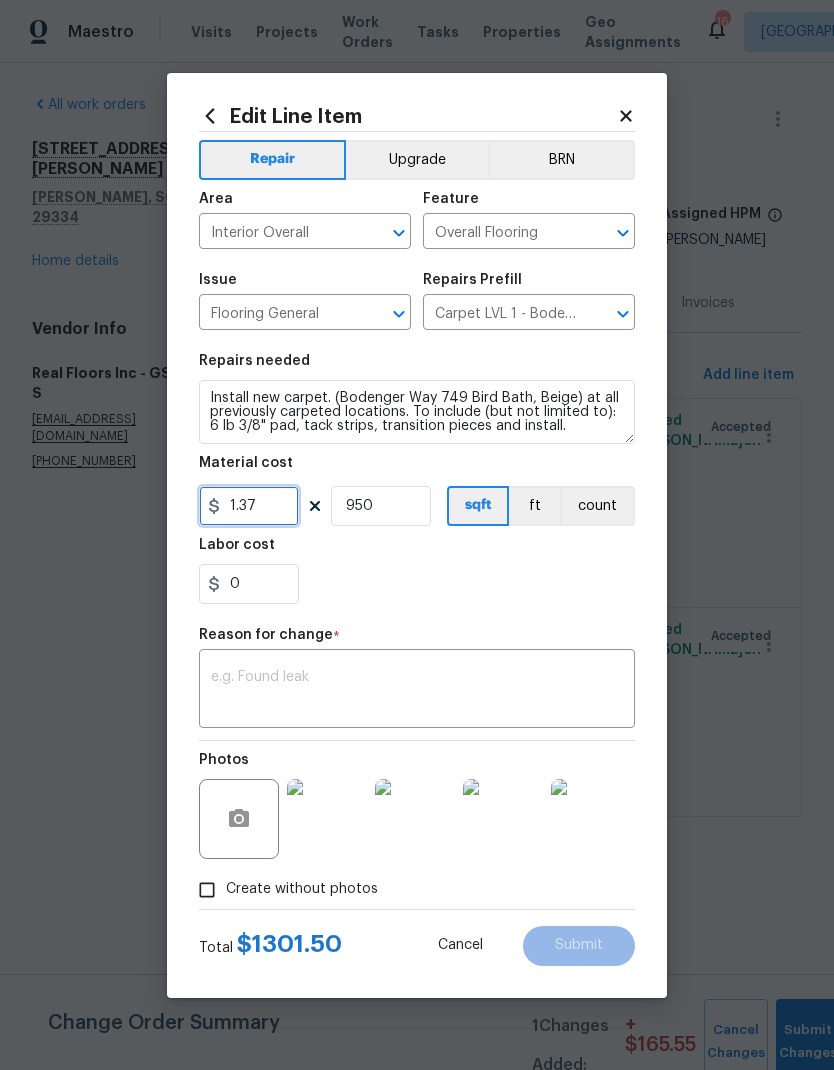 click on "1.37" at bounding box center (249, 506) 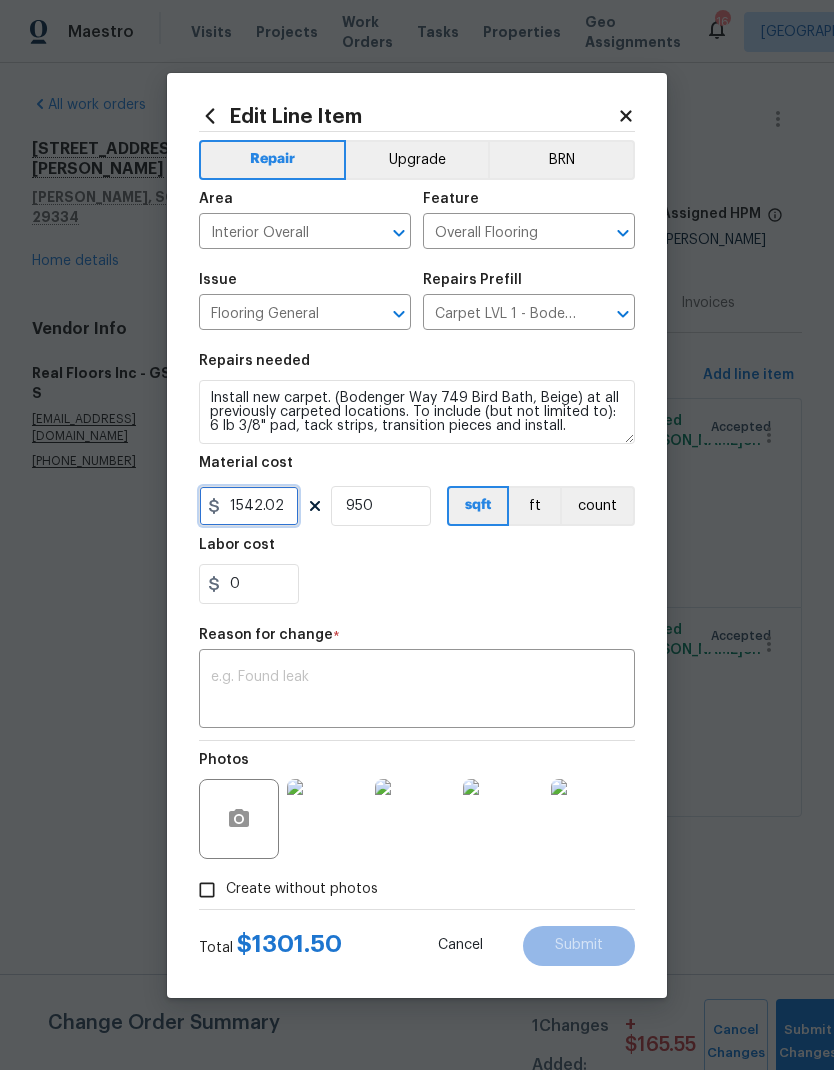 type on "1542.02" 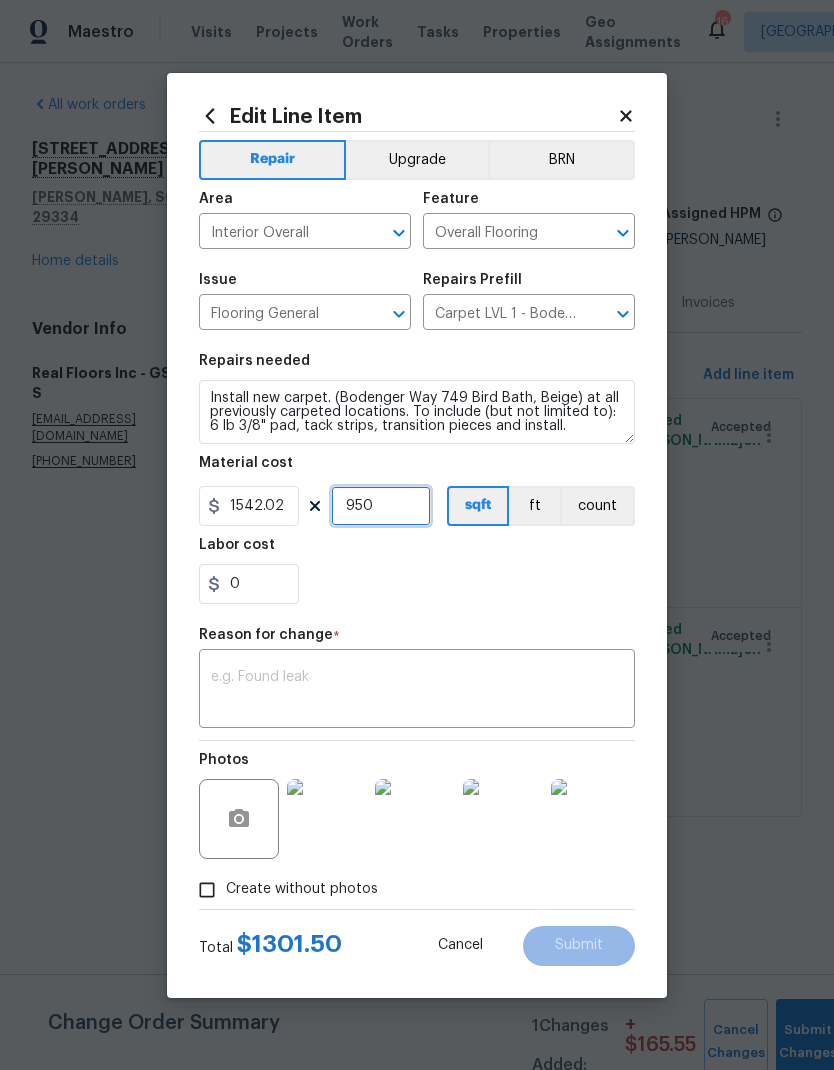 click on "950" at bounding box center (381, 506) 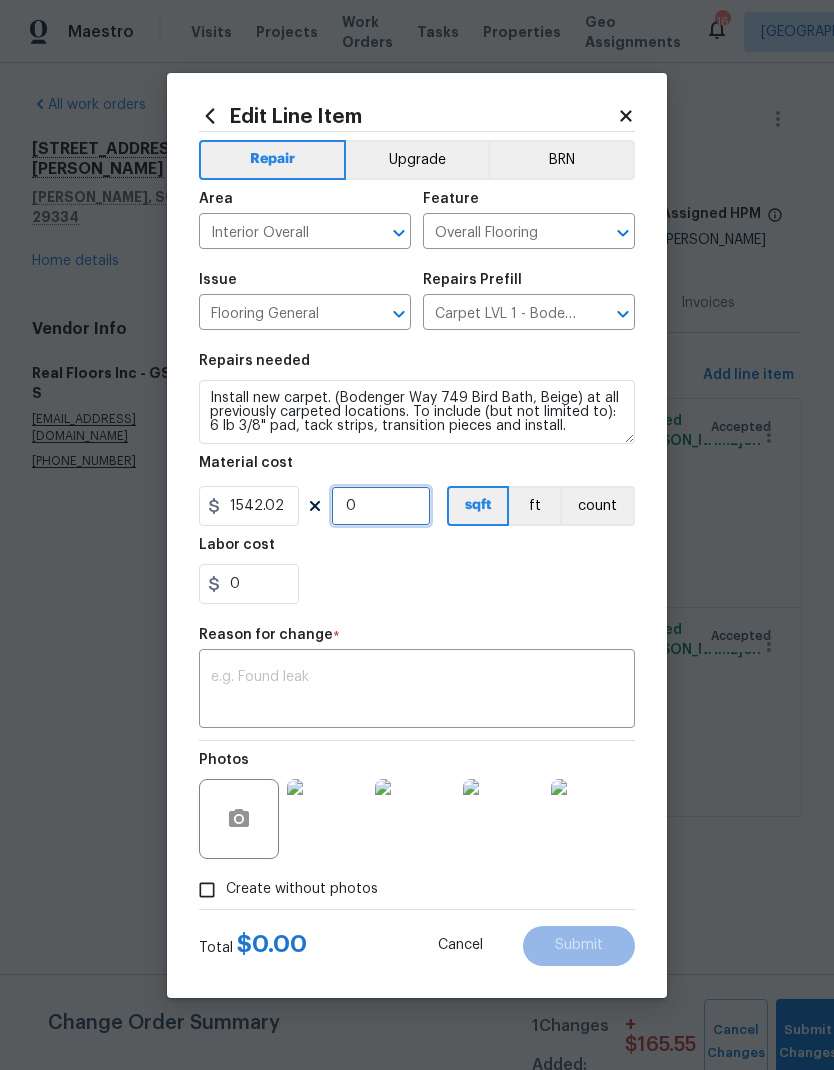 type on "1" 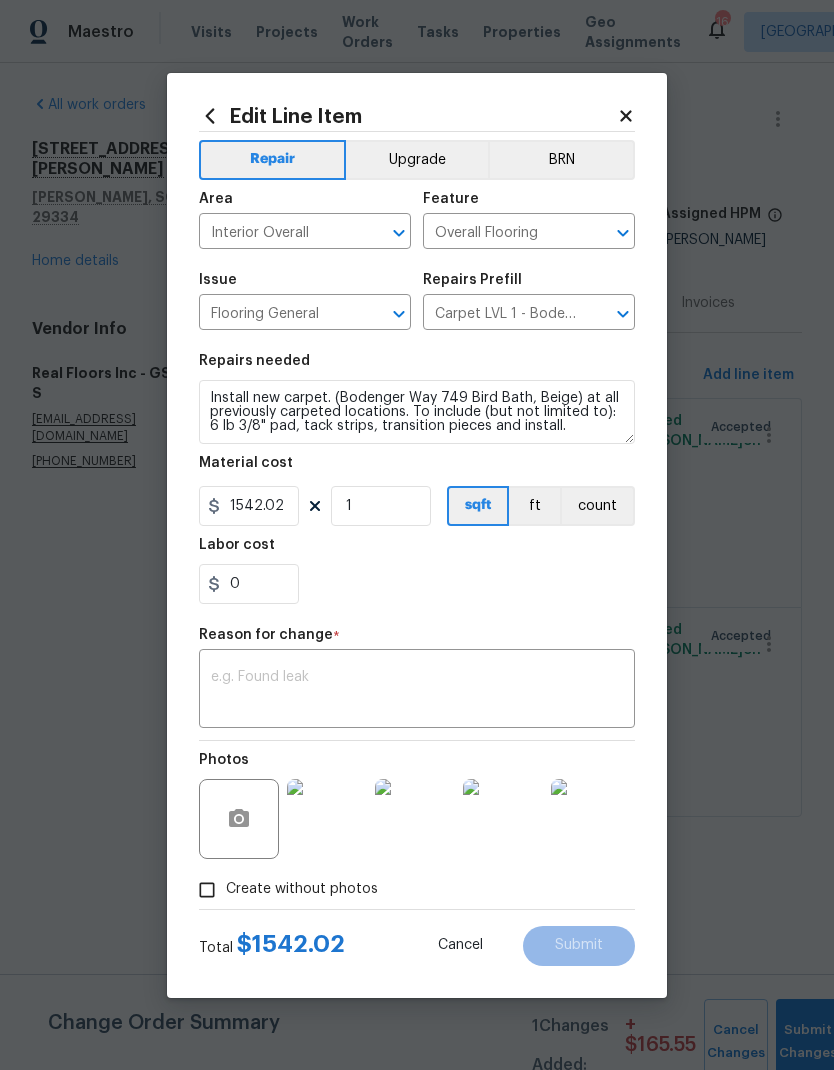 click on "0" at bounding box center [417, 584] 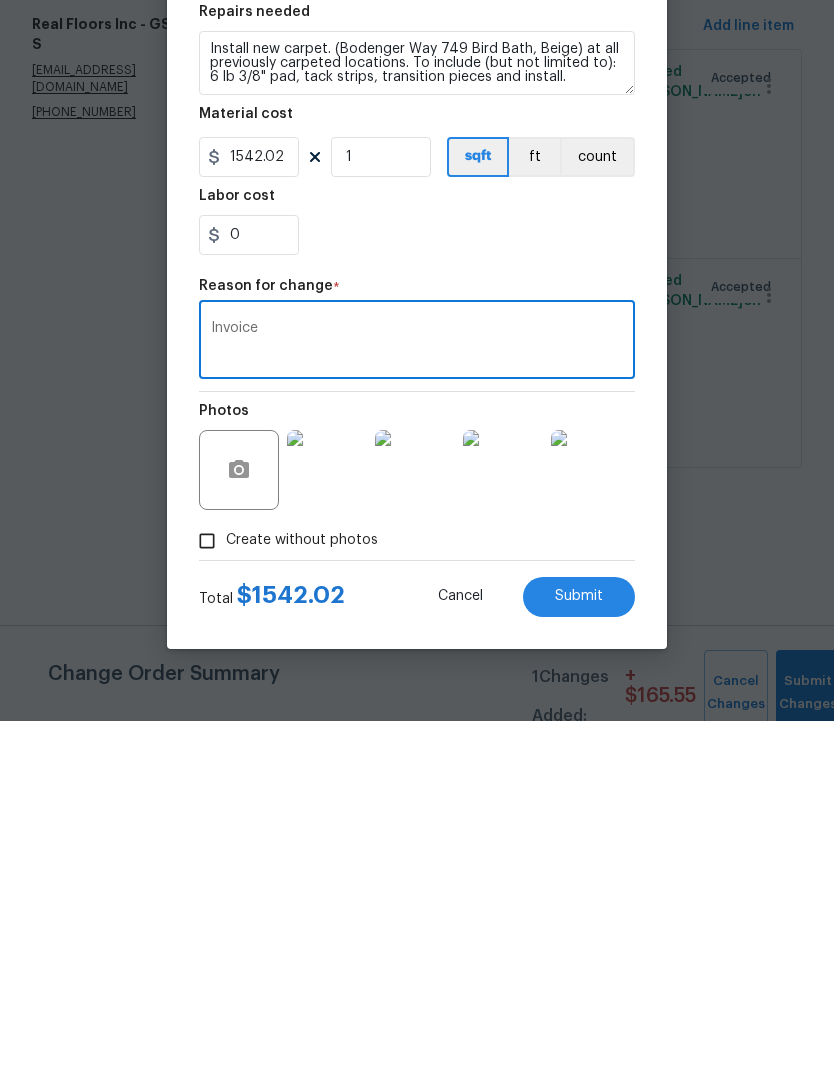 type on "Invoice" 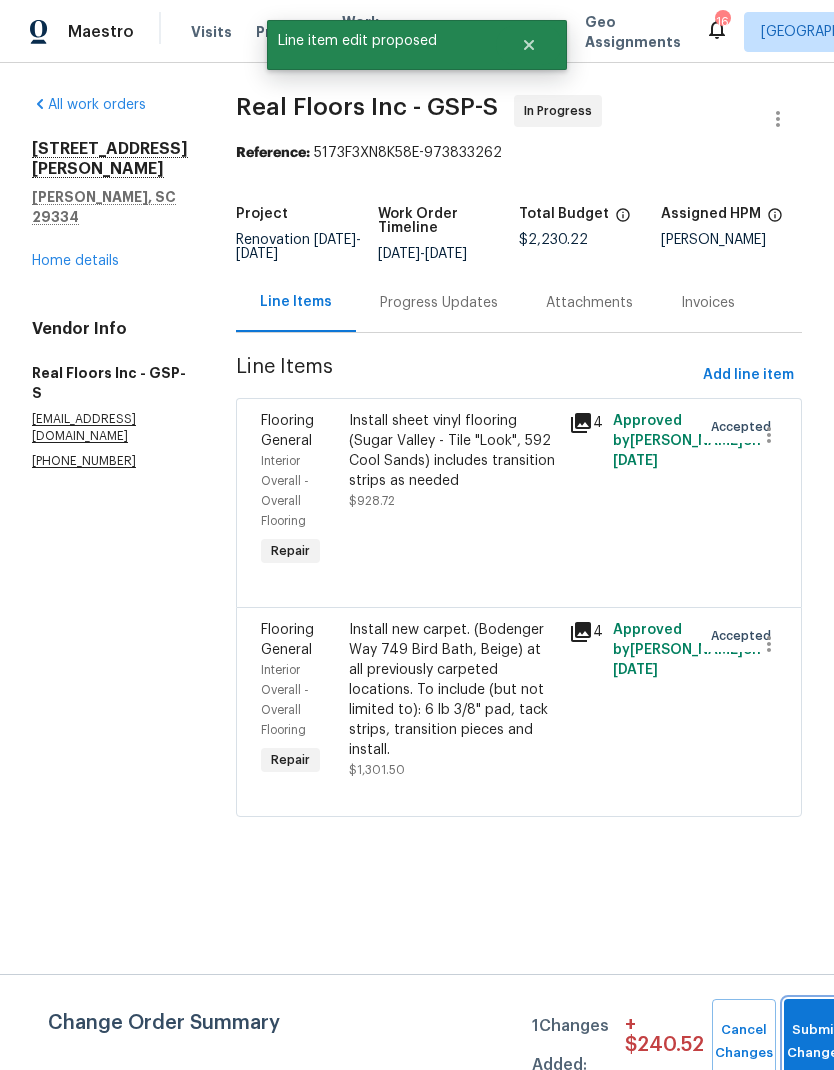 click on "Submit Changes" at bounding box center [816, 1042] 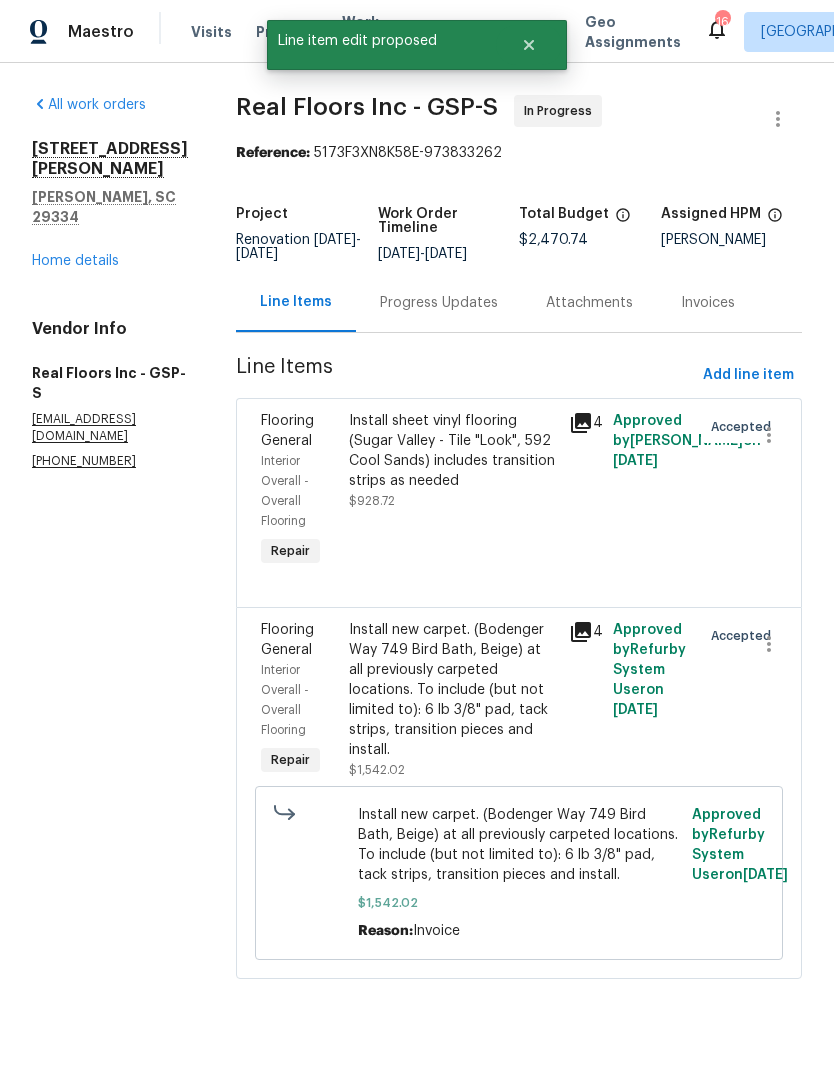 click on "Home details" at bounding box center (75, 261) 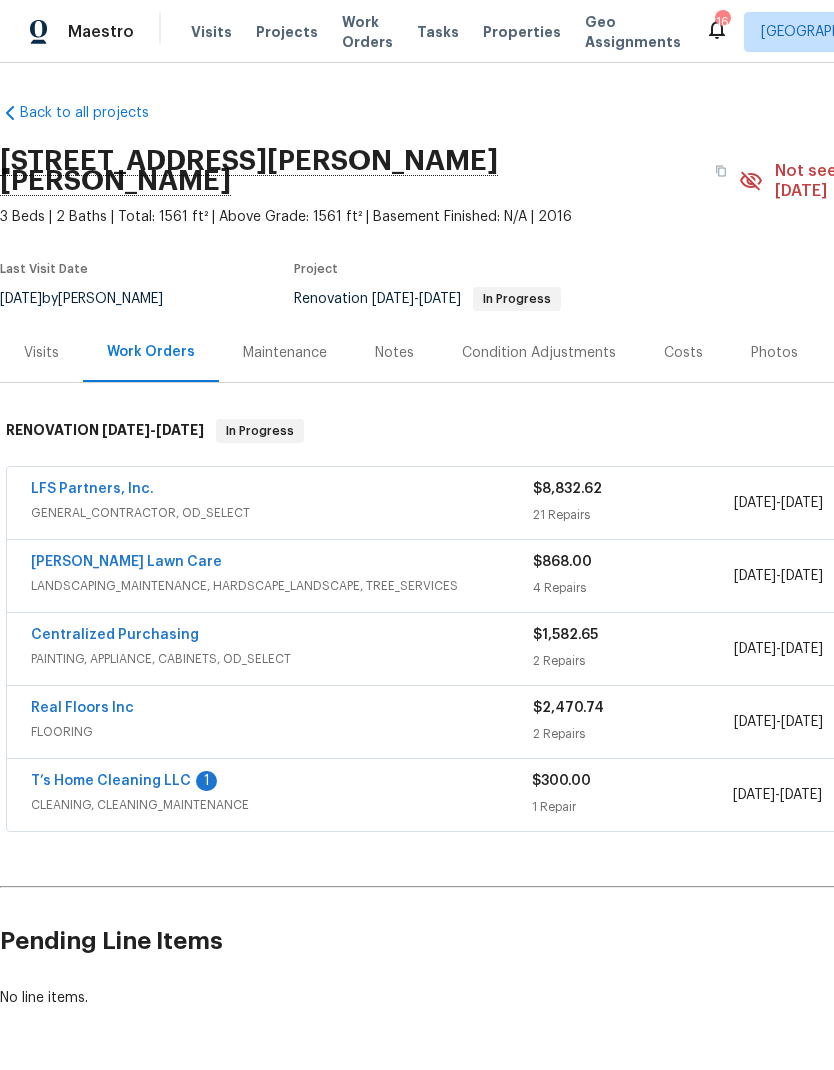 scroll, scrollTop: 0, scrollLeft: 0, axis: both 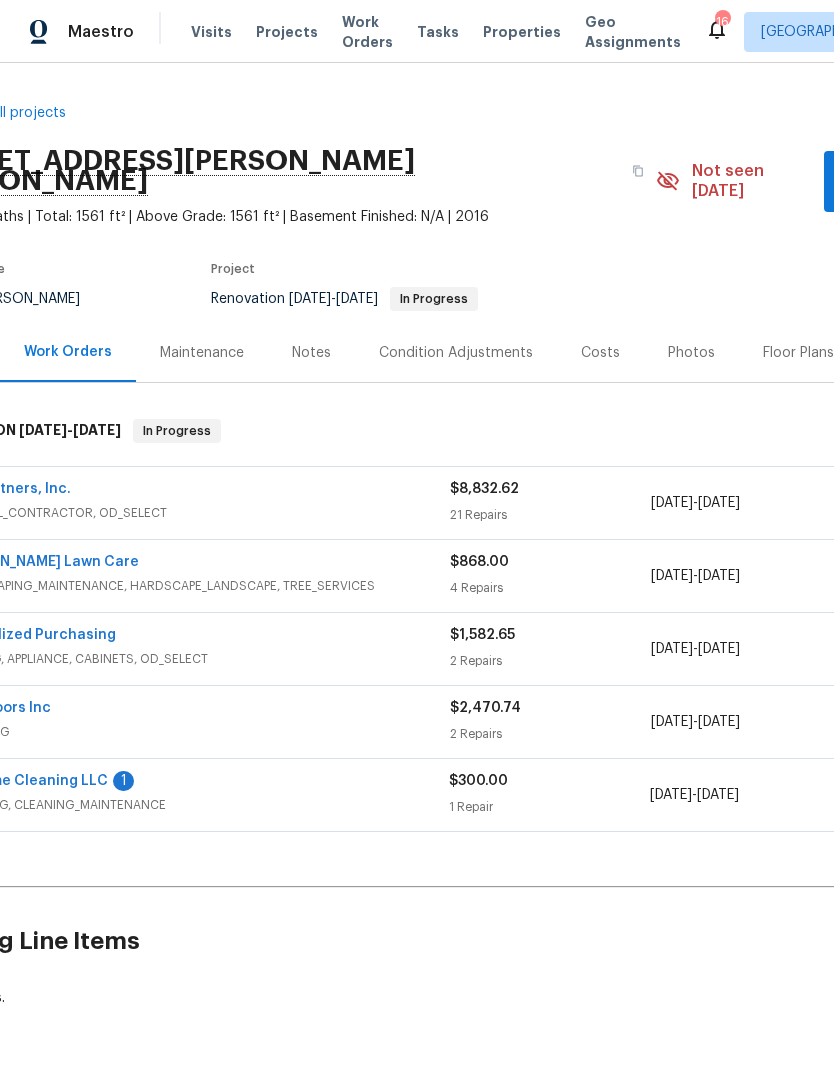 click on "T’s Home Cleaning LLC" at bounding box center (28, 781) 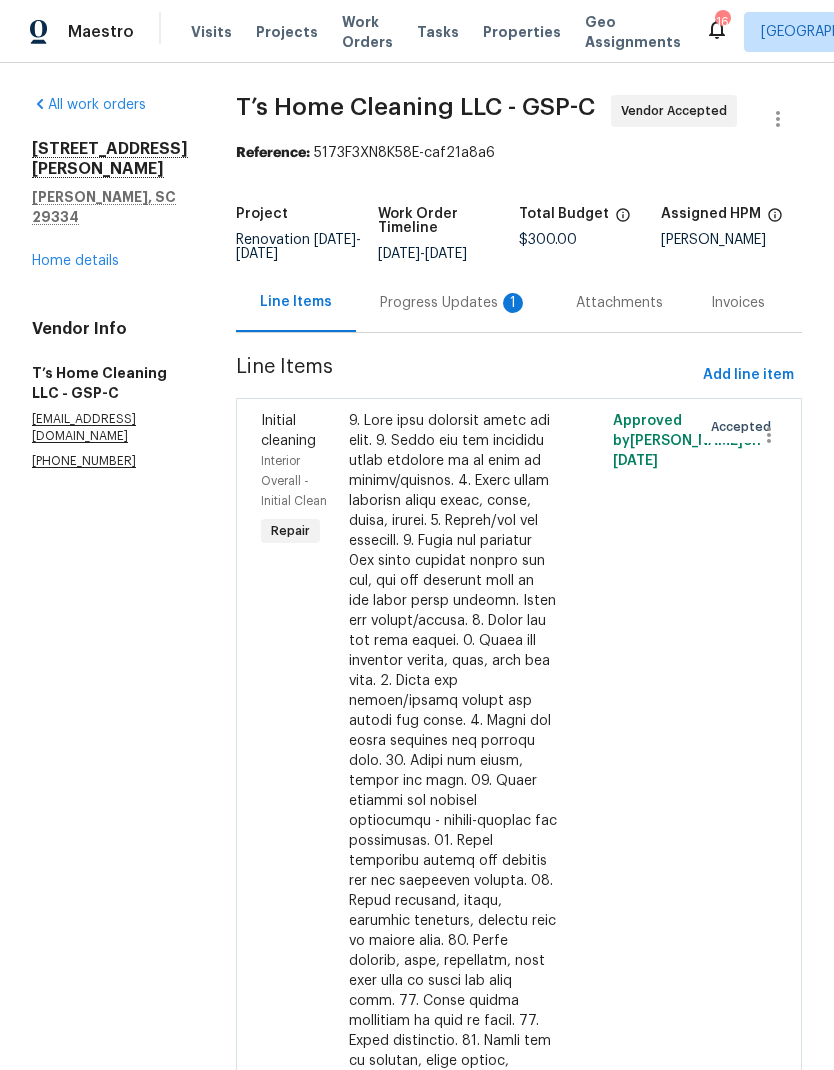 click on "Progress Updates 1" at bounding box center (454, 302) 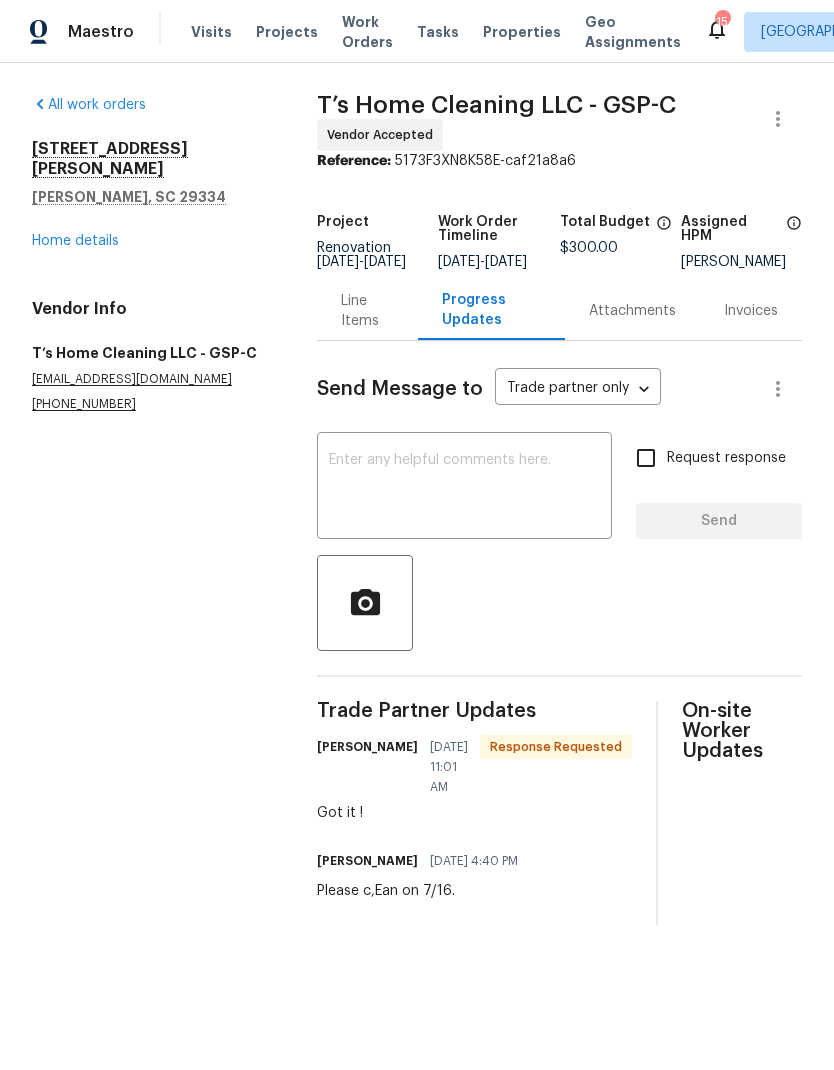 click on "Home details" at bounding box center [75, 241] 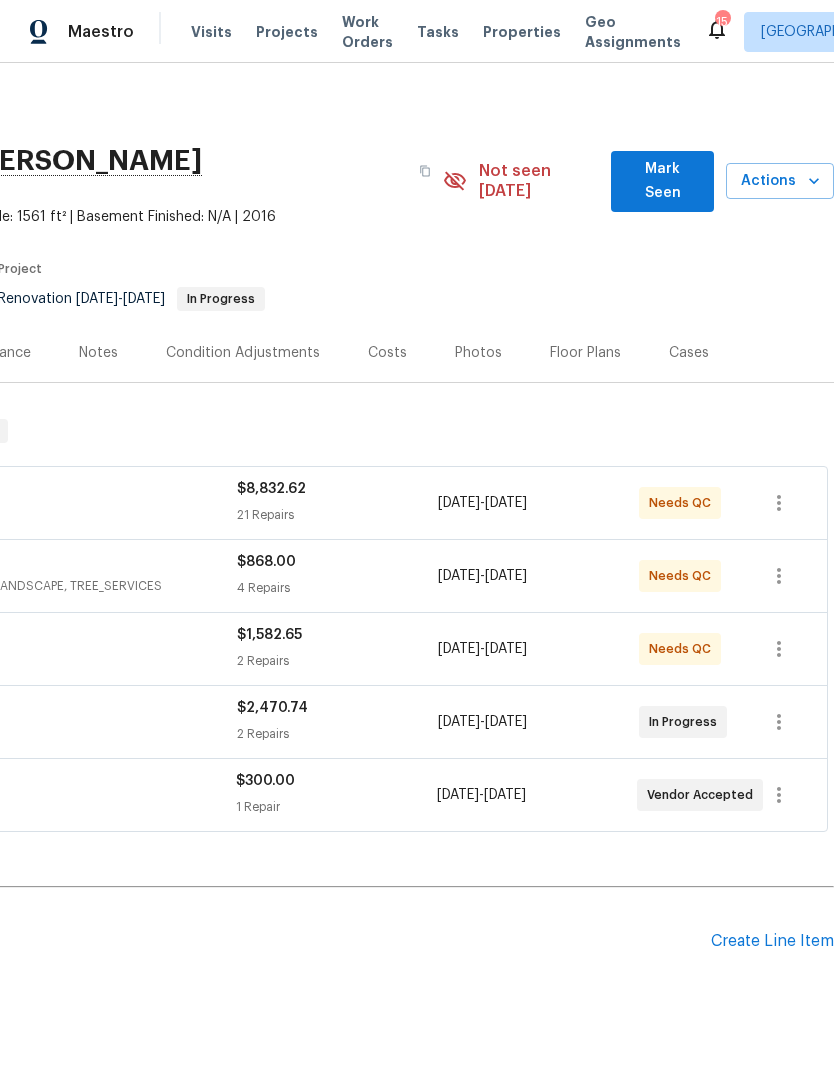 scroll, scrollTop: 0, scrollLeft: 296, axis: horizontal 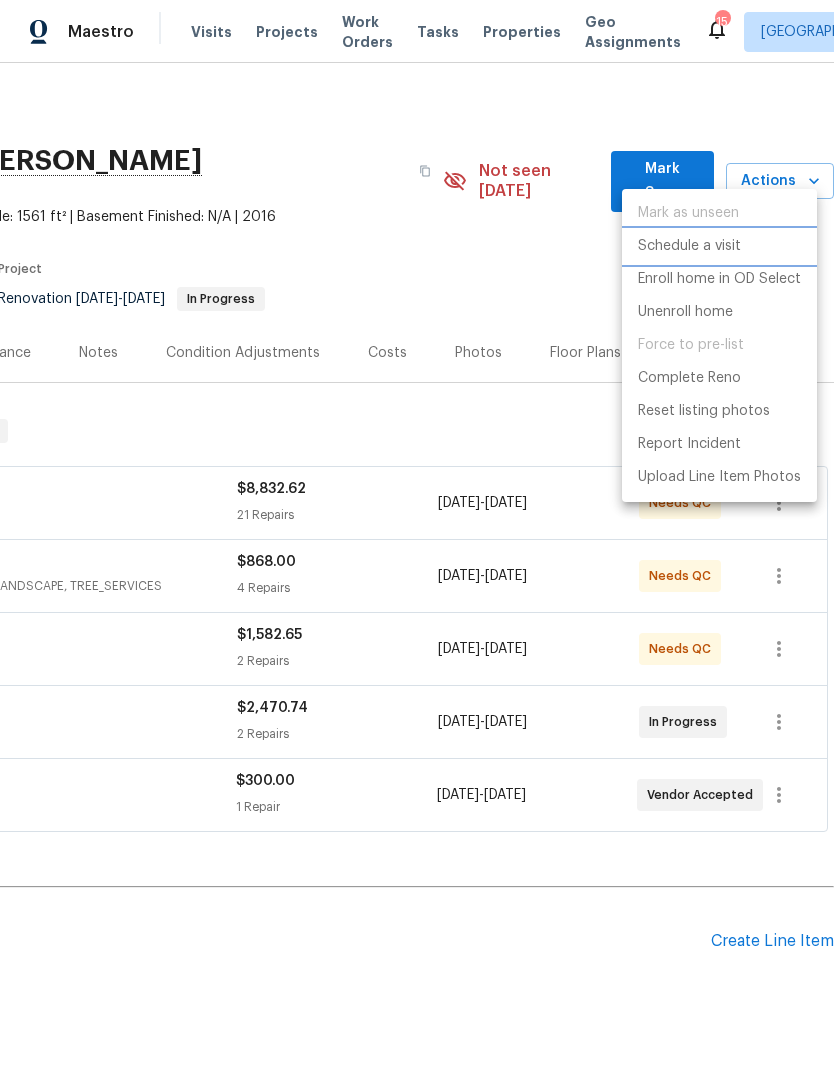 click on "Schedule a visit" at bounding box center [719, 246] 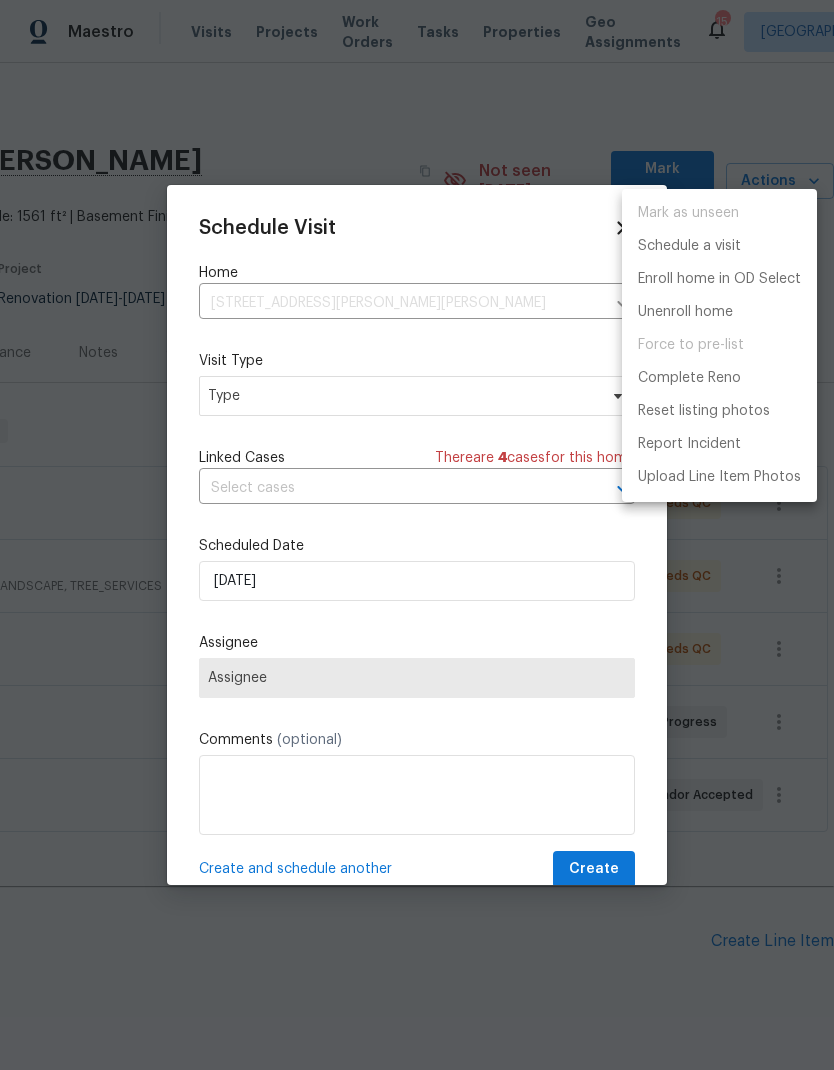click at bounding box center [417, 535] 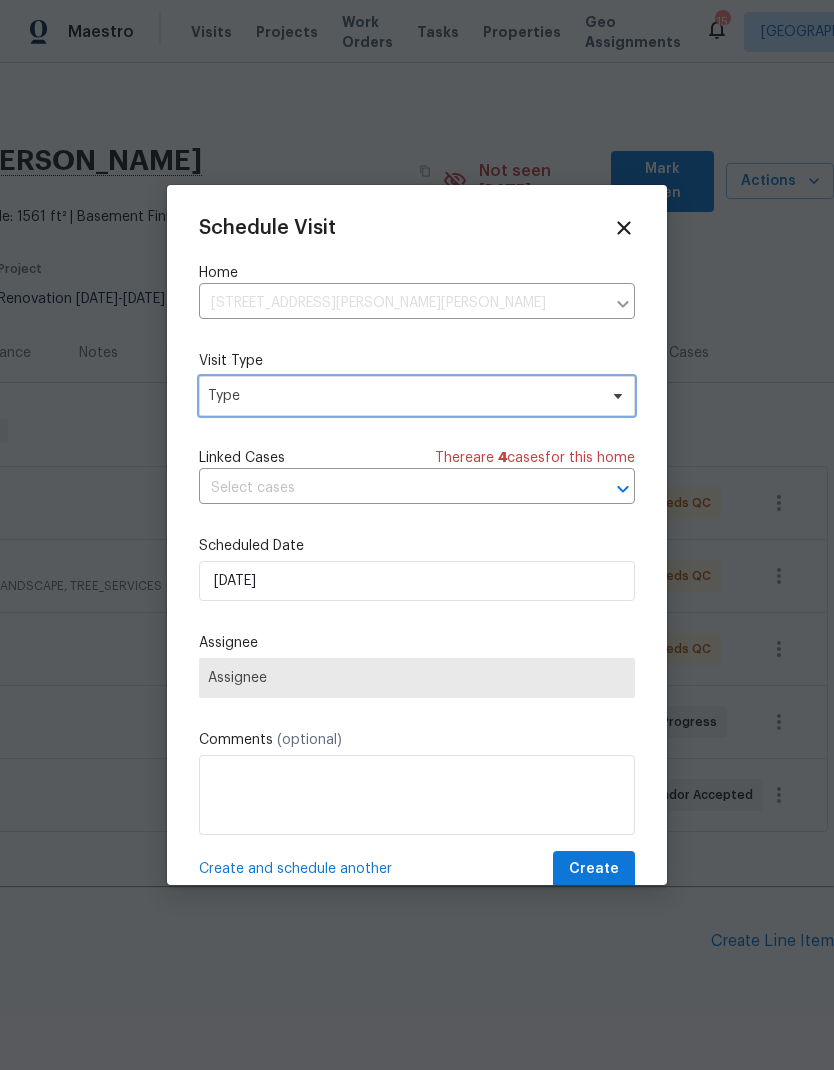 click on "Type" at bounding box center (402, 396) 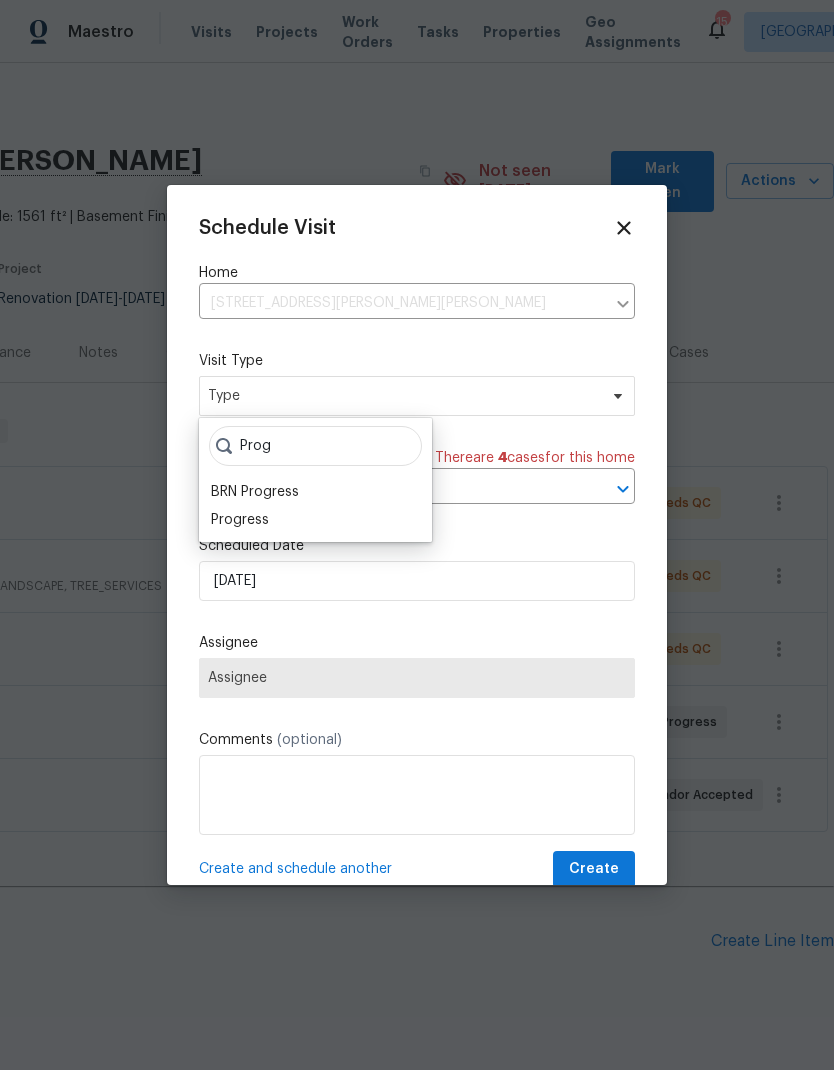 type on "Prog" 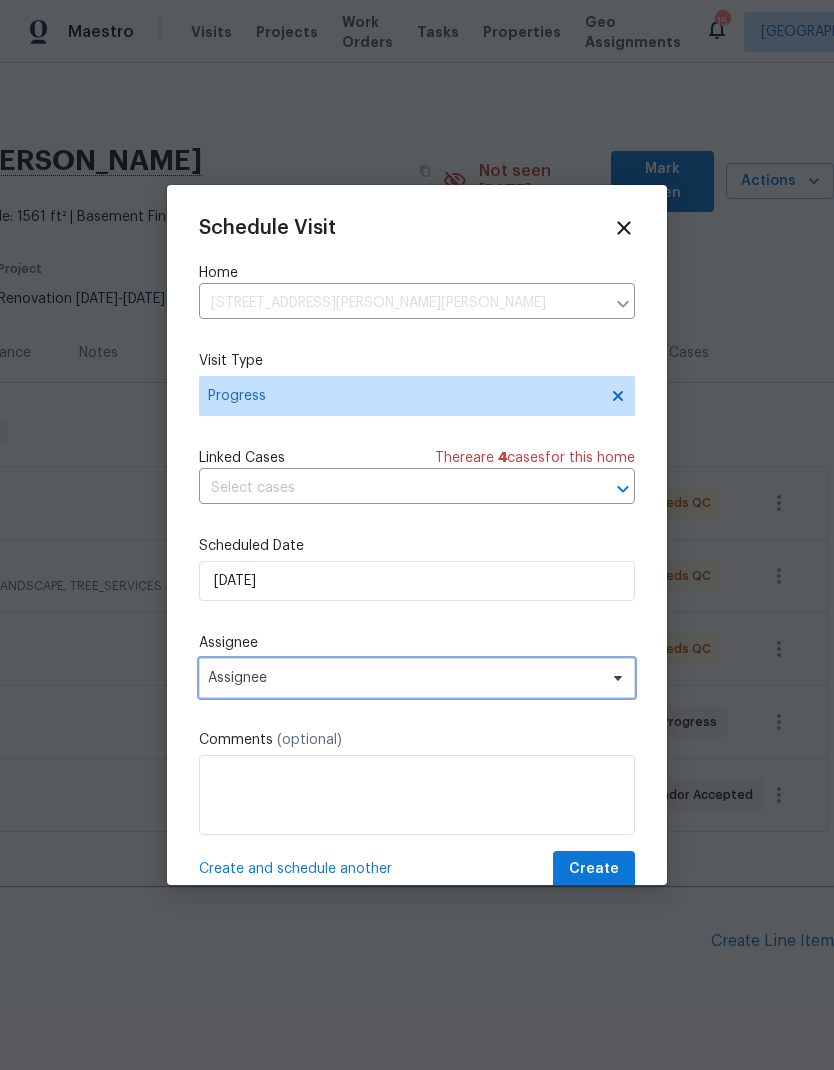 click on "Assignee" at bounding box center (404, 678) 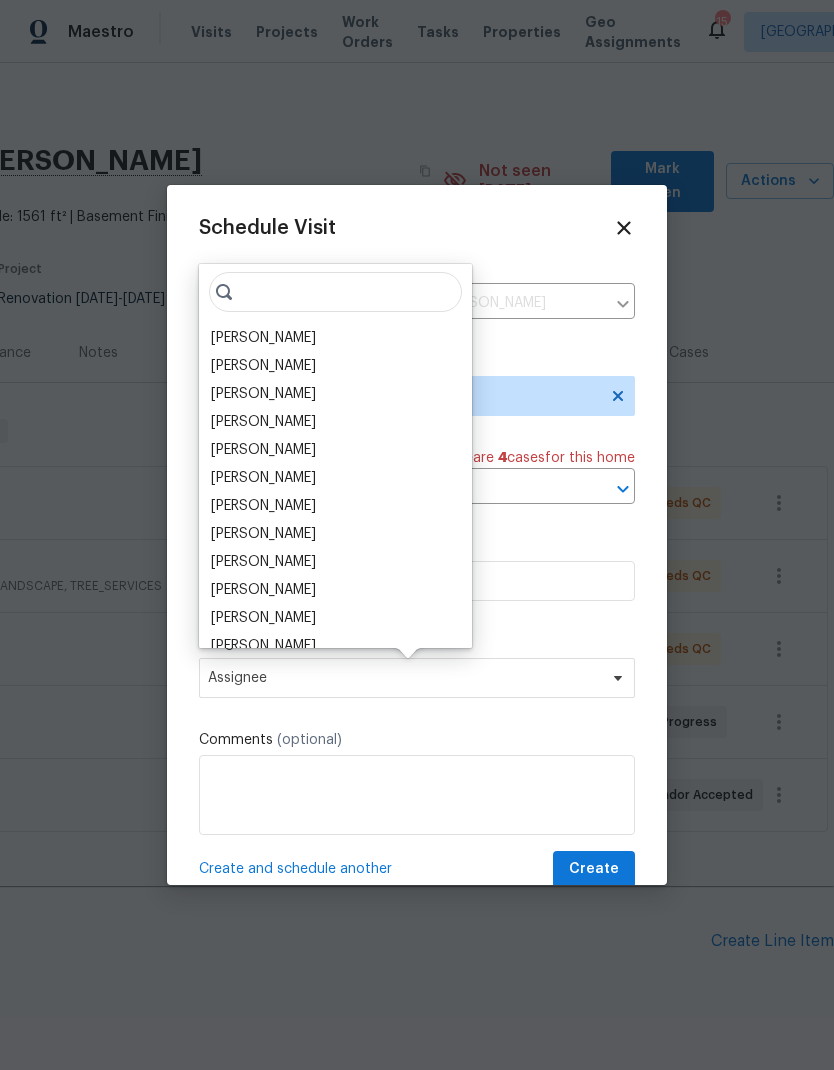 click on "[PERSON_NAME]" at bounding box center (263, 338) 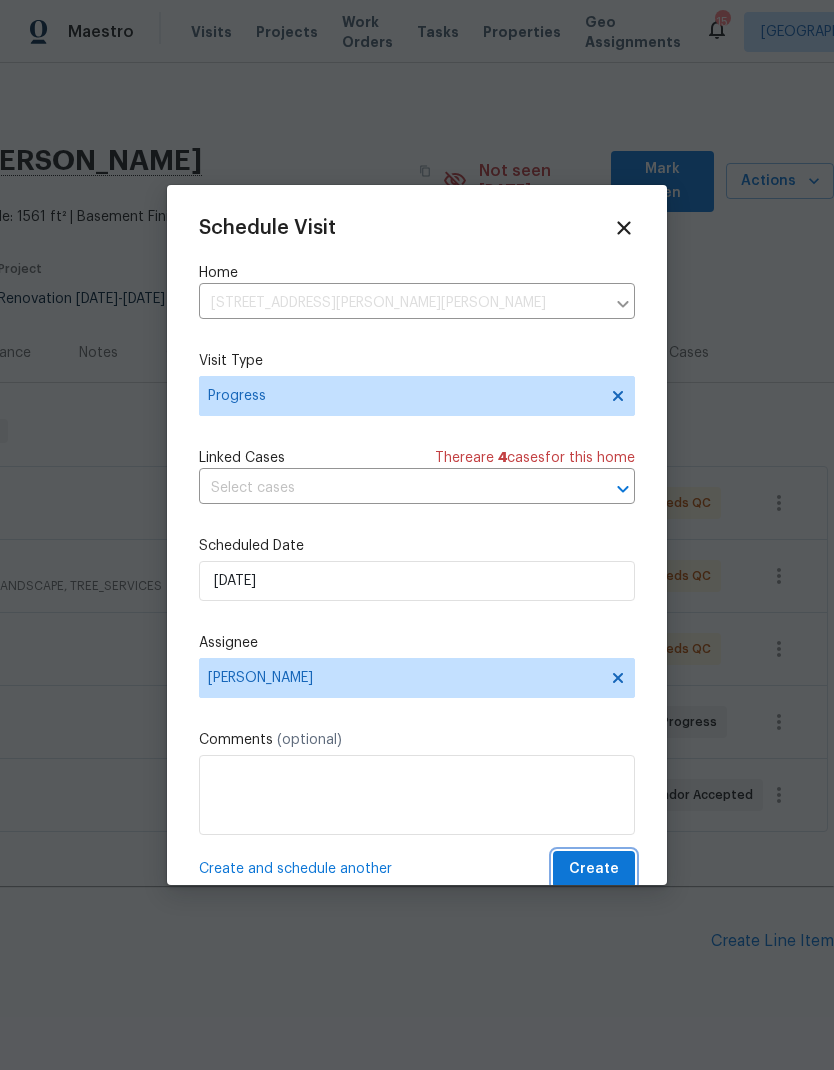 click on "Create" at bounding box center (594, 869) 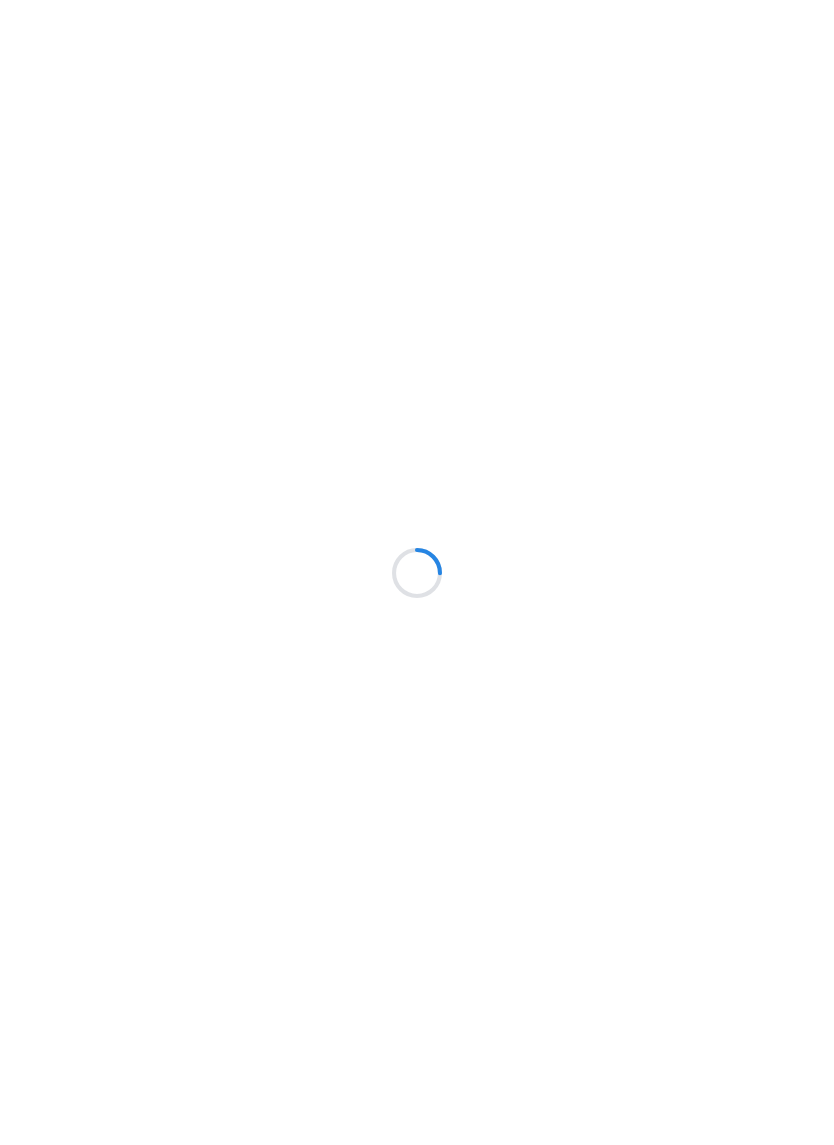 scroll, scrollTop: 0, scrollLeft: 0, axis: both 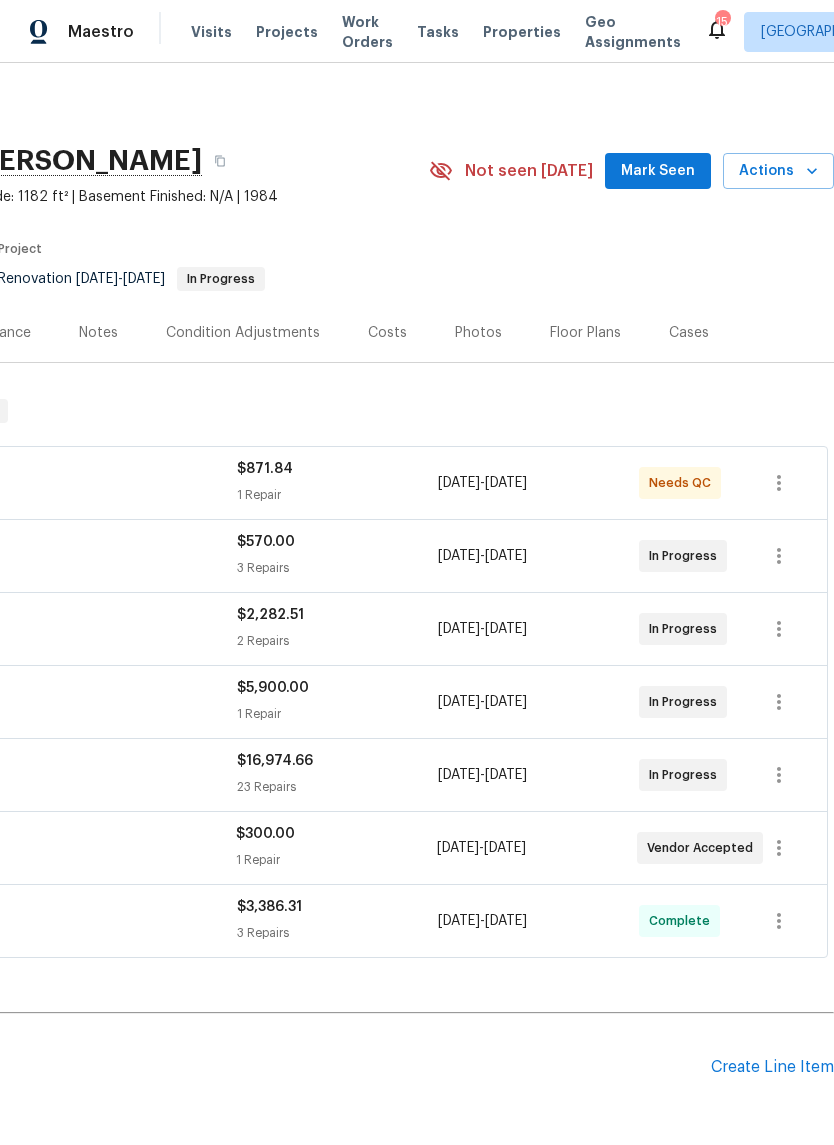 click on "Actions" at bounding box center (778, 171) 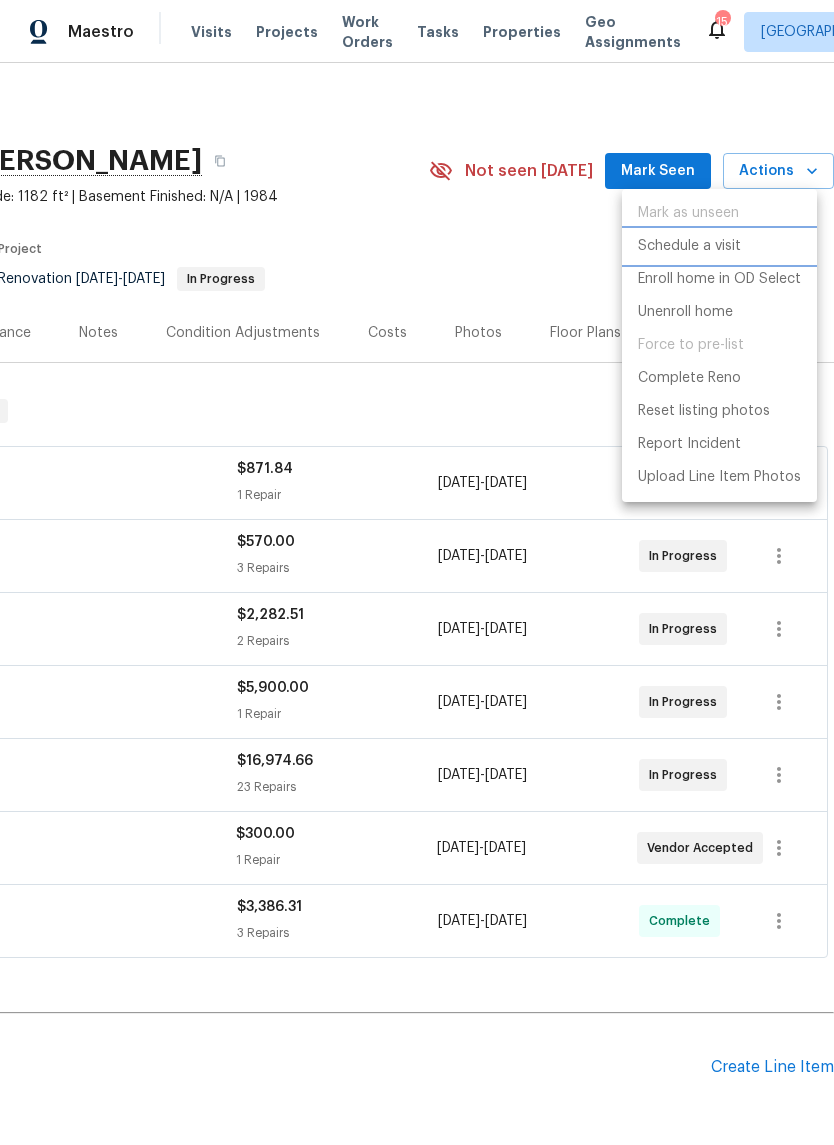 click on "Schedule a visit" at bounding box center (689, 246) 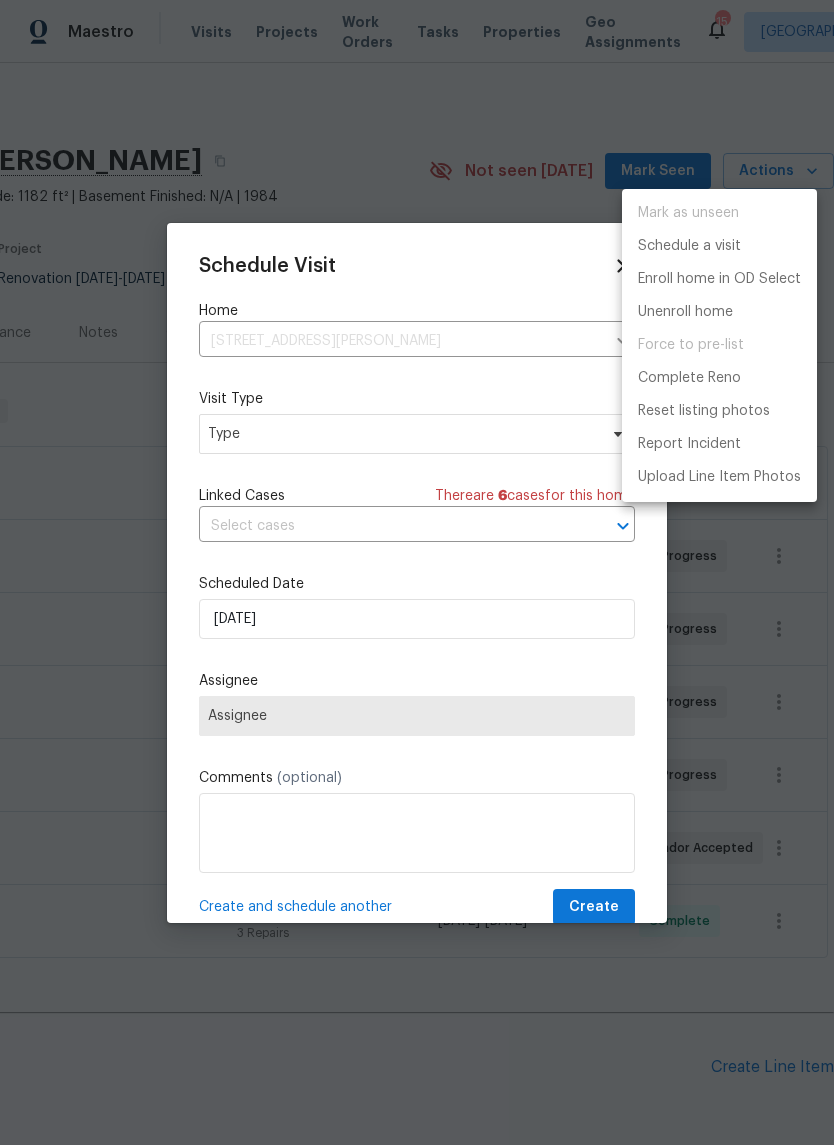 click at bounding box center (417, 572) 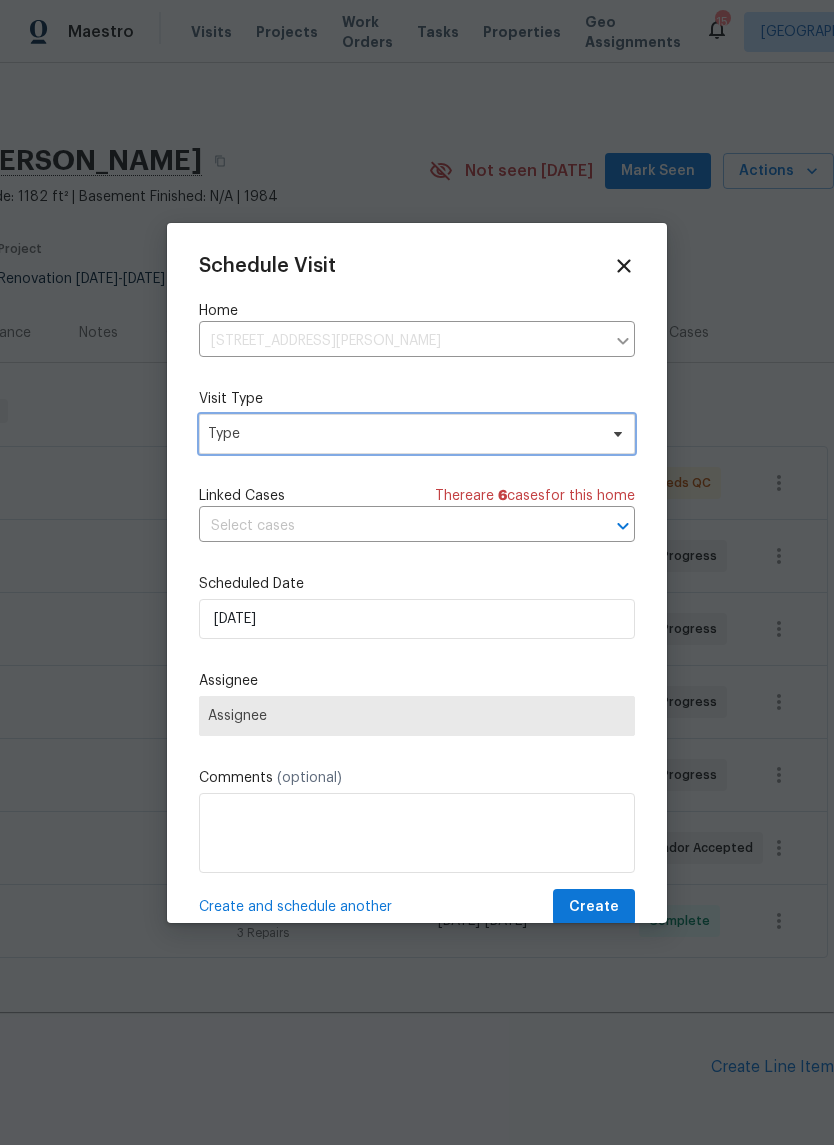 click on "Type" at bounding box center [402, 434] 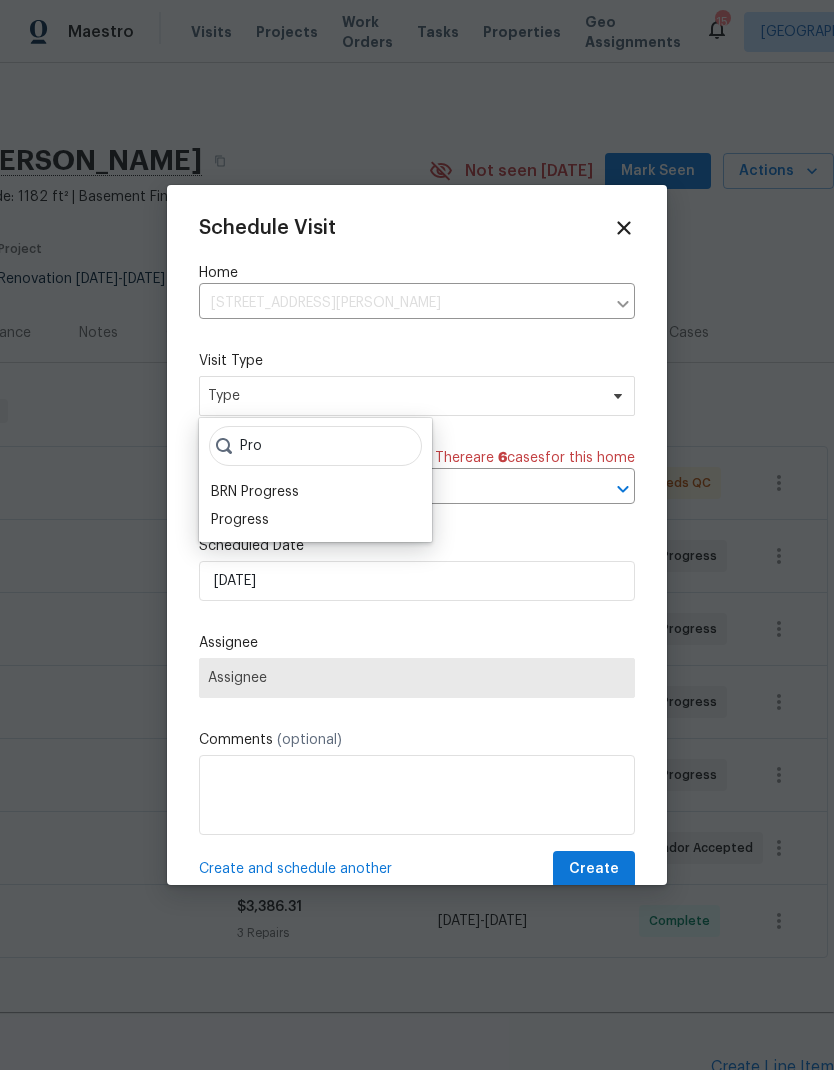 type on "Pro" 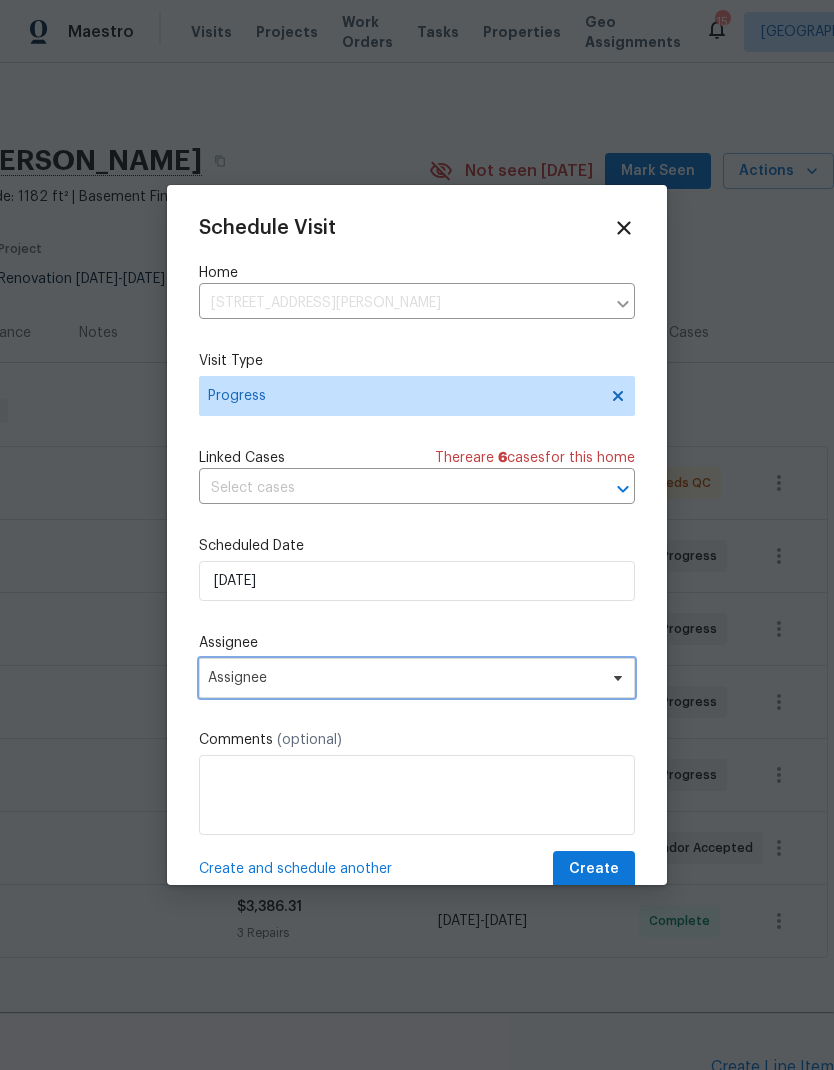 click on "Assignee" at bounding box center (404, 678) 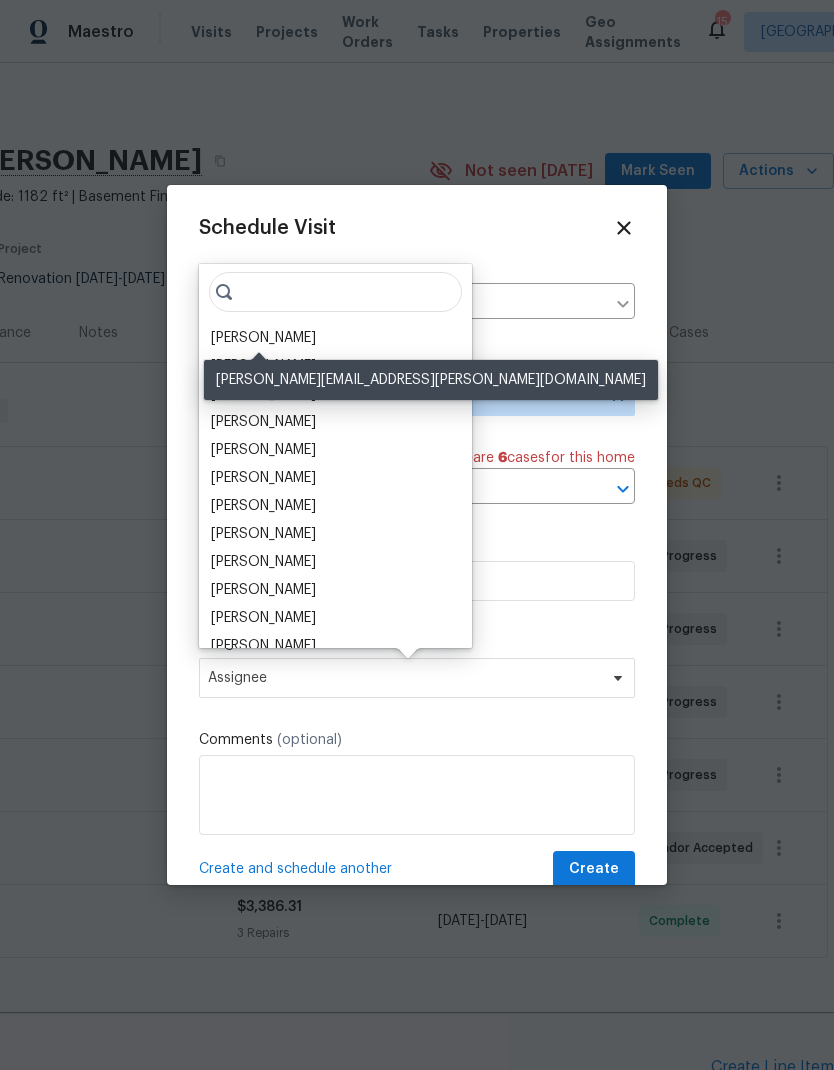click on "[PERSON_NAME]" at bounding box center [263, 338] 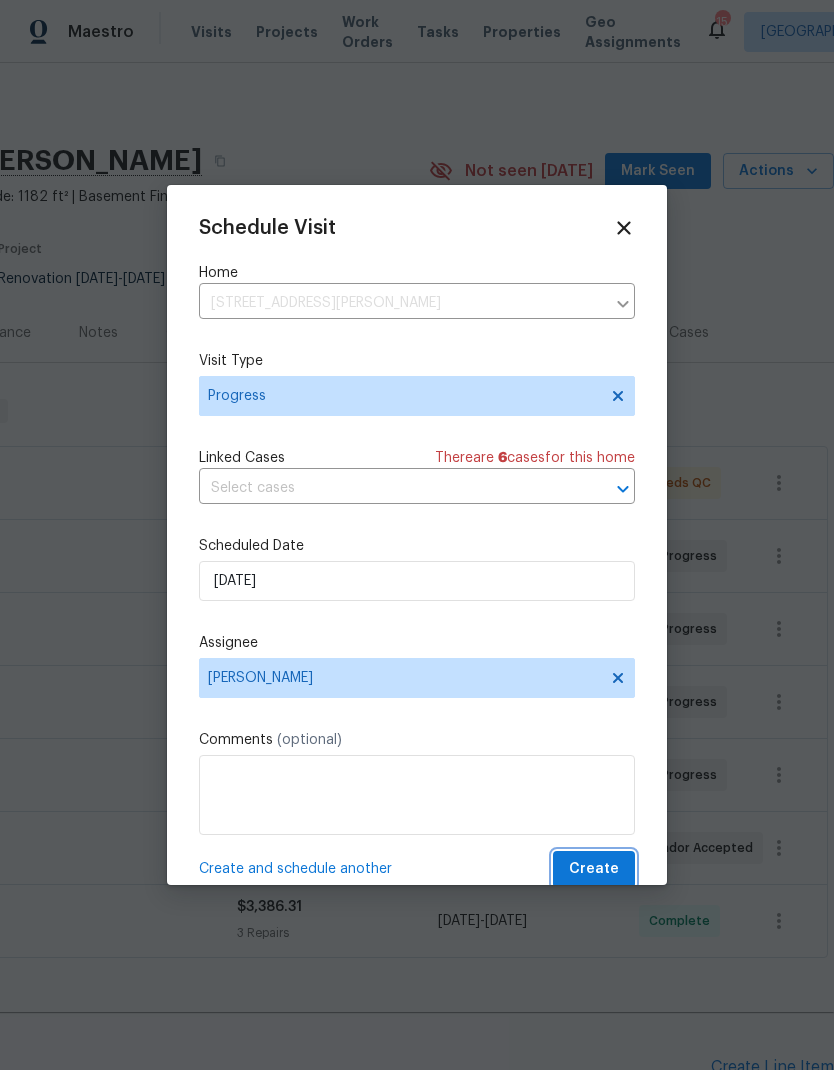 click on "Create" at bounding box center (594, 869) 